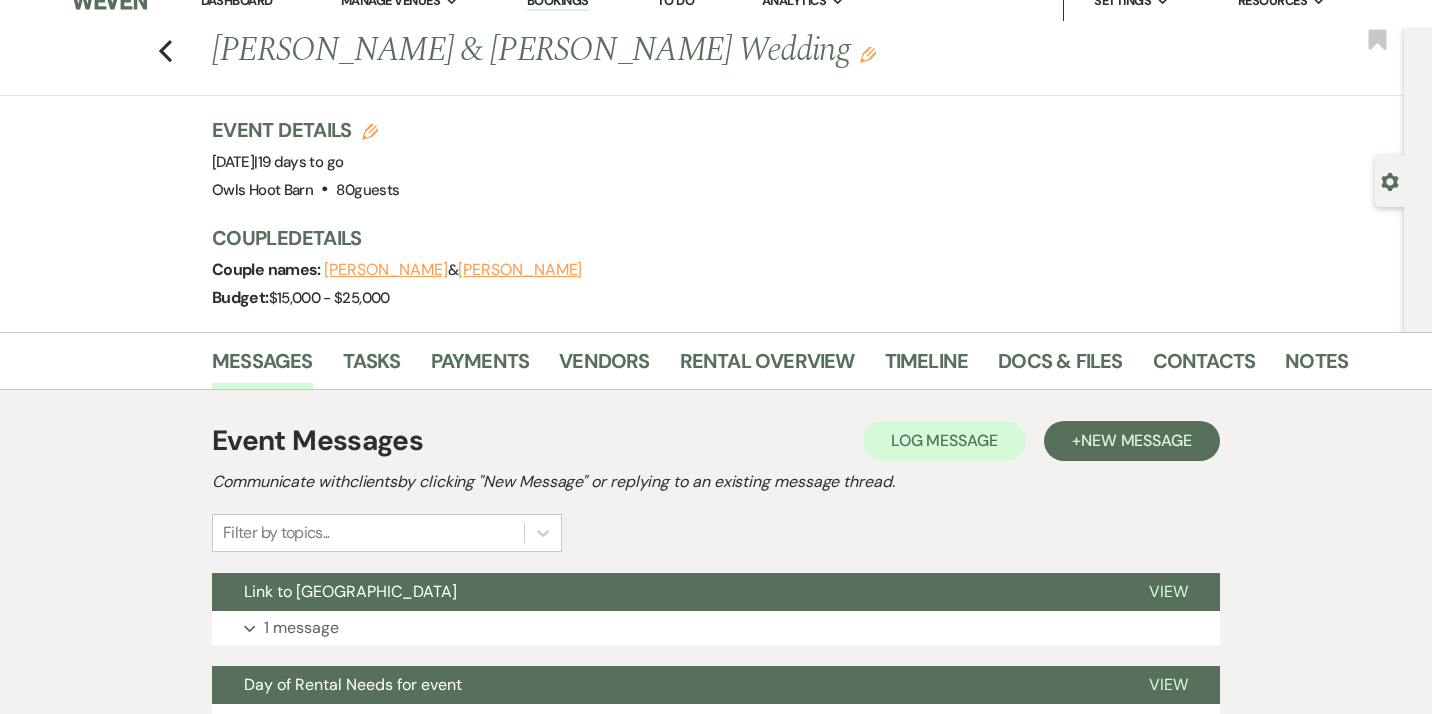 scroll, scrollTop: 12, scrollLeft: 0, axis: vertical 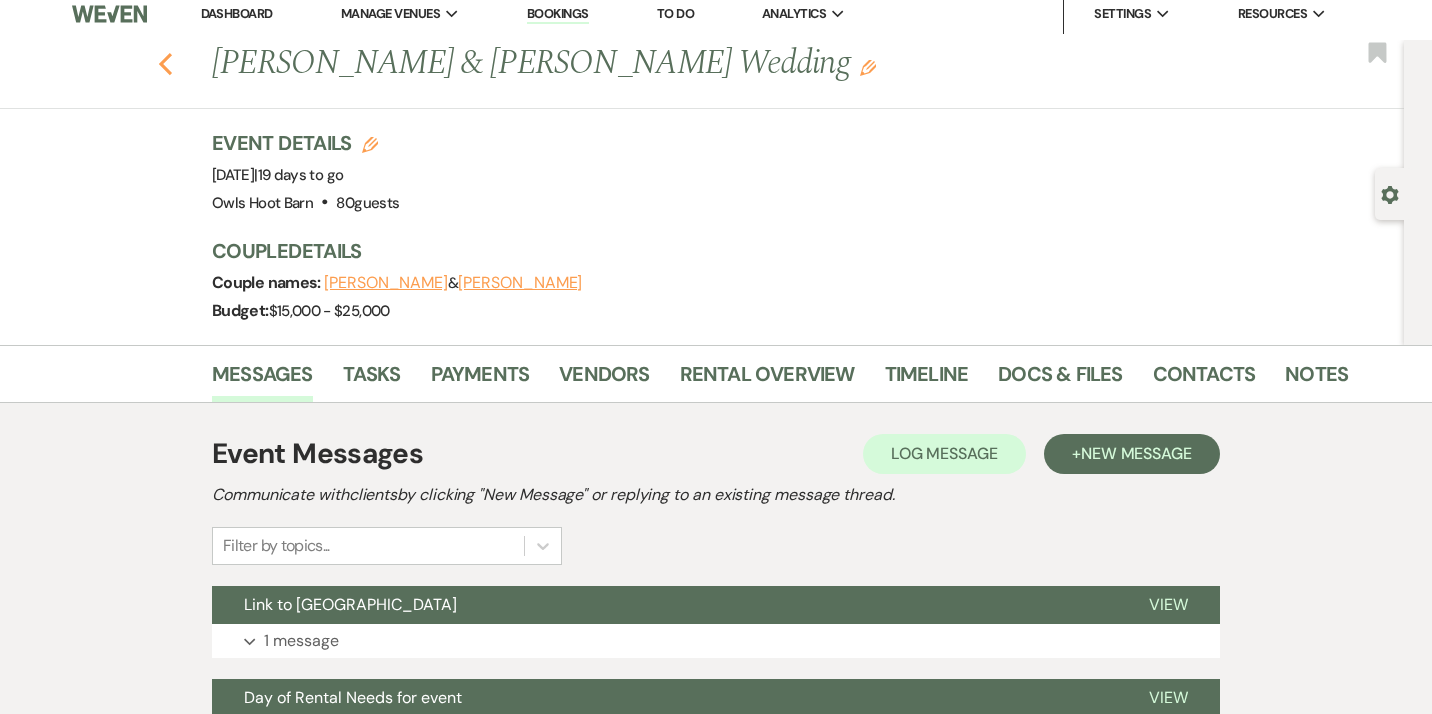 click 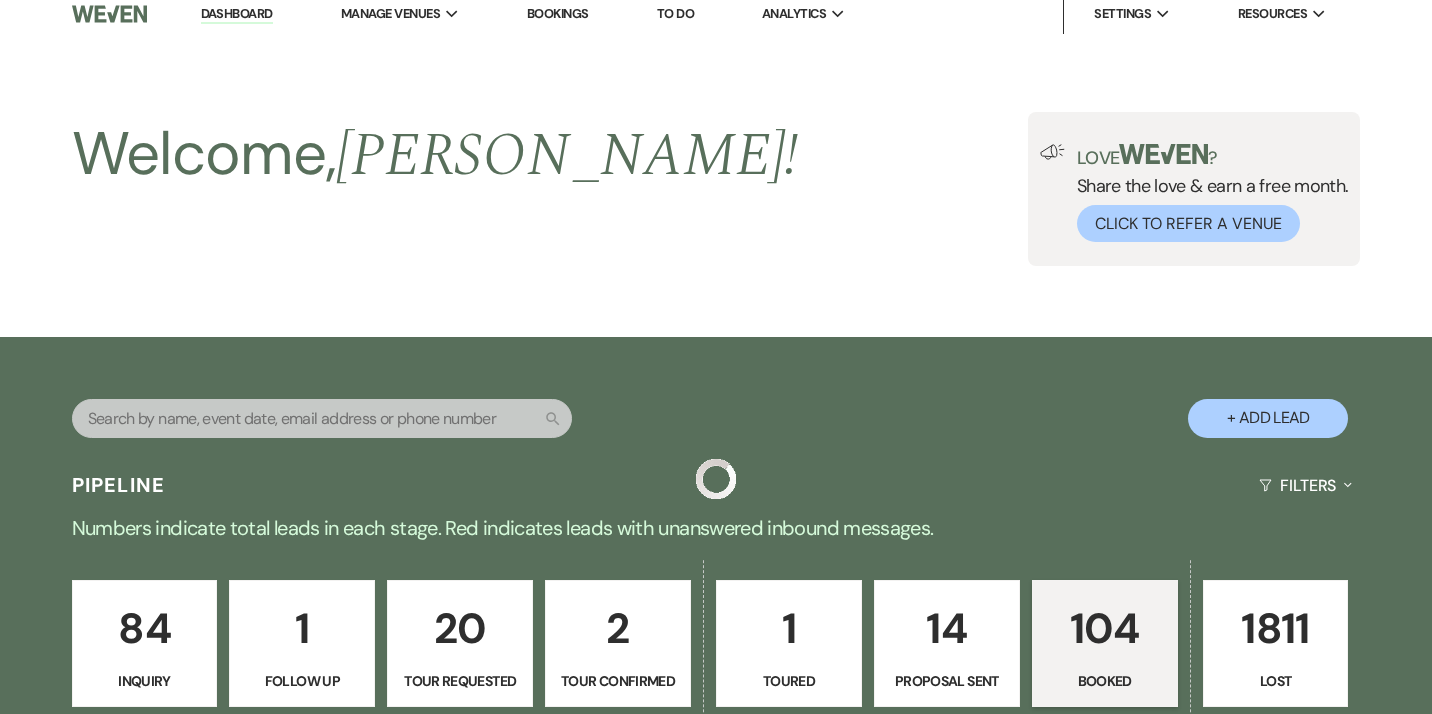 scroll, scrollTop: 689, scrollLeft: 0, axis: vertical 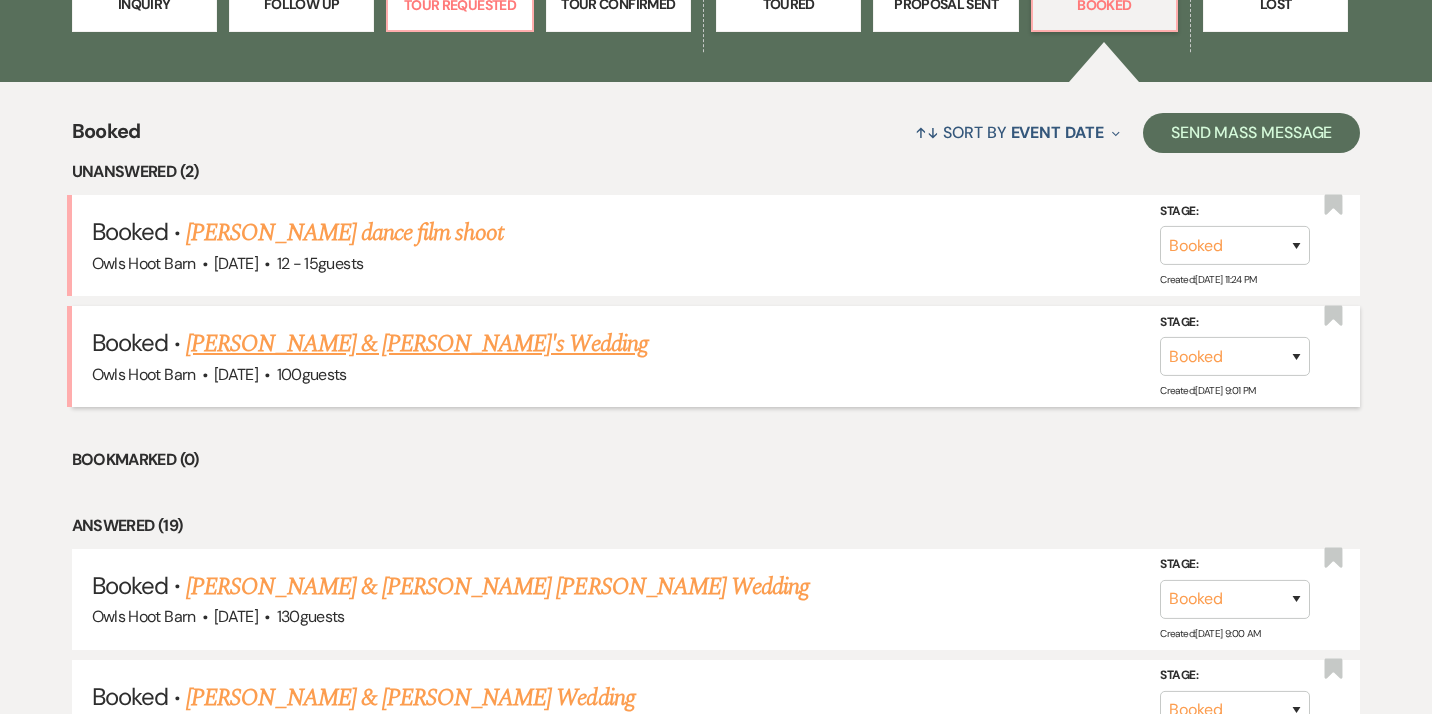 click on "[PERSON_NAME] & [PERSON_NAME]'s Wedding" at bounding box center (417, 344) 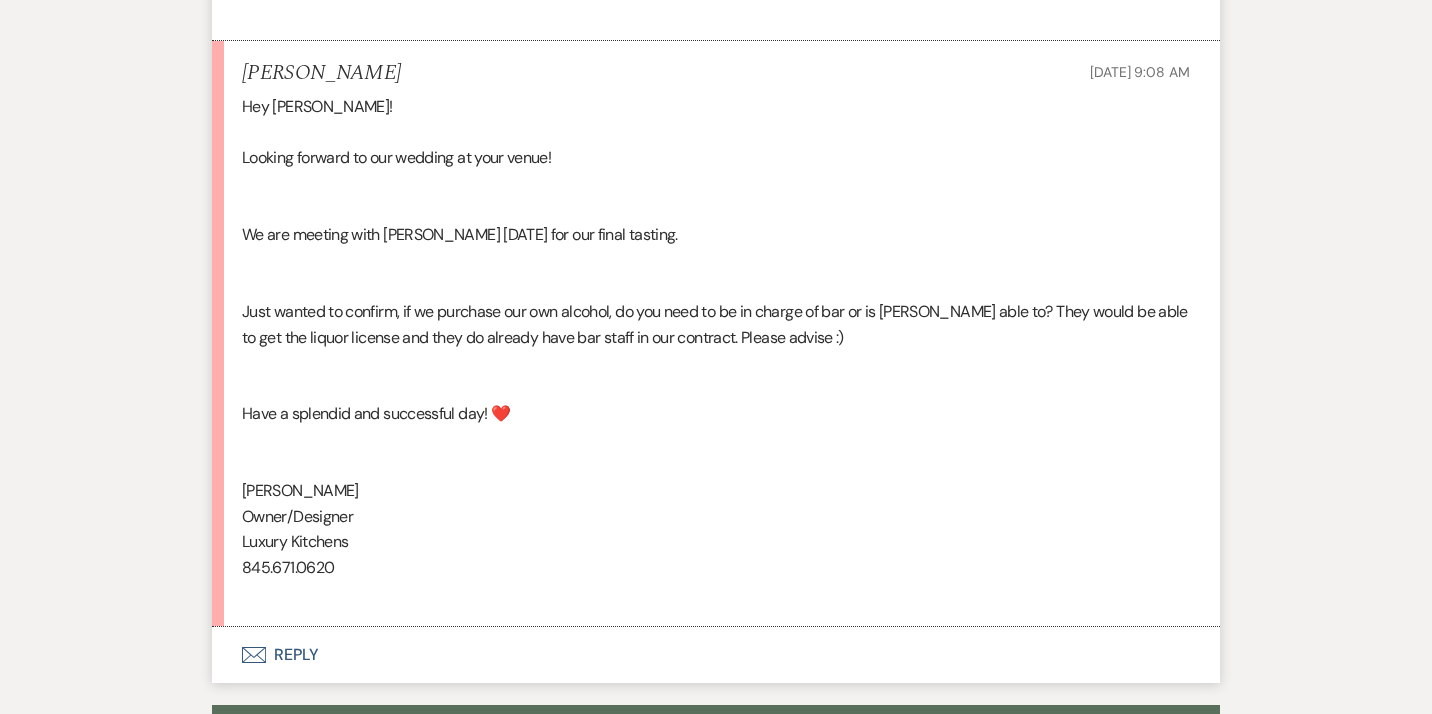scroll, scrollTop: 4605, scrollLeft: 0, axis: vertical 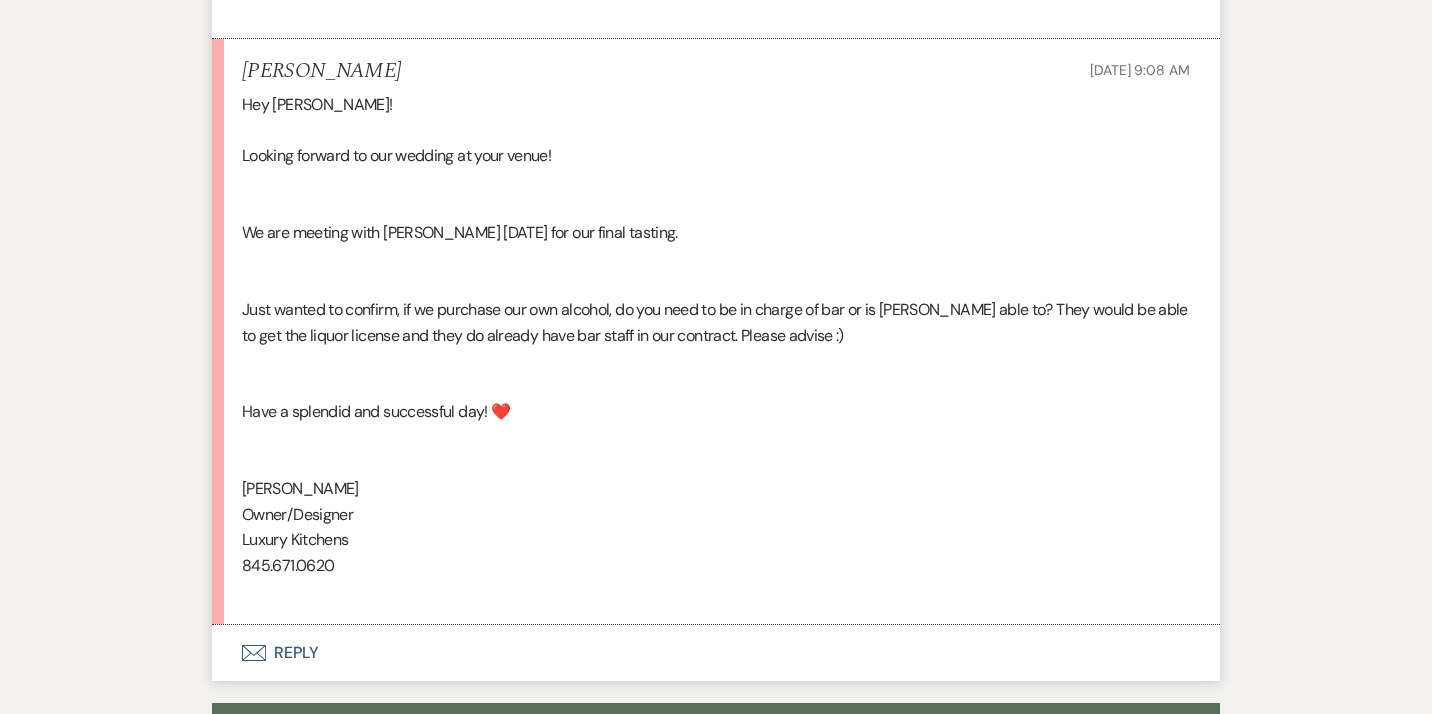 click on "Envelope Reply" at bounding box center (716, 653) 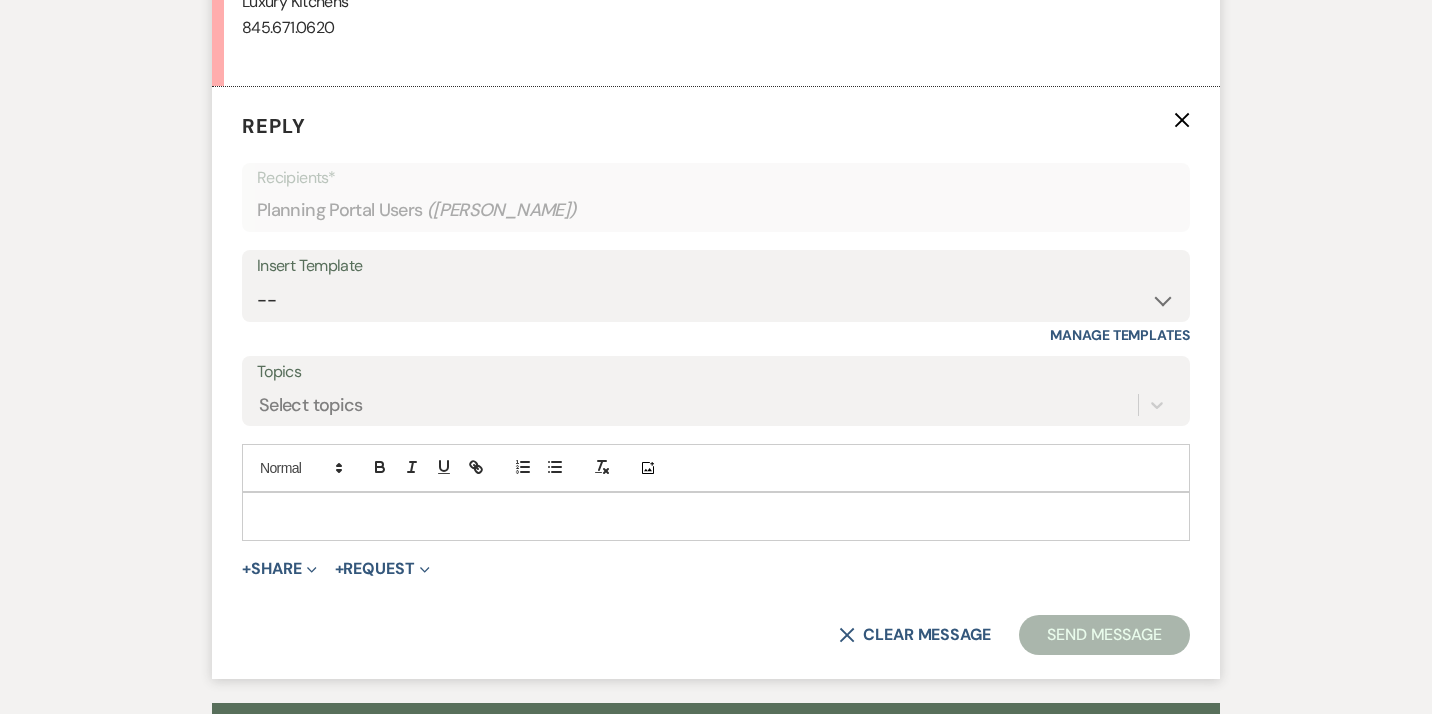 scroll, scrollTop: 5144, scrollLeft: 0, axis: vertical 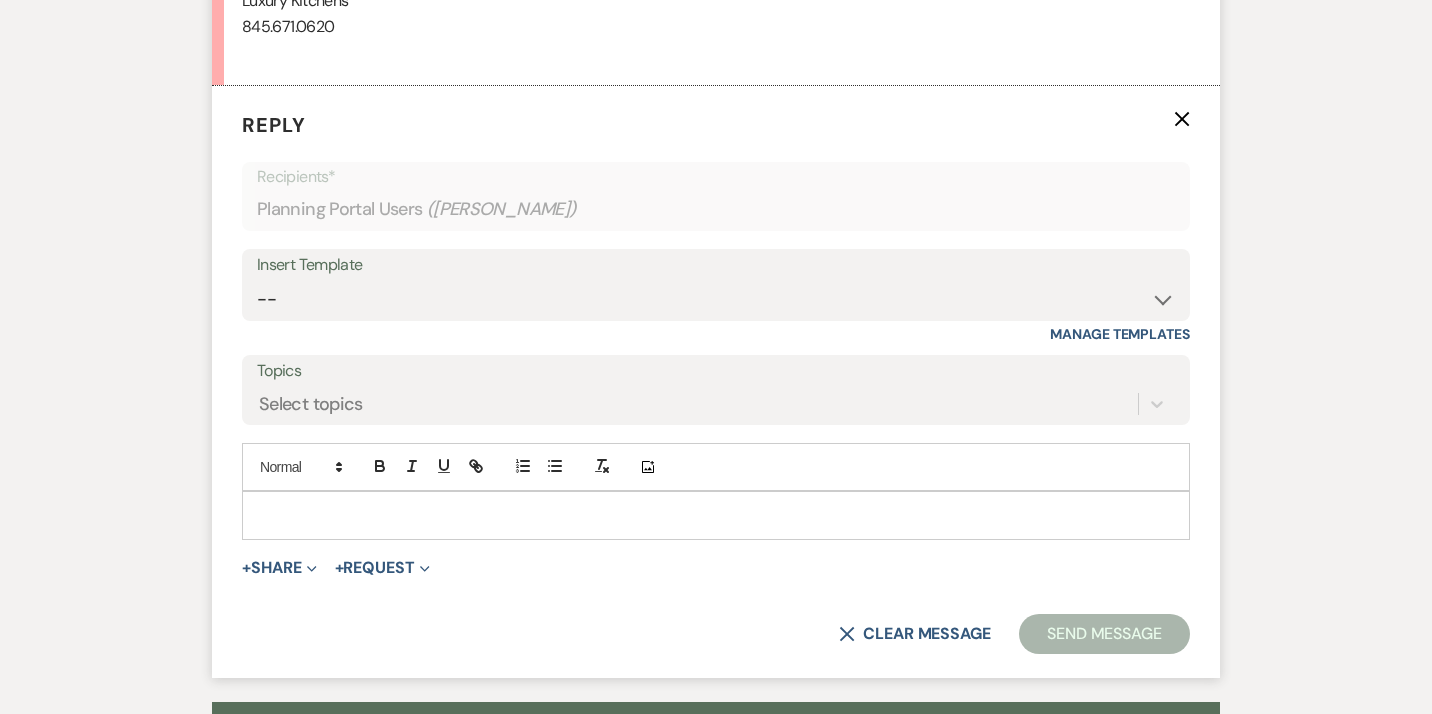 click at bounding box center [716, 515] 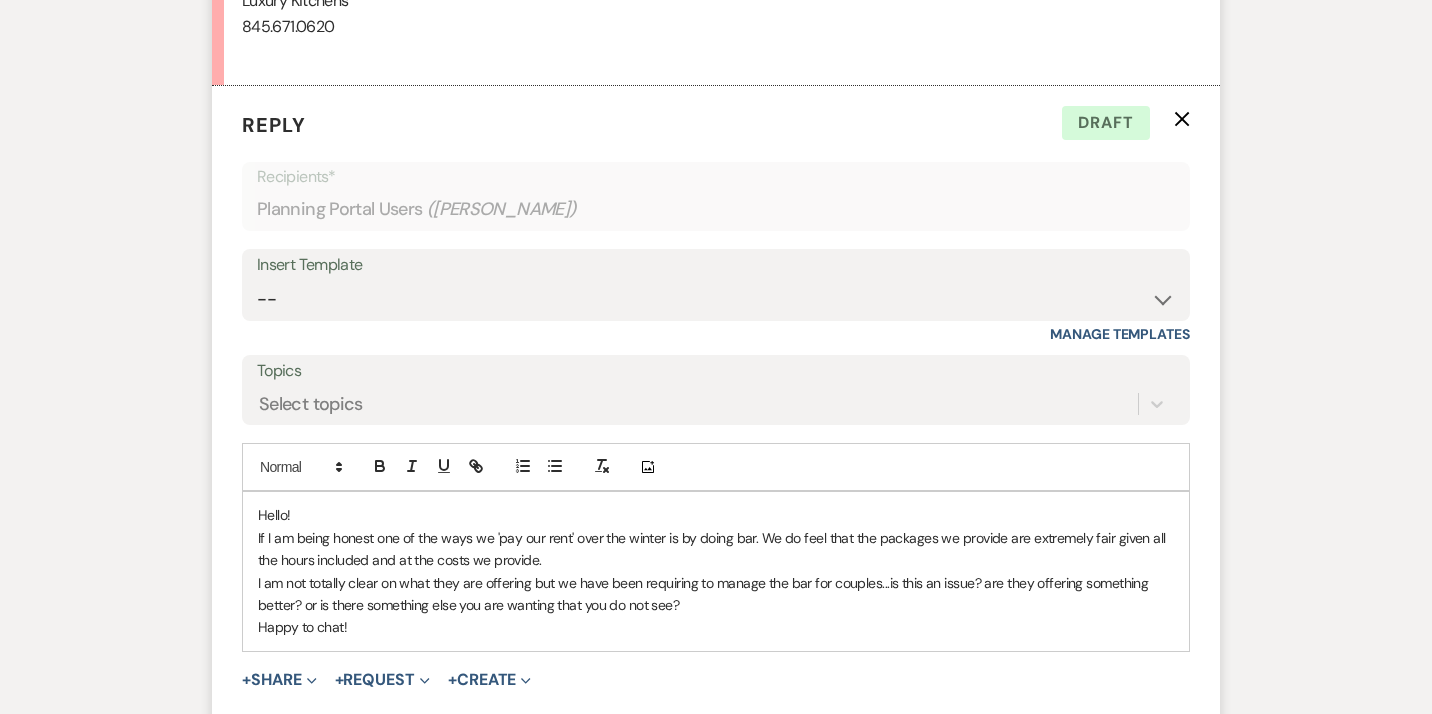 click on "If I am being honest one of the ways we 'pay our rent' over the winter is by doing bar. We do feel that the packages we provide are extremely fair given all the hours included and at the costs we provide." at bounding box center [716, 549] 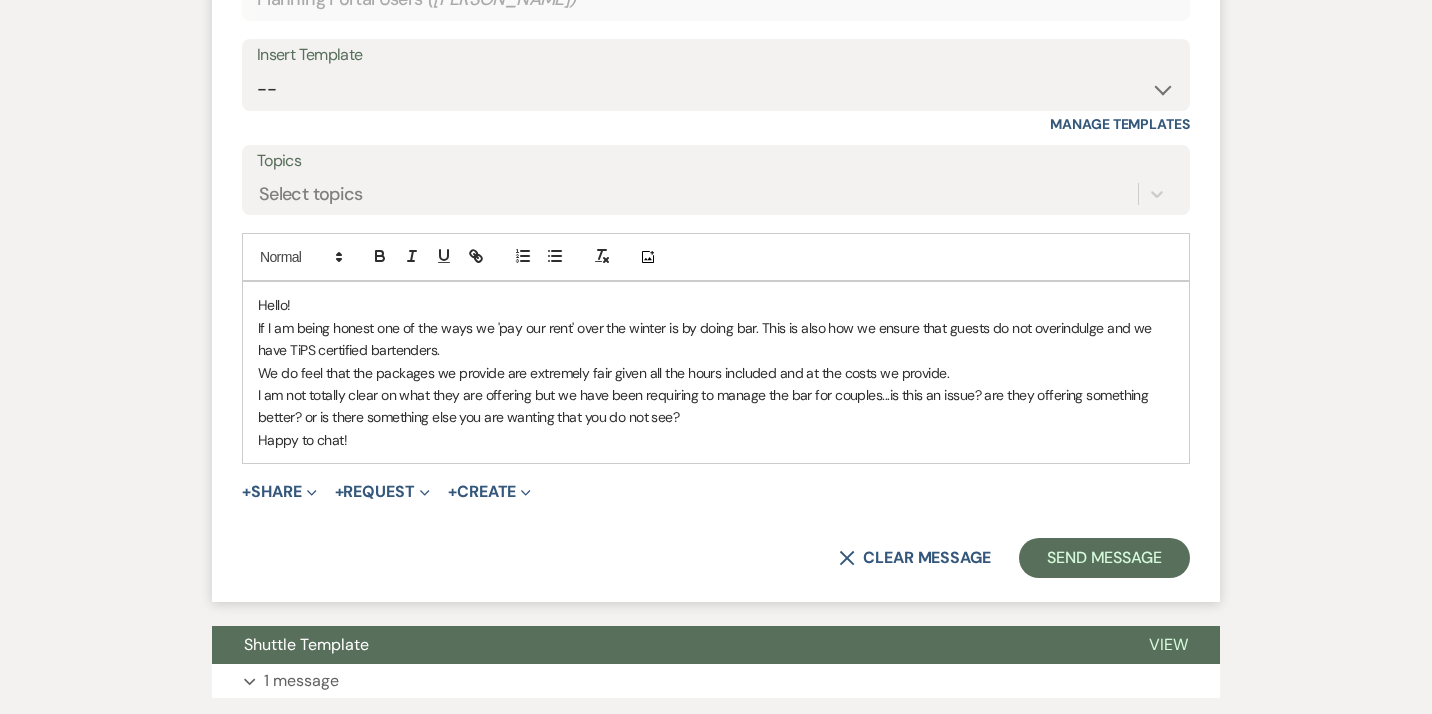 scroll, scrollTop: 5364, scrollLeft: 0, axis: vertical 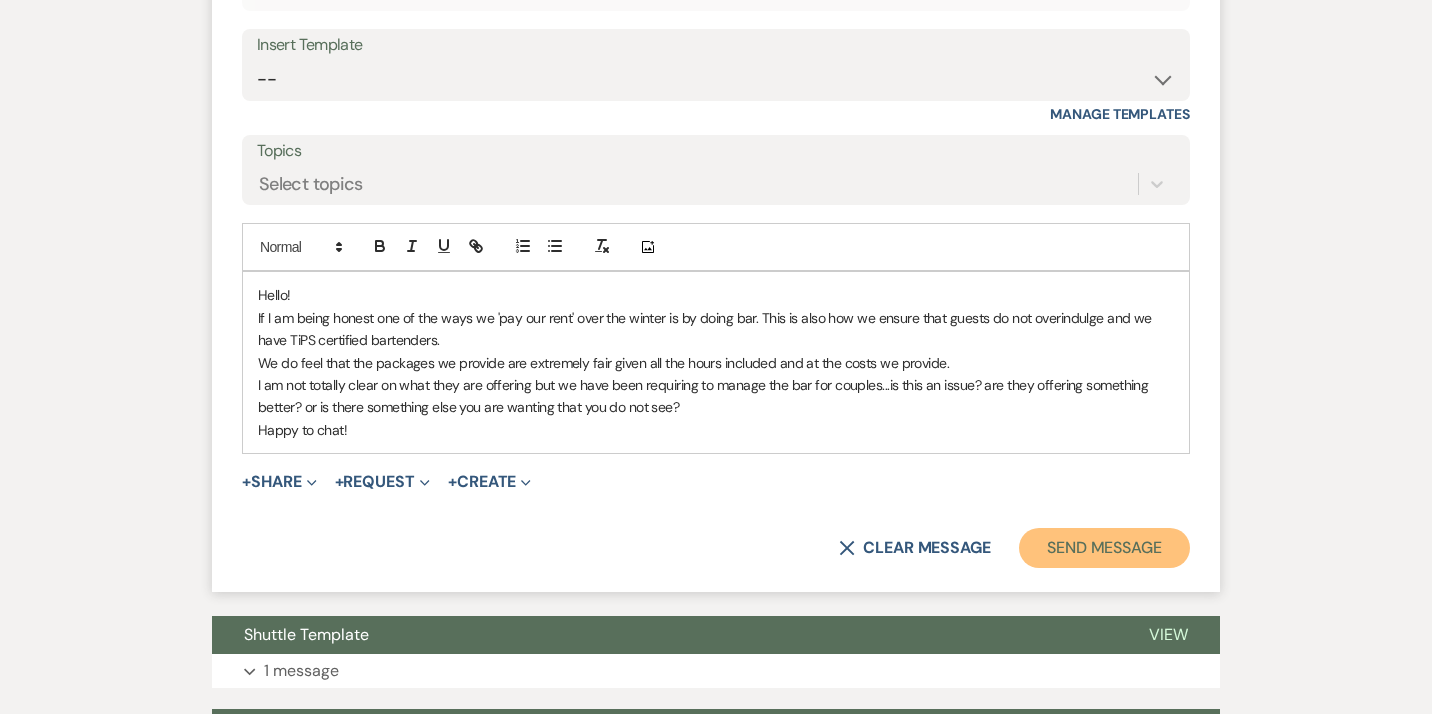 click on "Send Message" at bounding box center [1104, 548] 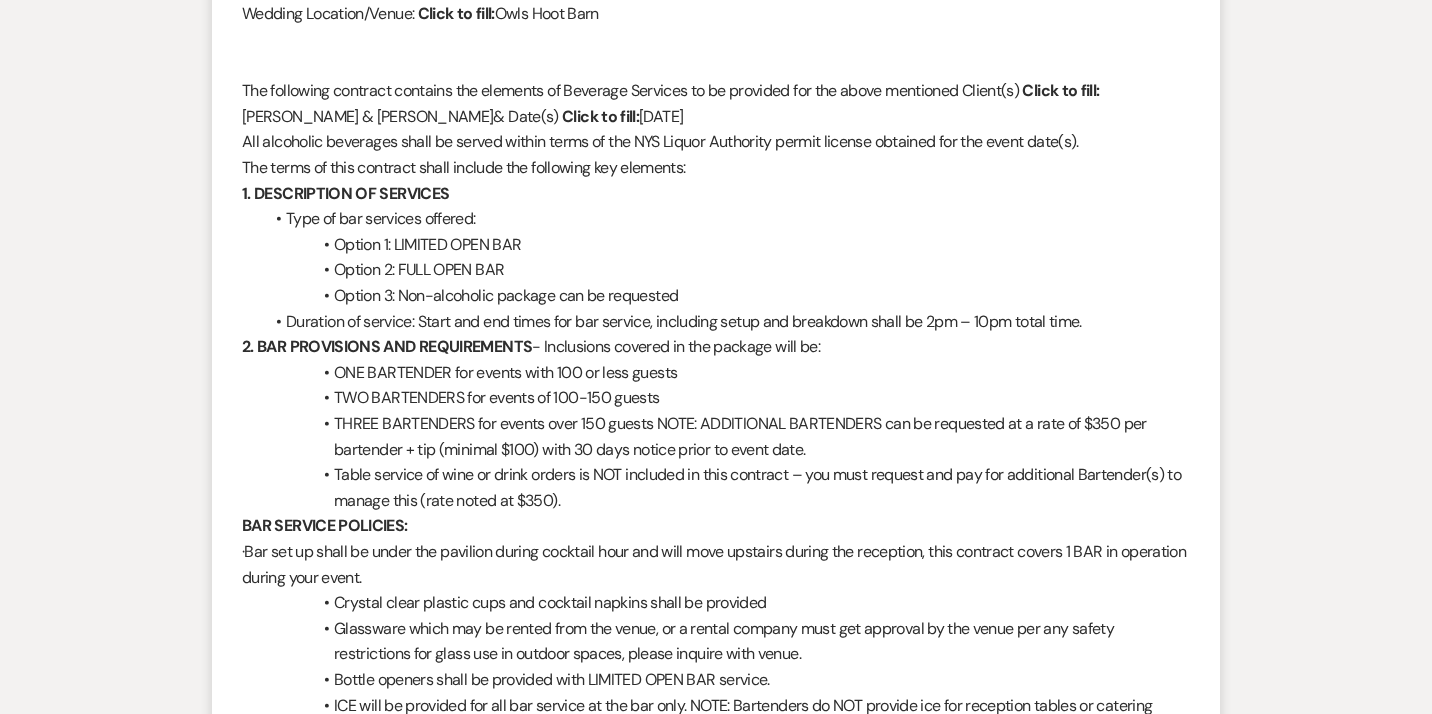scroll, scrollTop: 0, scrollLeft: 0, axis: both 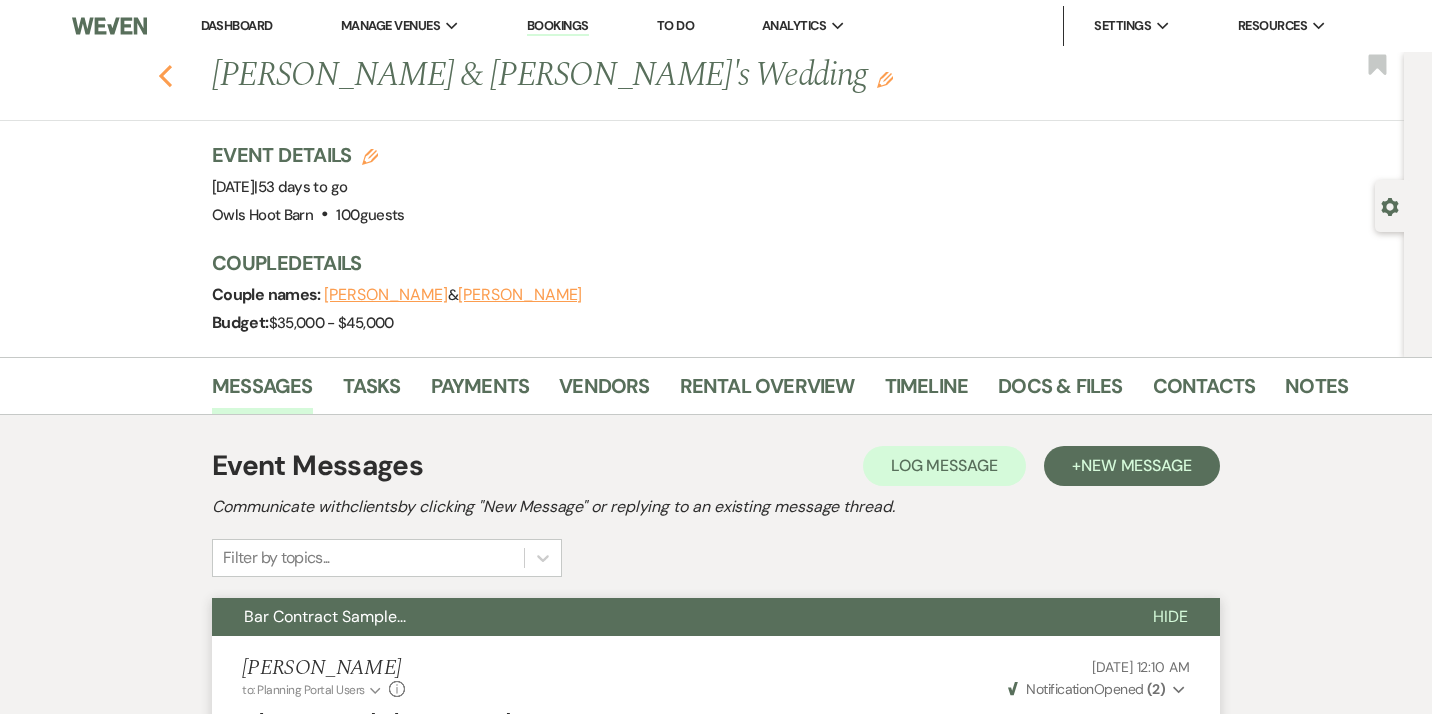 click on "Previous" 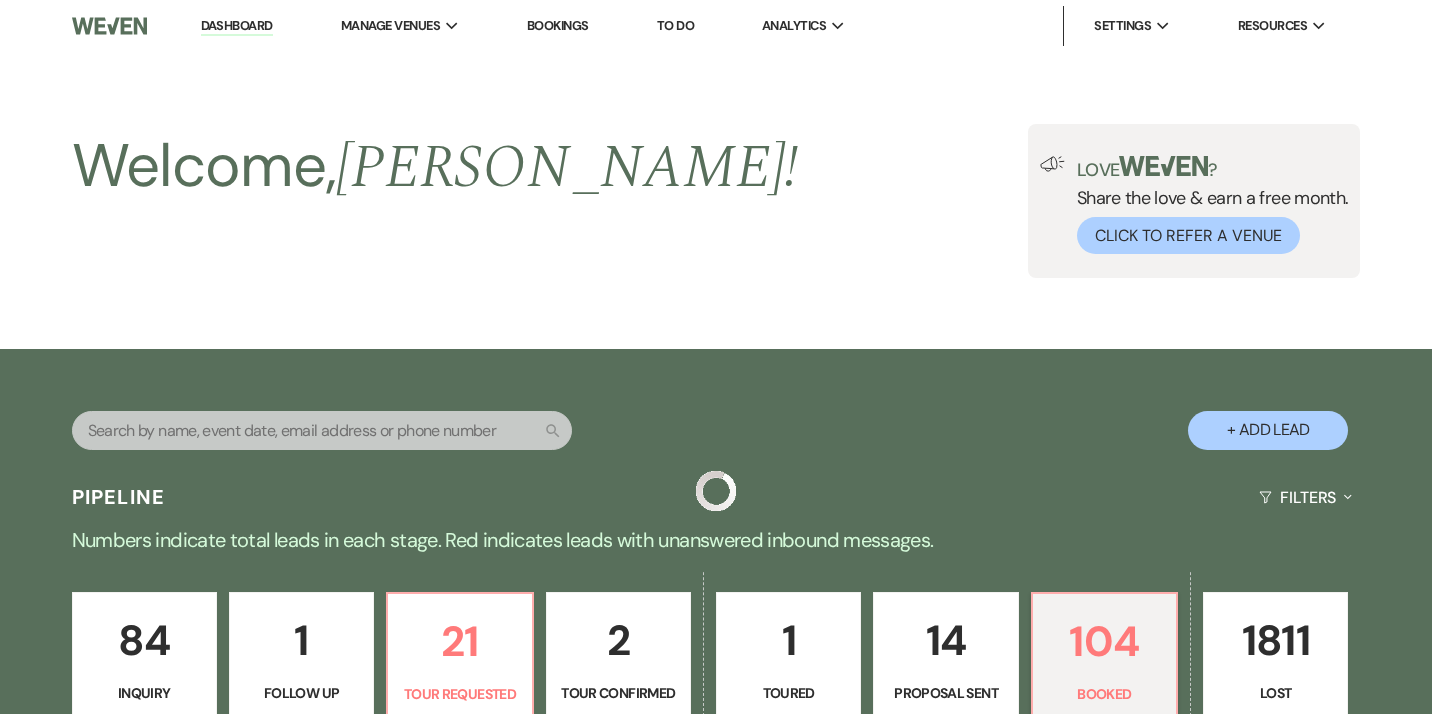 scroll, scrollTop: 689, scrollLeft: 0, axis: vertical 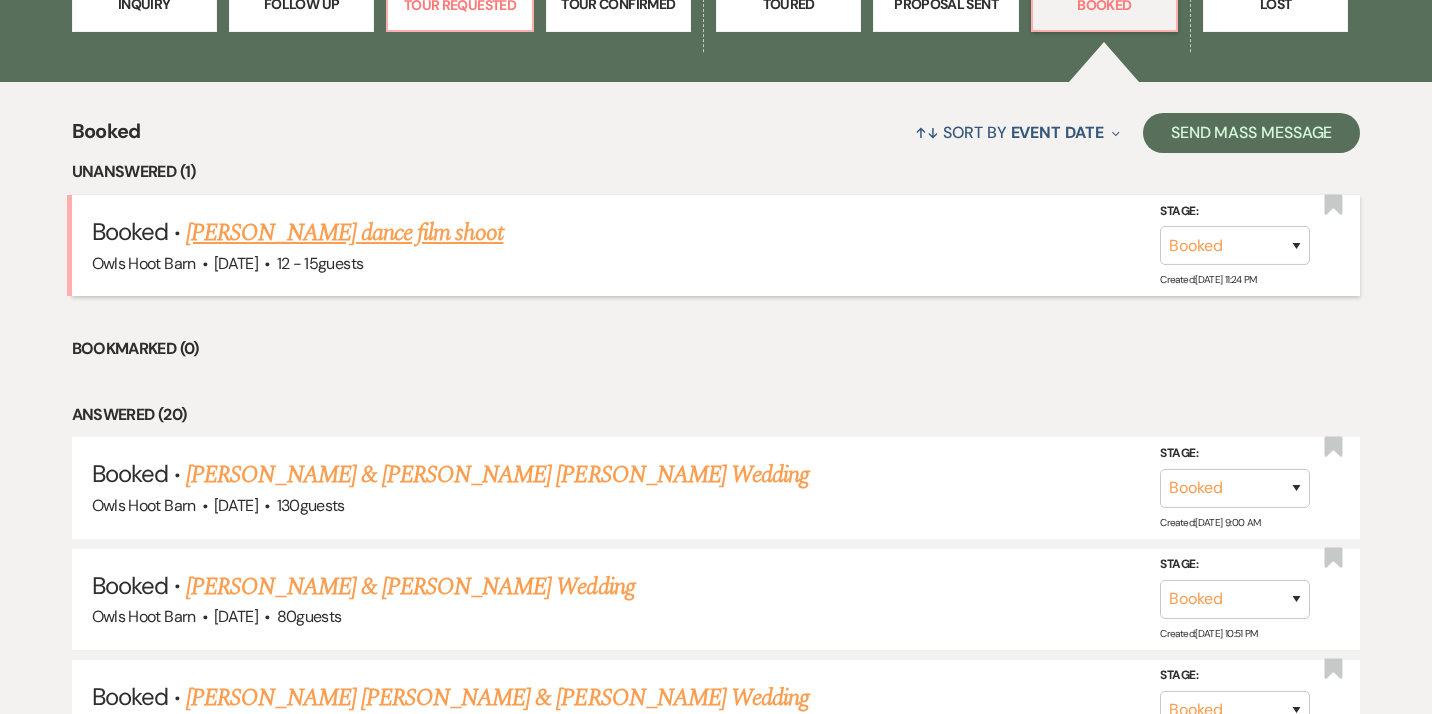 click on "[PERSON_NAME] dance film shoot" at bounding box center [344, 233] 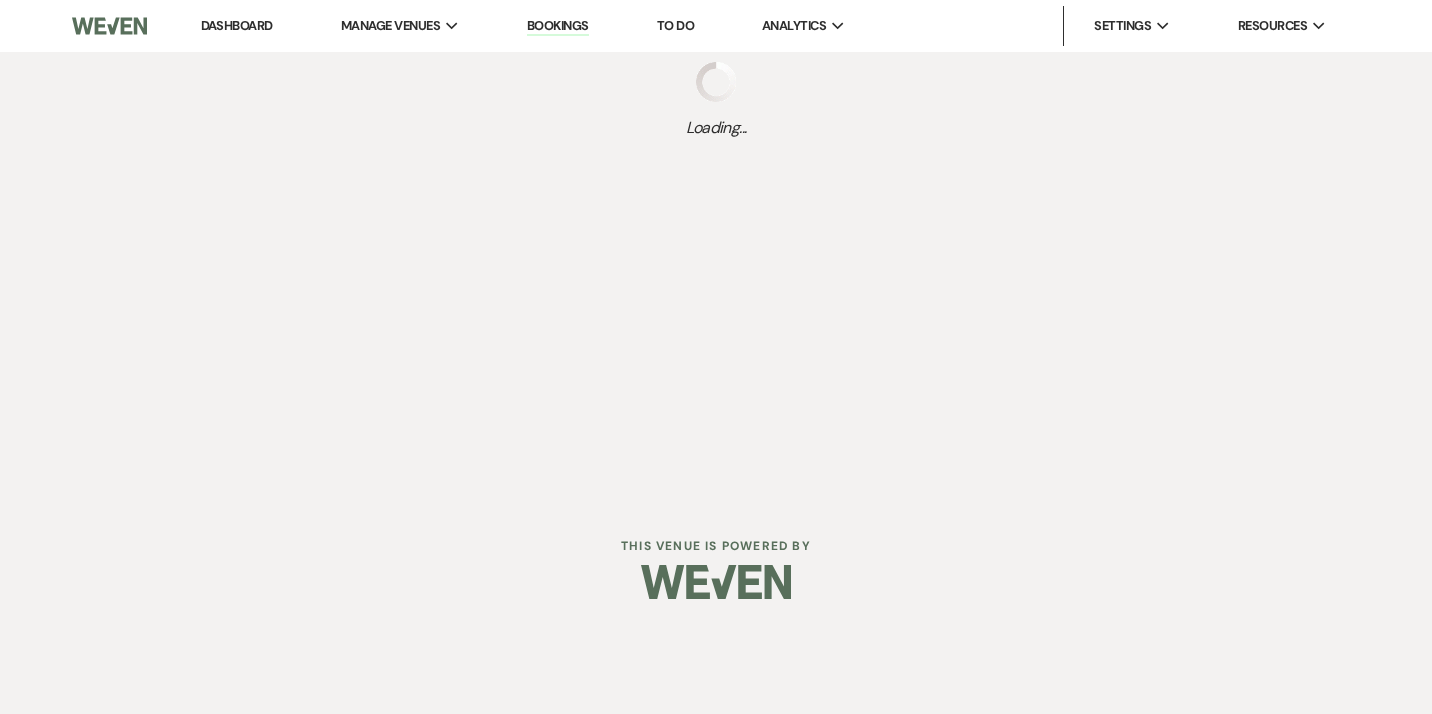 scroll, scrollTop: 0, scrollLeft: 0, axis: both 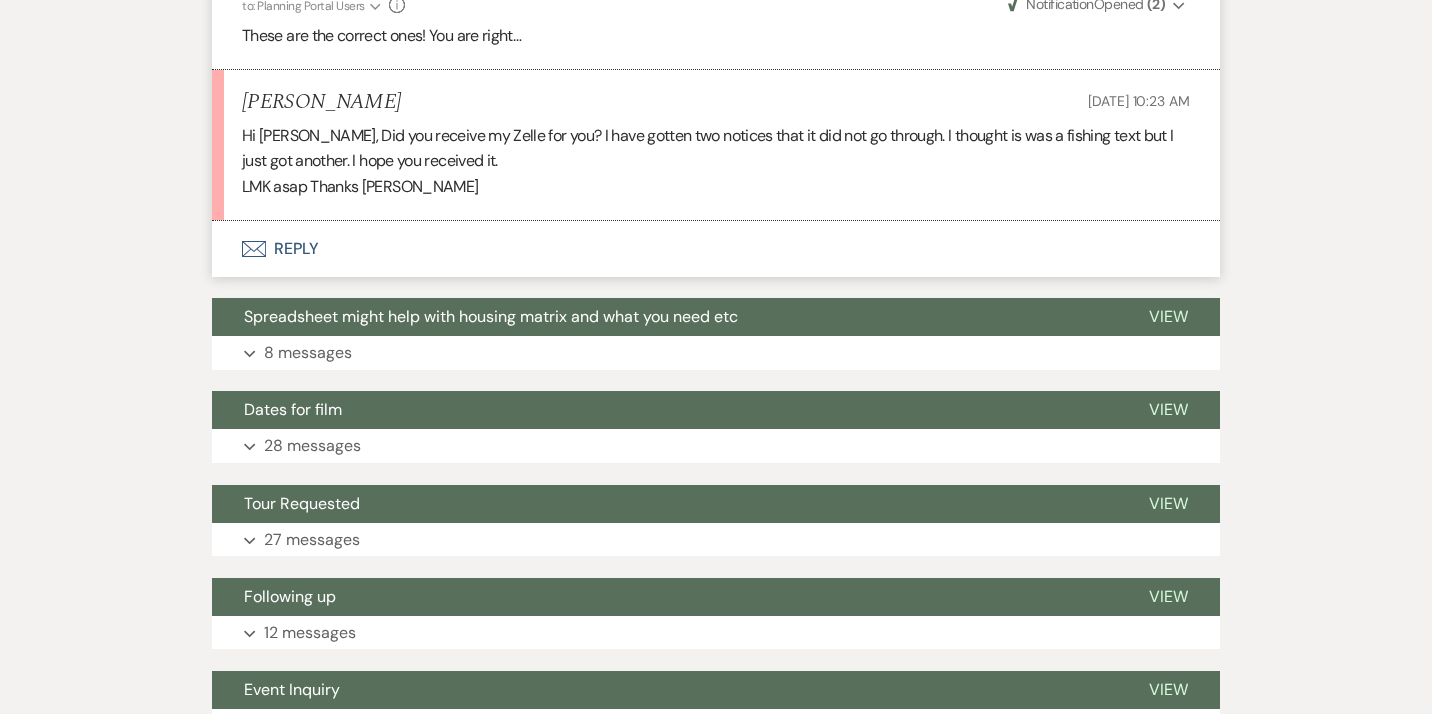 click on "Envelope Reply" at bounding box center [716, 249] 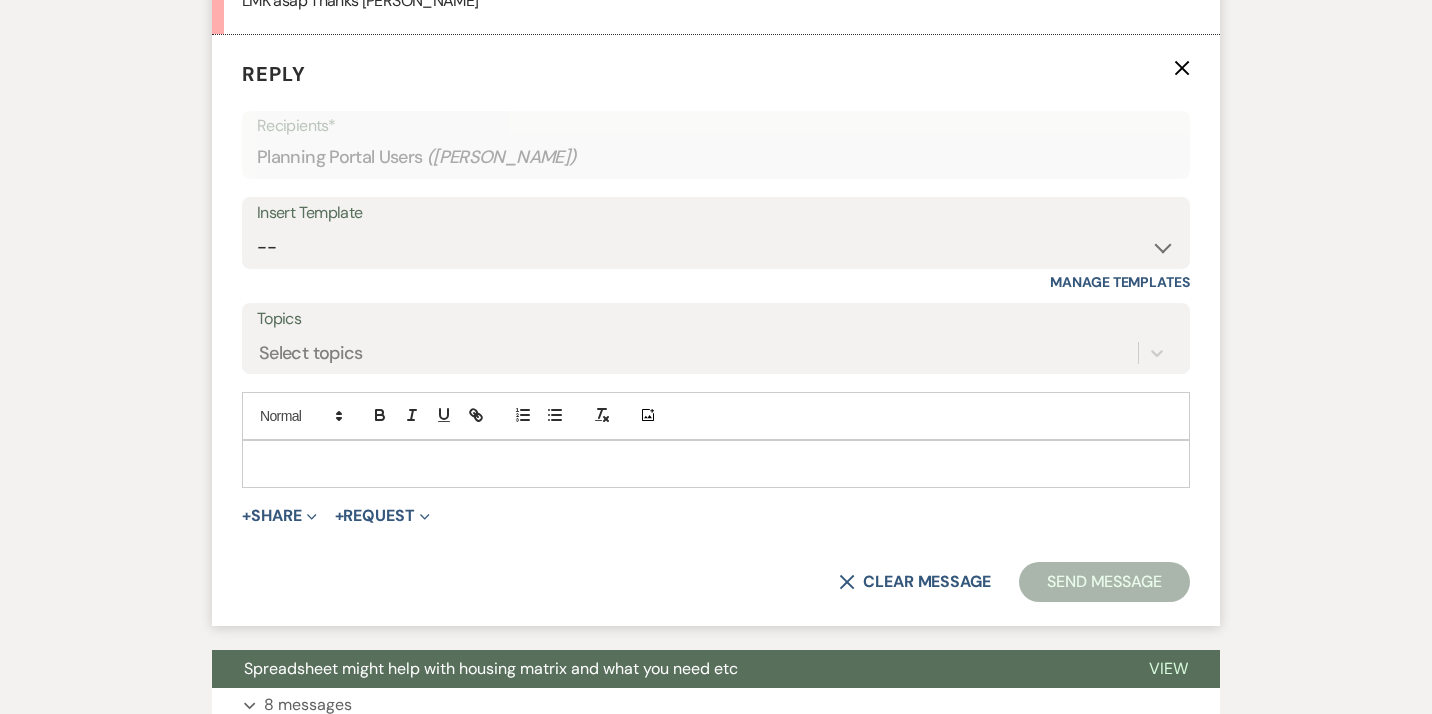 scroll, scrollTop: 4185, scrollLeft: 0, axis: vertical 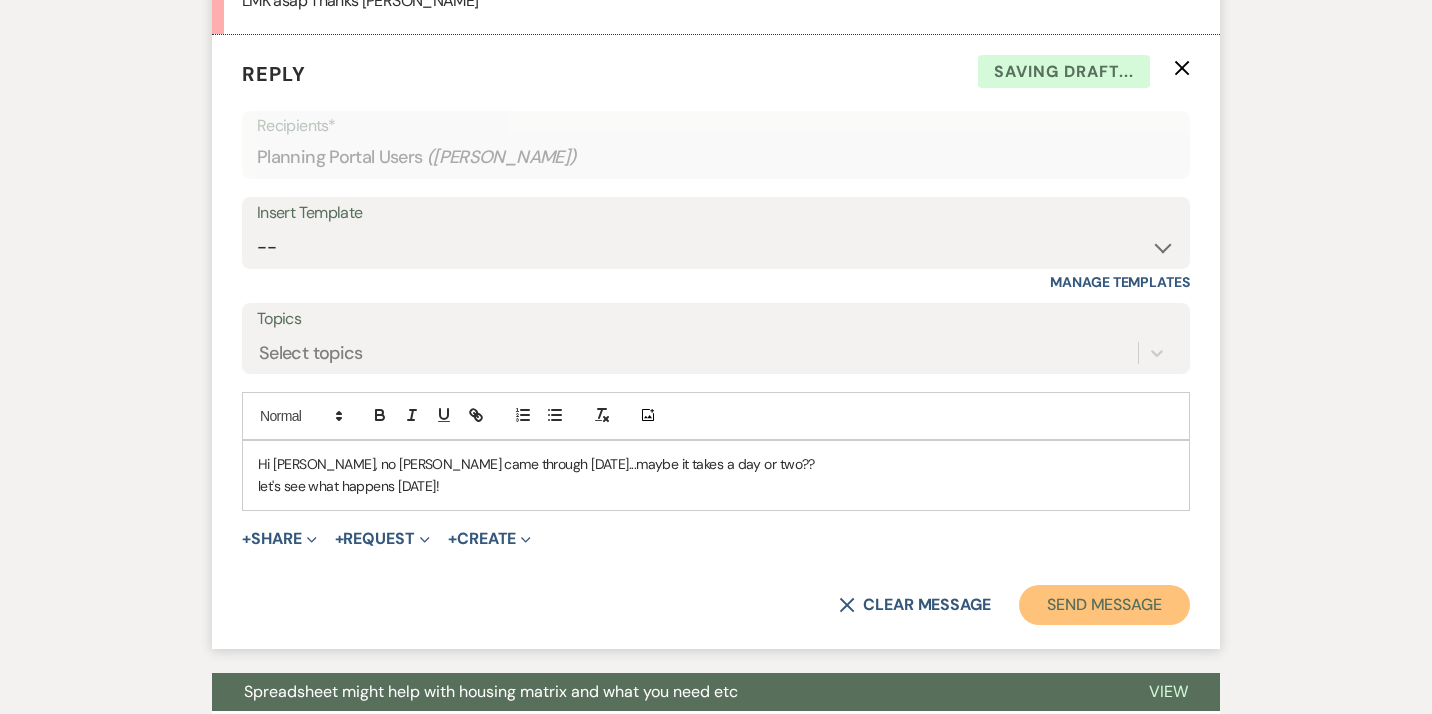 click on "Send Message" at bounding box center (1104, 605) 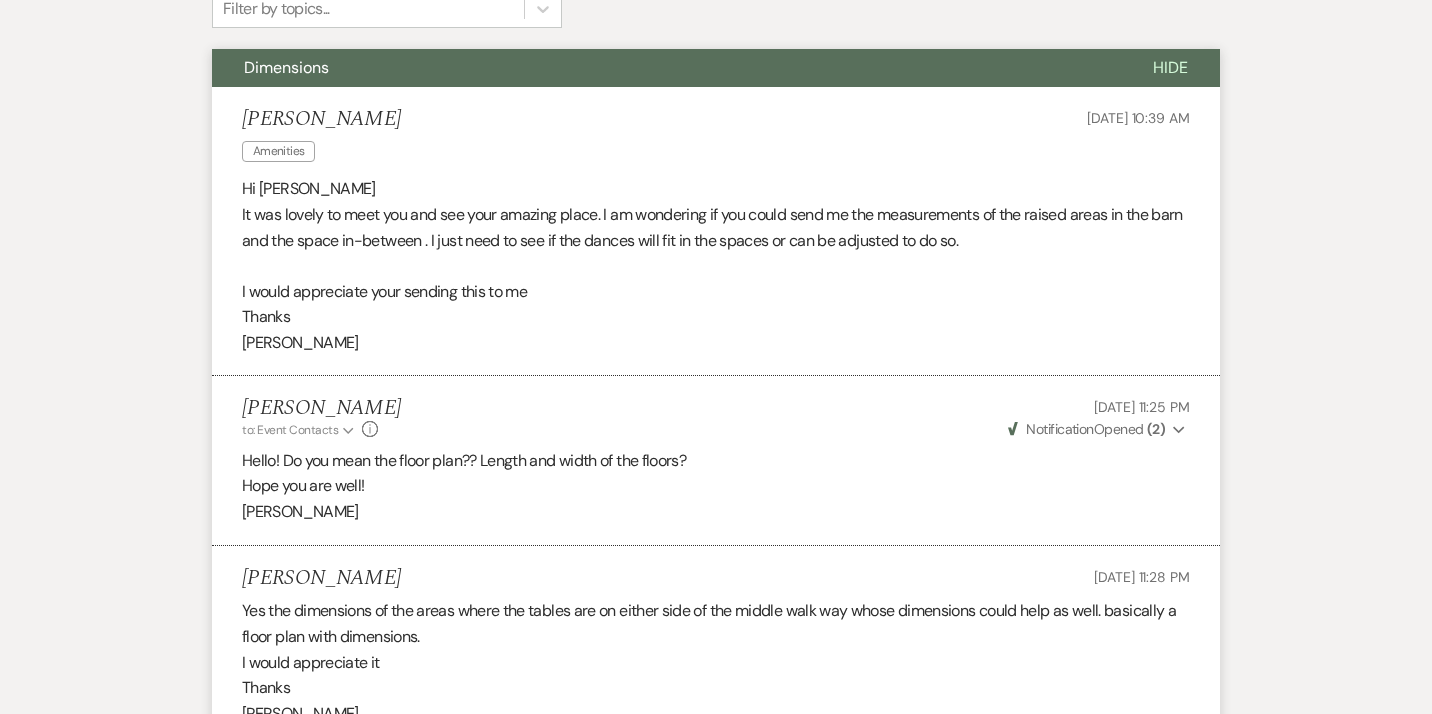 scroll, scrollTop: 0, scrollLeft: 0, axis: both 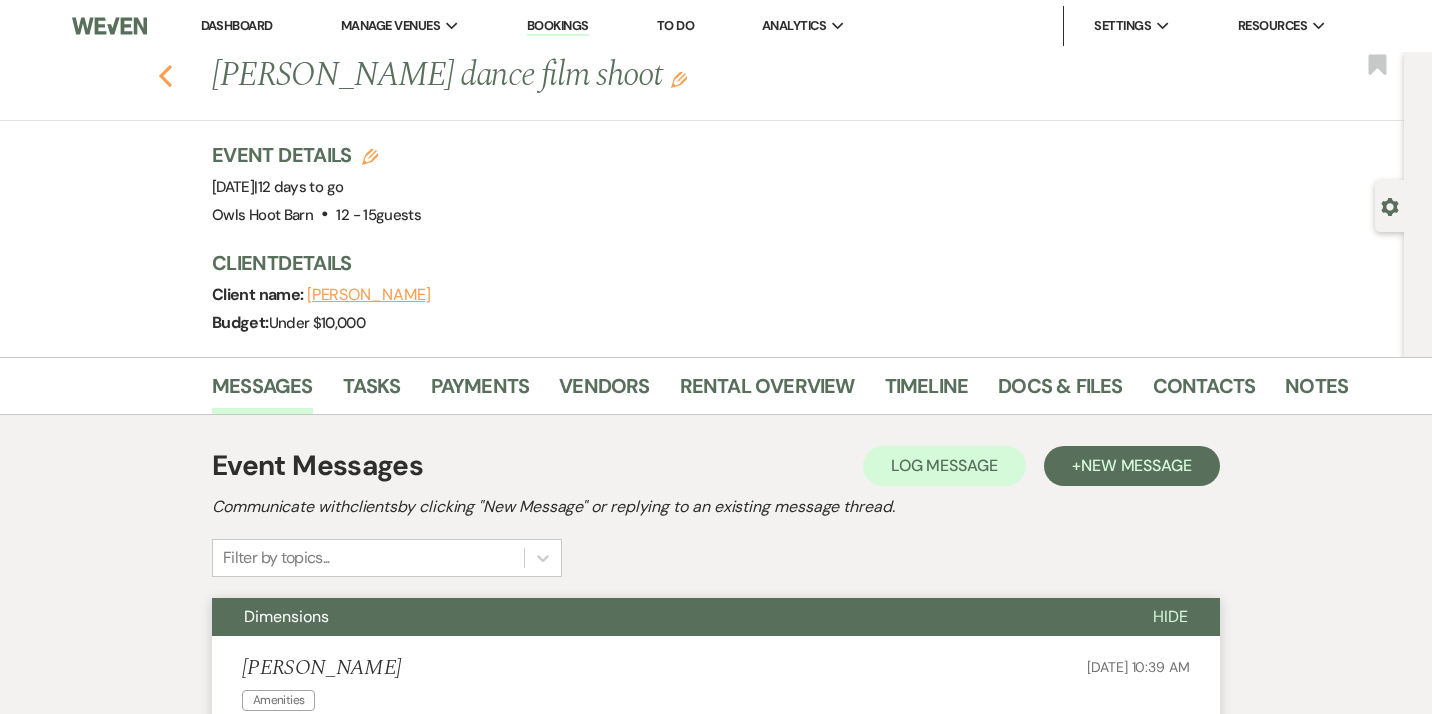 click on "Previous" 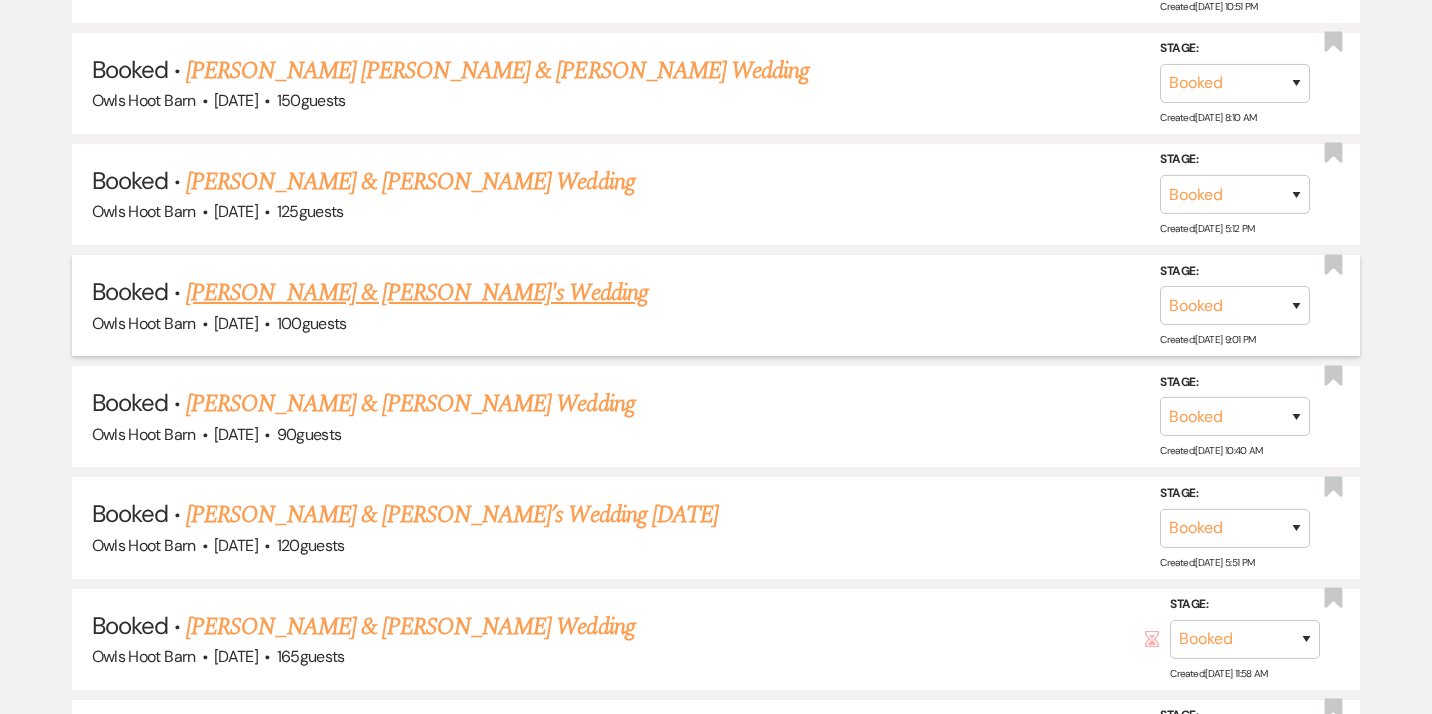 scroll, scrollTop: 1312, scrollLeft: 0, axis: vertical 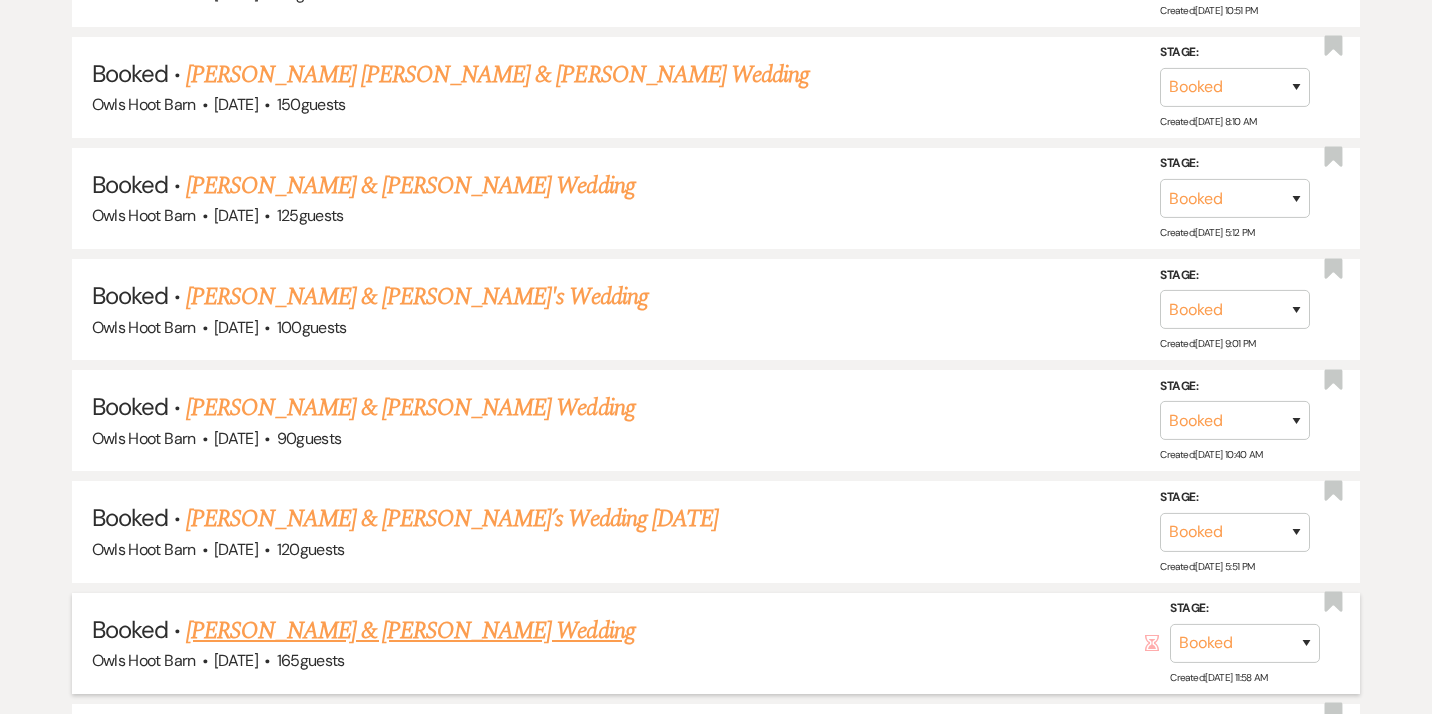 click on "[PERSON_NAME] & [PERSON_NAME] Wedding" at bounding box center [410, 631] 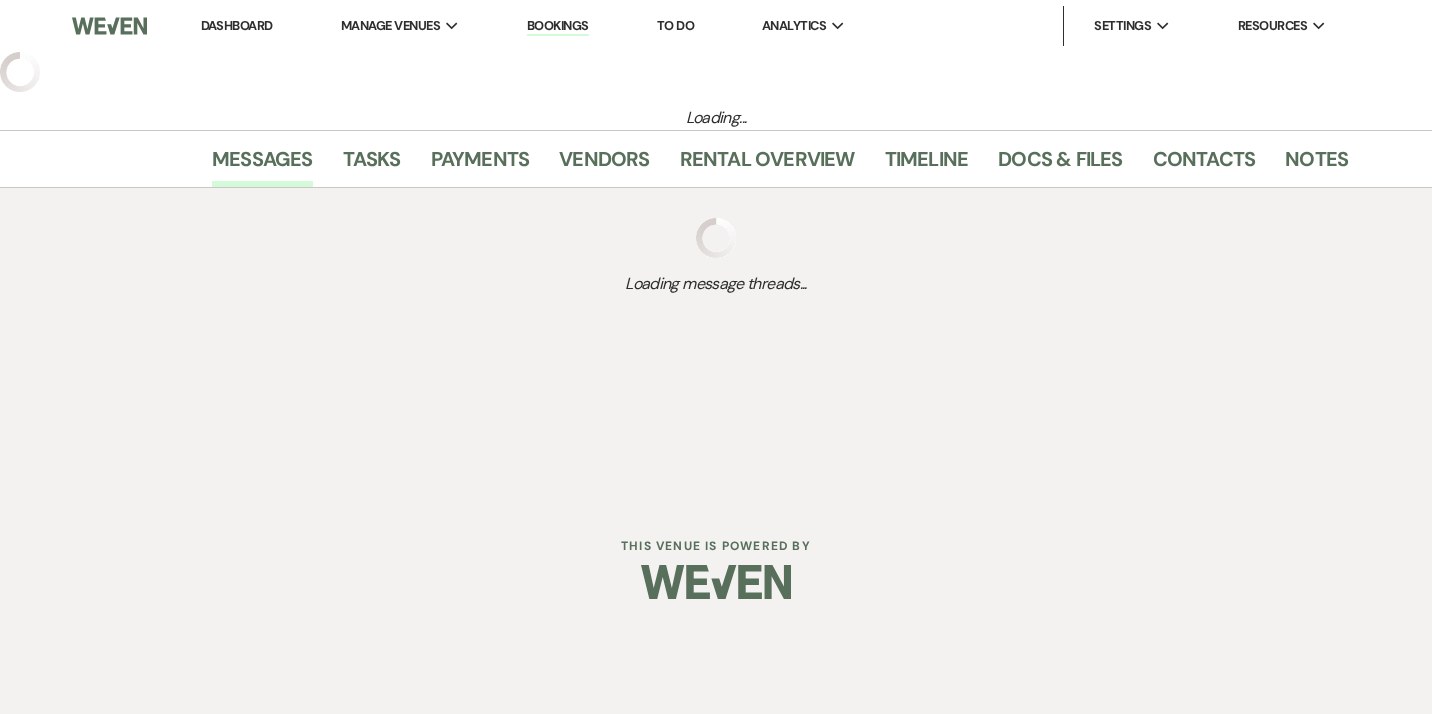 select on "5" 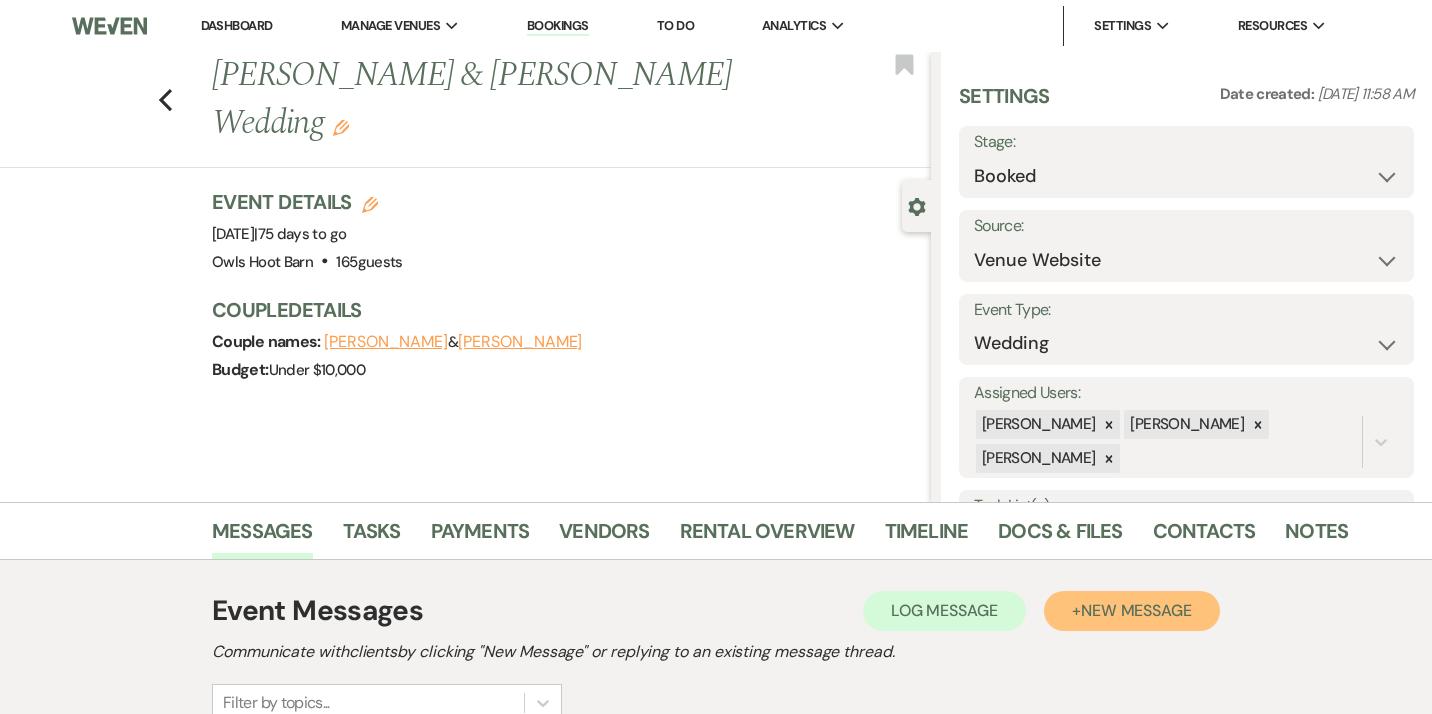 click on "New Message" at bounding box center [1136, 610] 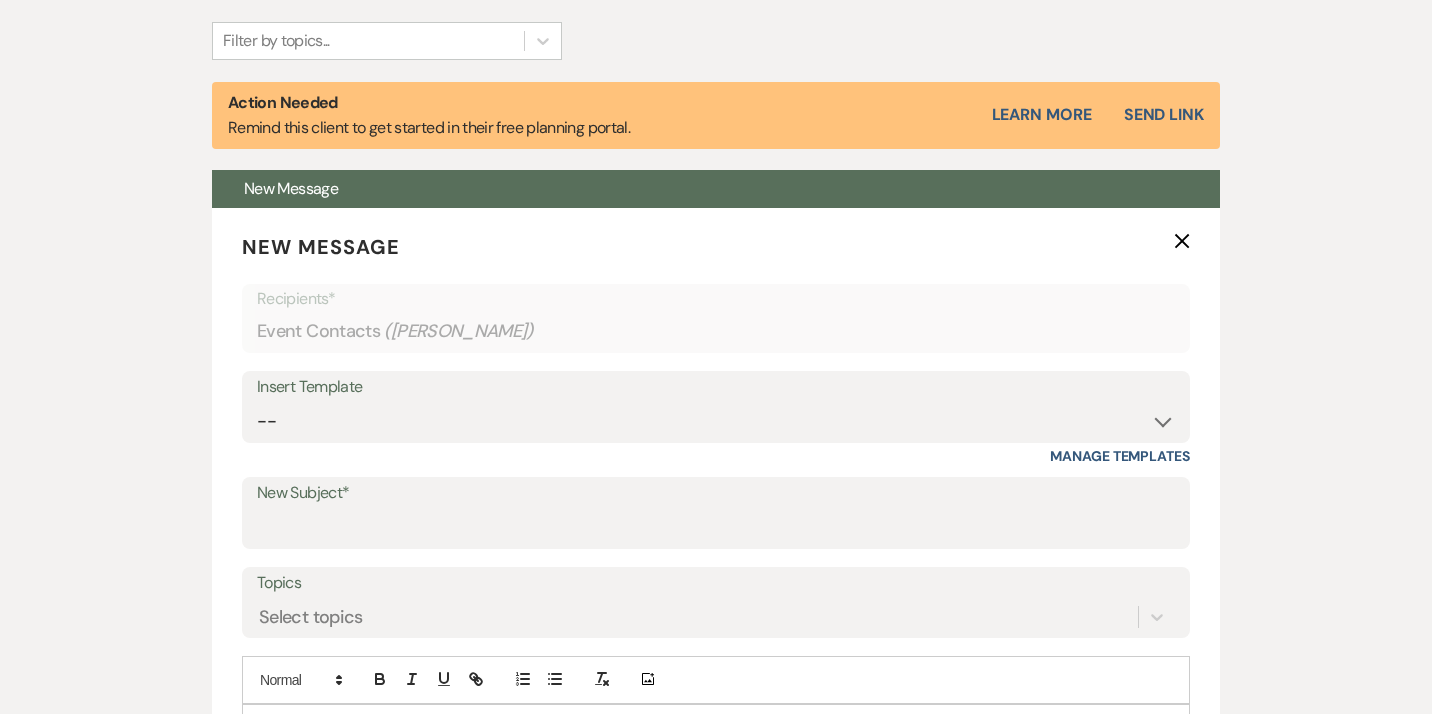 scroll, scrollTop: 659, scrollLeft: 0, axis: vertical 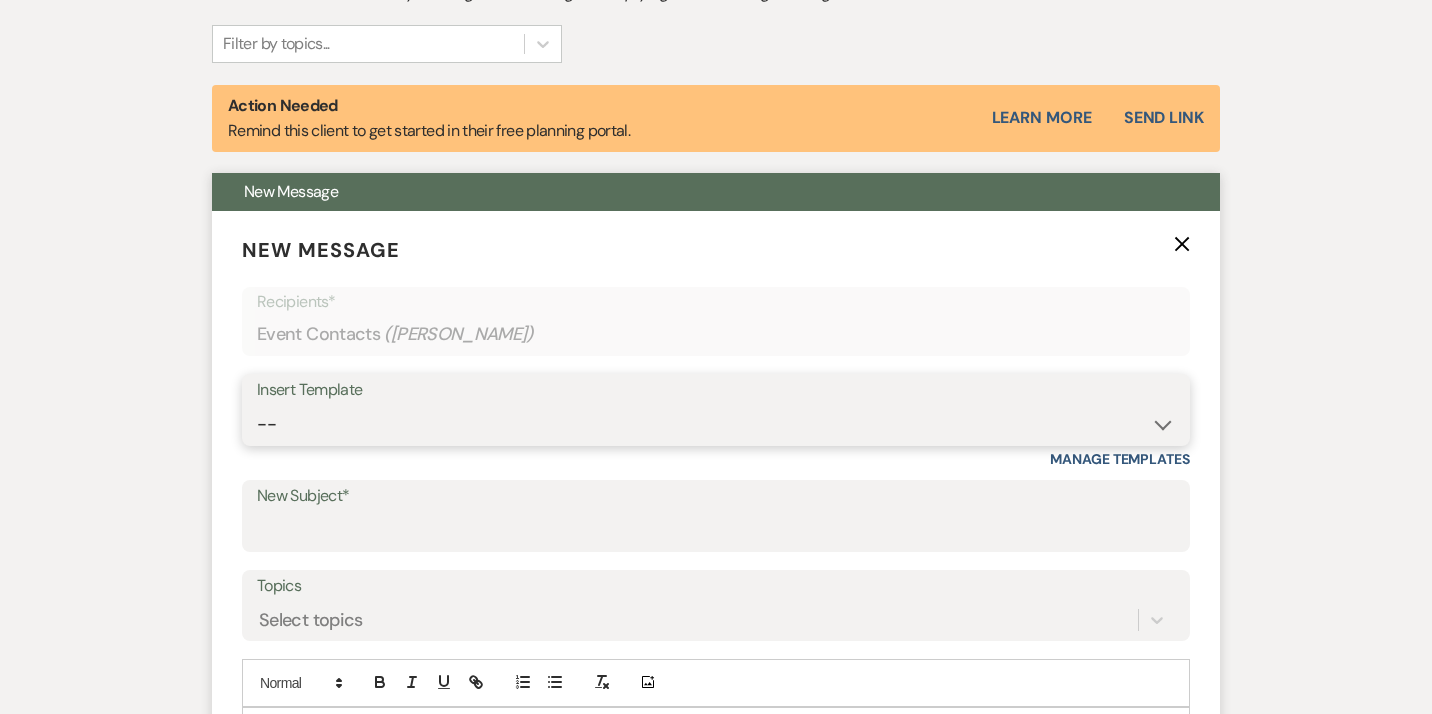 click on "-- Weven Planning Portal Introduction (Booked Events) [MEDICAL_DATA] OHB Bulleted List - Weven Planning Portal Introduction AC & Heating options OHB Contract e-sign  Insurance Policy eWed Itinerary: suggested  30 days out payment & list  Planning & Consulting Services Welcome to the OHB Family! Run of Show OHB recommended  Floor plans  Itineraries  2024 contract review Tipping Guidance 2023 Services & Accessory Rentals xls  WEBO XLS Accessory Rentals & Services NP Final Stretch!  Hello from Owls Hoot Barn Planner final stretch 10% HOLD  2024 Planning 2024 Planning/Consulting  Stay review photos Close loop post tour Overall budget view Wedding Hello Portal Welcome Weven 2025 2024 accommodations  2025 options  Links info  First Student Shuttle Template Welcome 2025 Tips Links & questions  Call Loop Brief links questions  Invoice Links Local recommendations to put in website  Suggested flow /run of show 3:30  Special Event Insurance  Petite  Couples air bnb stays  ESign to review  Local recommendations 2024 3D’s PT" at bounding box center (716, 424) 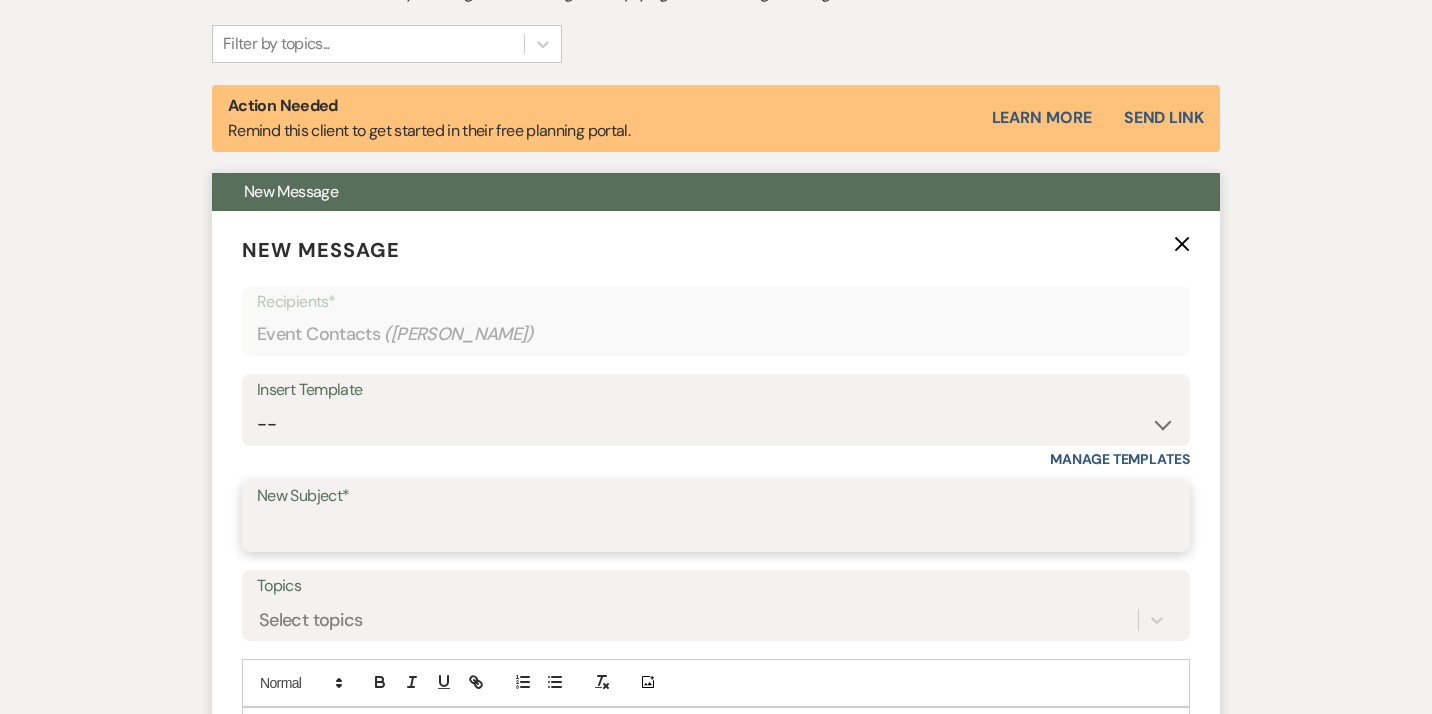 click on "New Subject*" at bounding box center [716, 530] 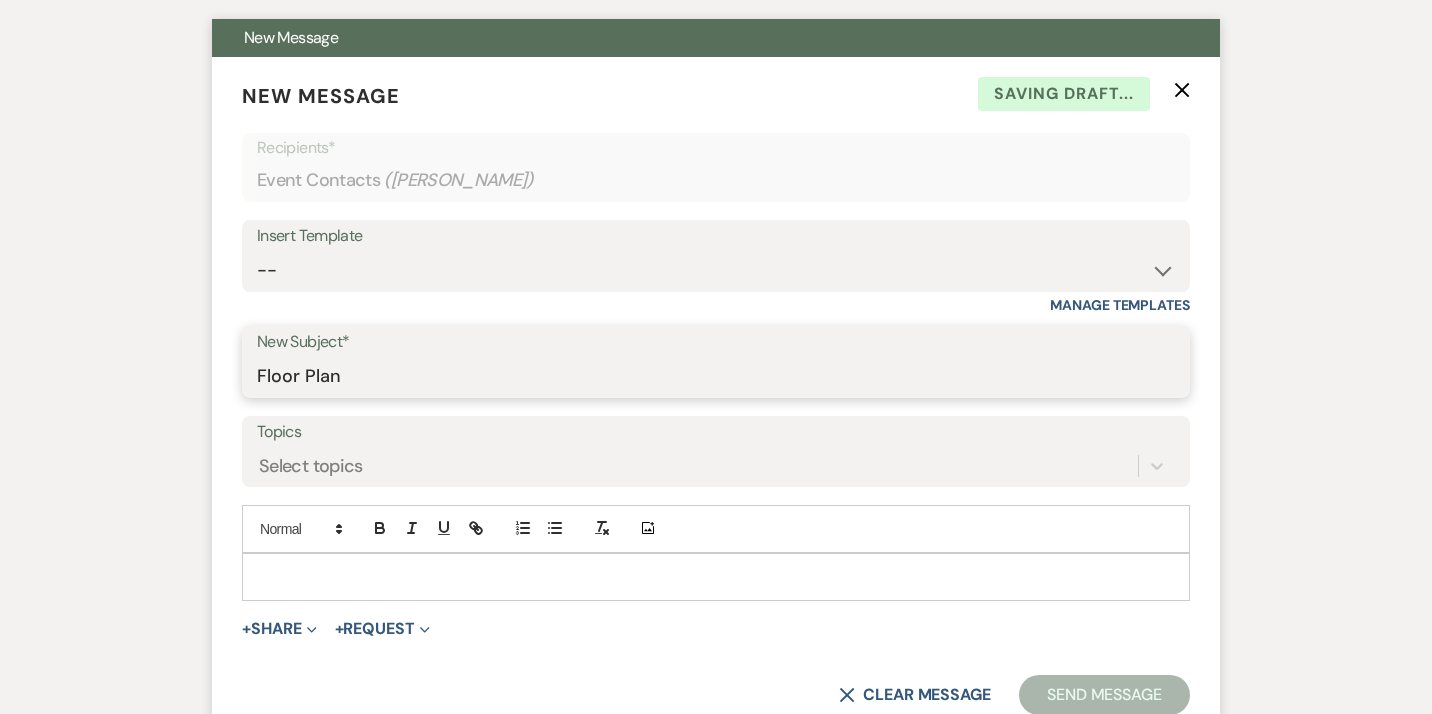scroll, scrollTop: 848, scrollLeft: 0, axis: vertical 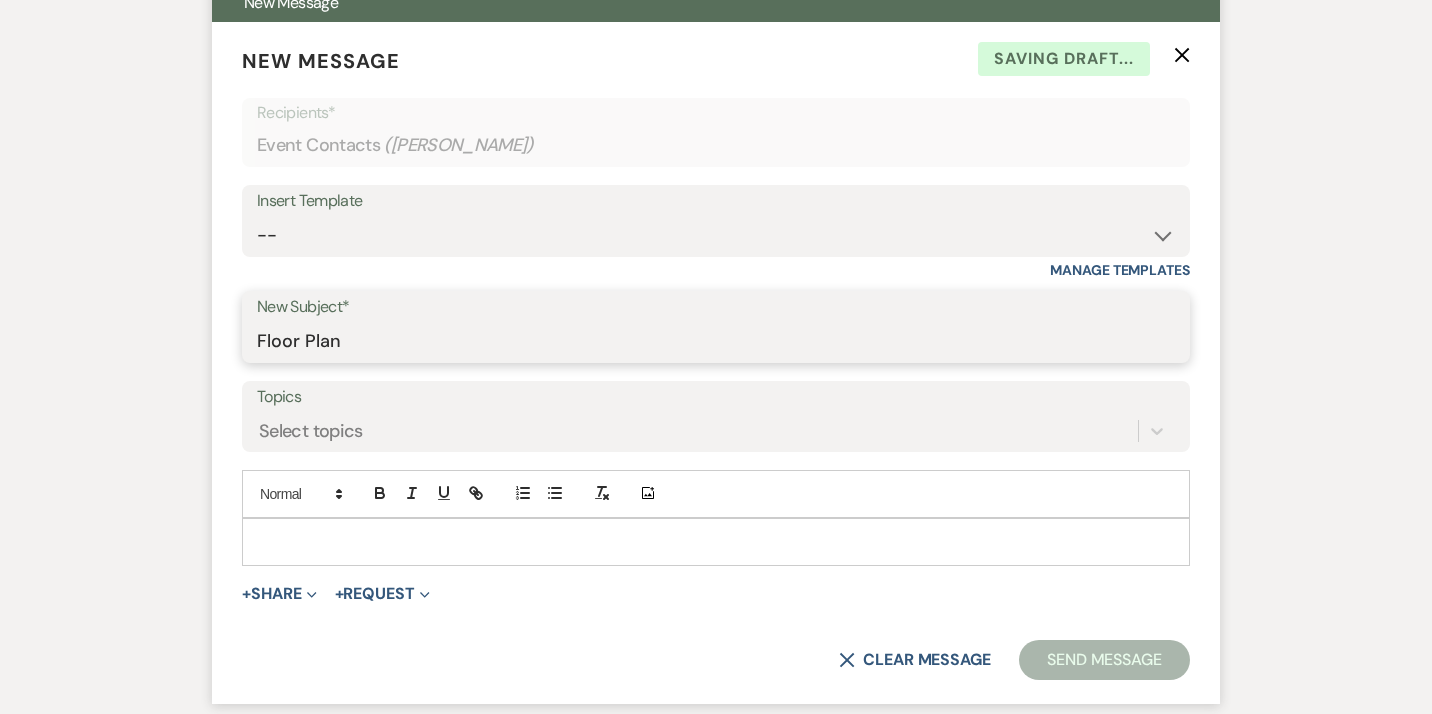 type on "Floor Plan" 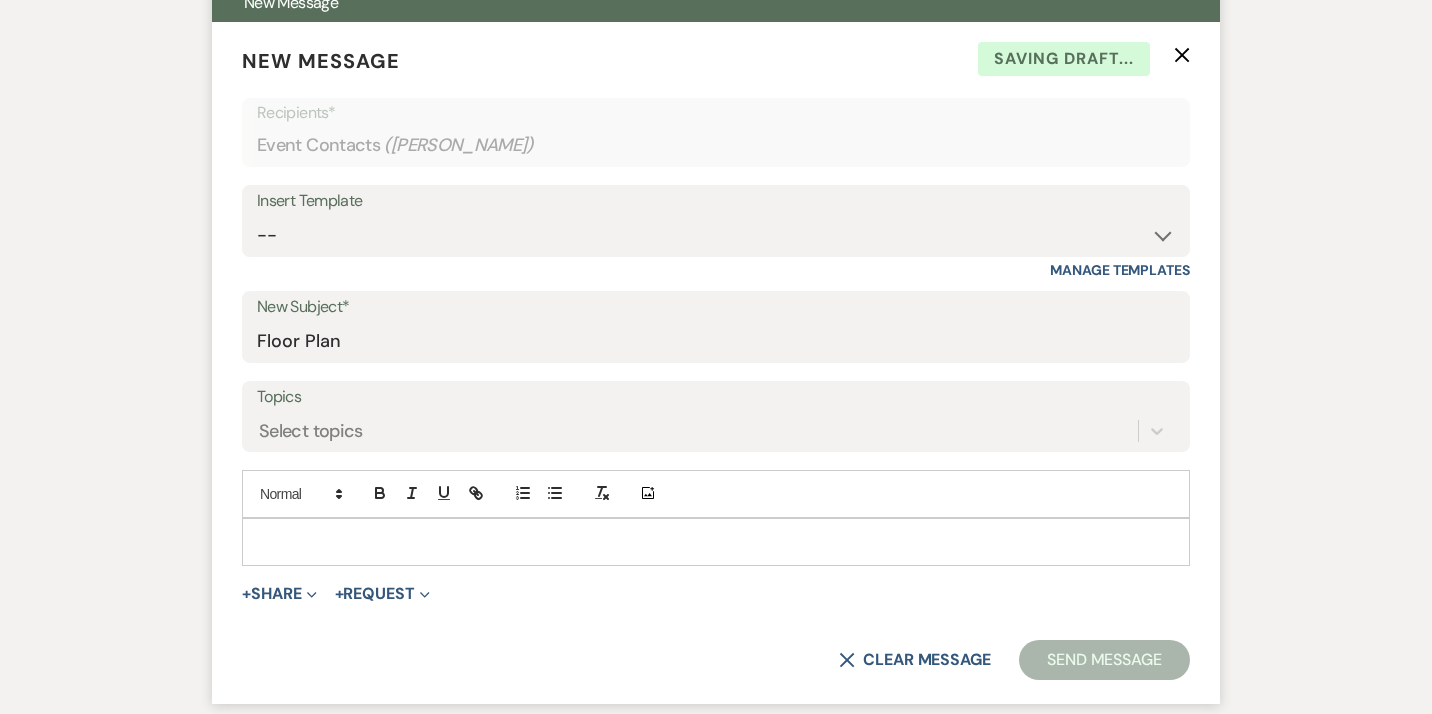 click at bounding box center (716, 542) 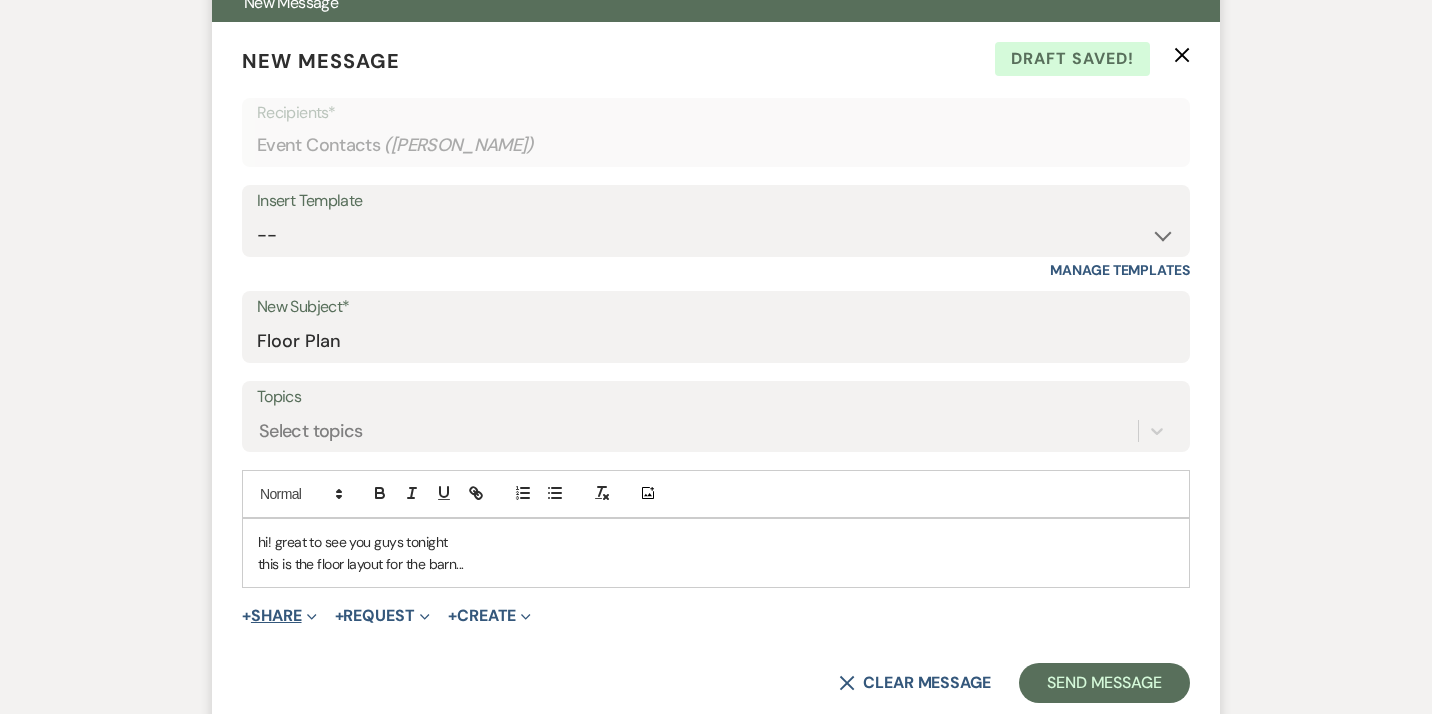 click on "+  Share Expand" at bounding box center (279, 616) 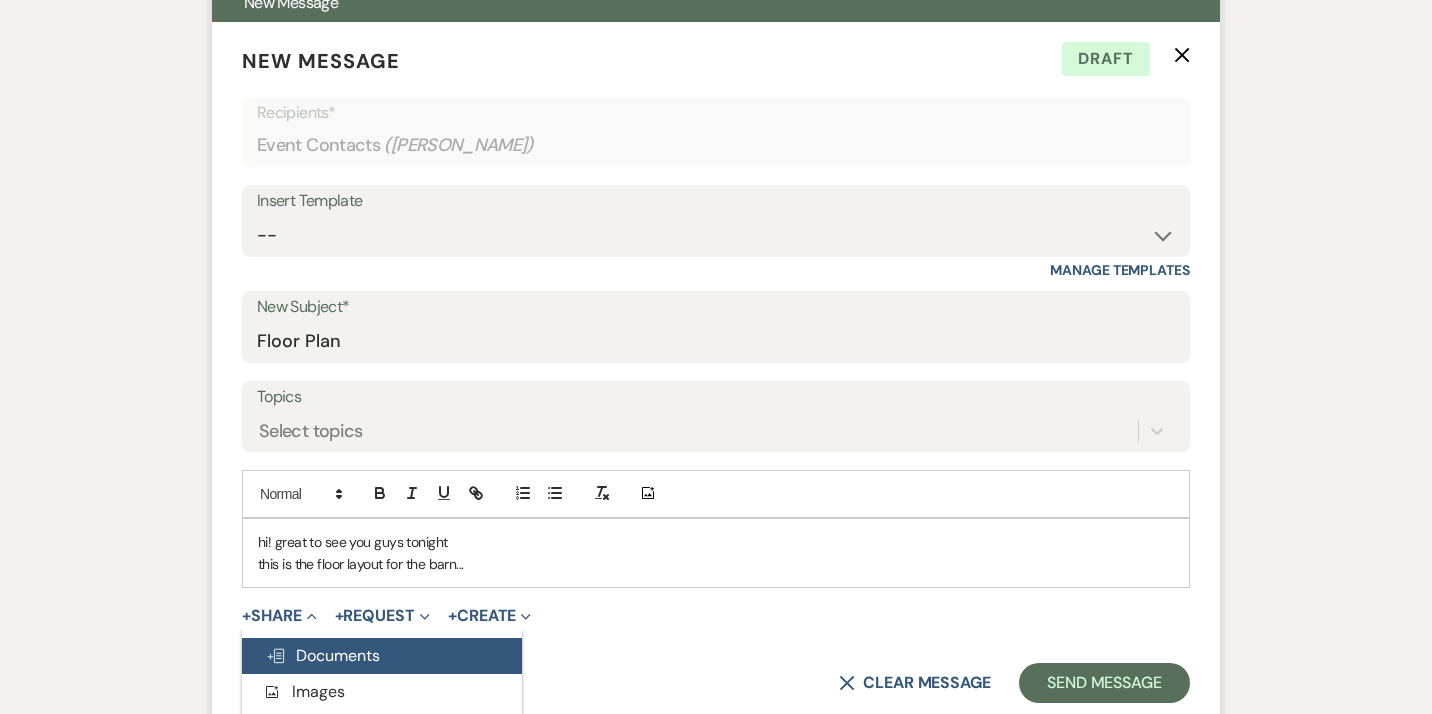 click on "Doc Upload Documents" at bounding box center (323, 655) 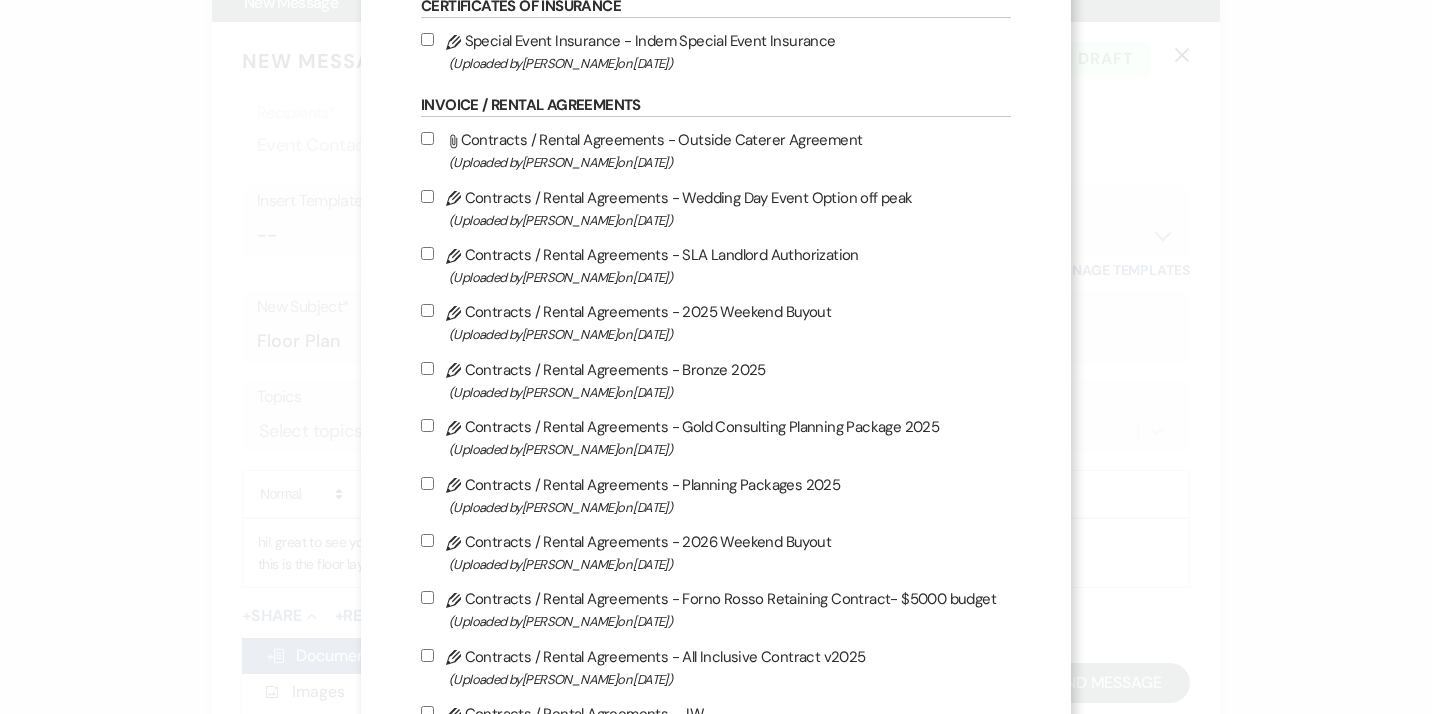 scroll, scrollTop: 137, scrollLeft: 0, axis: vertical 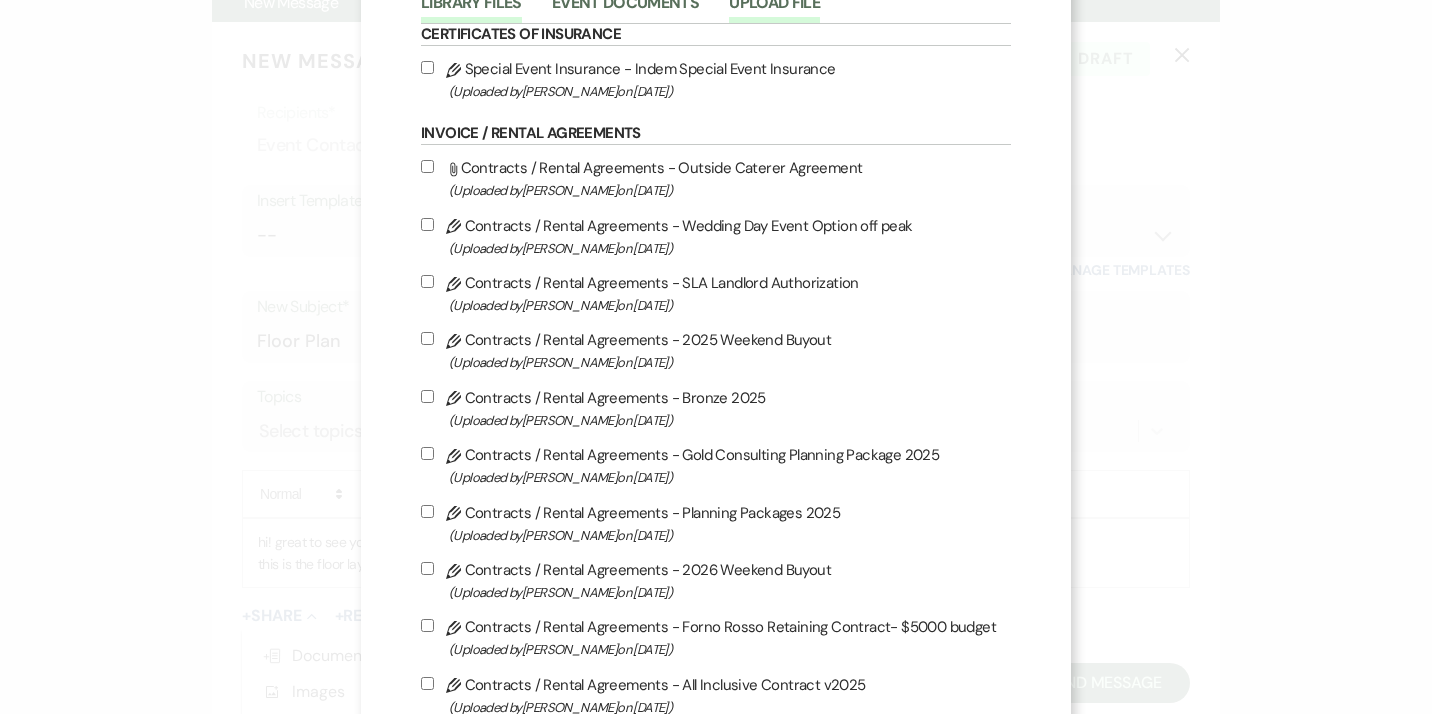 click on "Upload File" at bounding box center (774, 9) 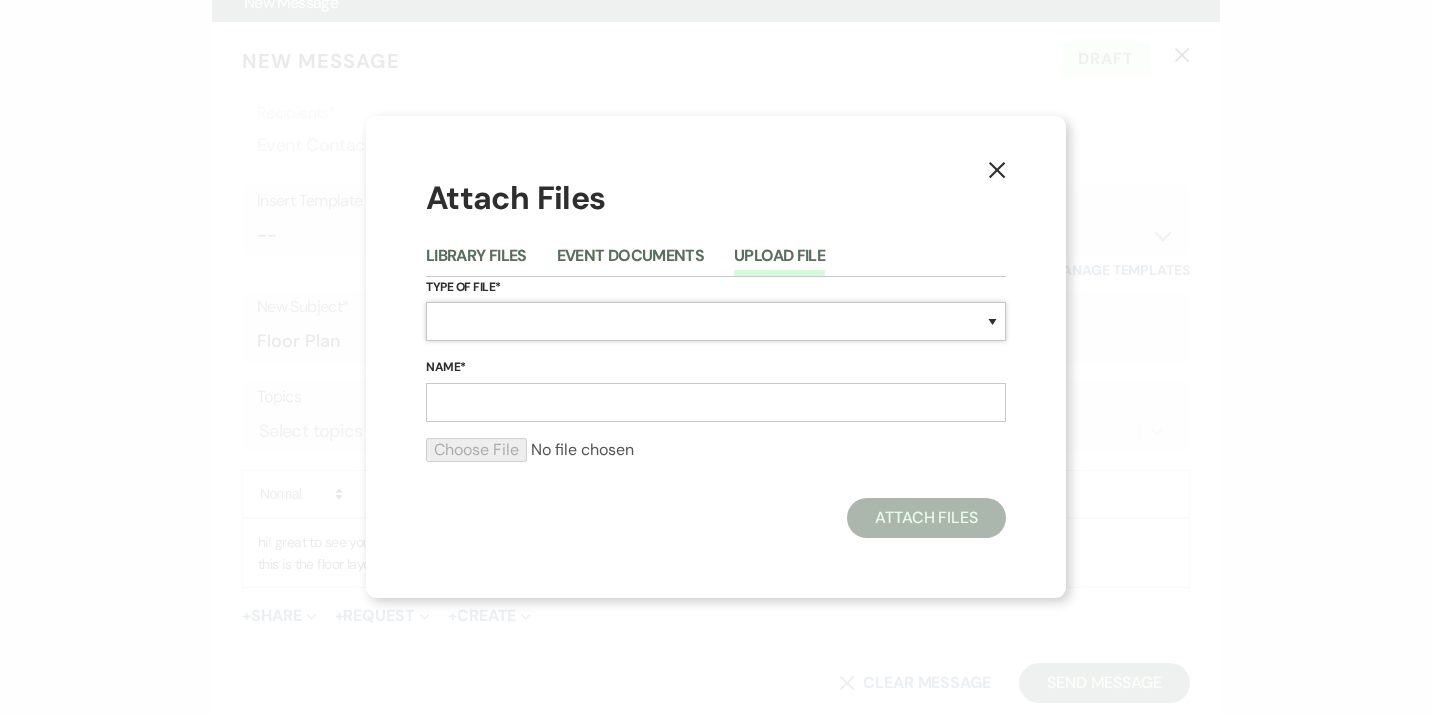 click on "Special Event Insurance Vendor Certificate of Insurance Contracts / Rental Agreements Invoices Receipts Event Maps Floor Plans Rain Plan Seating Charts Venue Layout Catering / Alcohol Permit Event Permit Fire Permit Fuel Permit Generator Permit Tent Permit Venue Permit Other Permit Inventory  Promotional Sample Venue Beverage Ceremony Event Finalize + Share Guests Lodging Menu Vendors Venue Beverage Brochure Menu Packages Product Specifications Quotes Beverage Event and Ceremony Details Finalize & Share Guests Lodging Menu Vendors Venue Event Timeline Family / Wedding Party Timeline Food and Beverage Timeline MC / DJ / Band Timeline Master Timeline Photography Timeline Set-Up / Clean-Up Vendor Timeline Bartender Safe Serve / TiPS Certification Vendor Certification Vendor License Other" at bounding box center (716, 321) 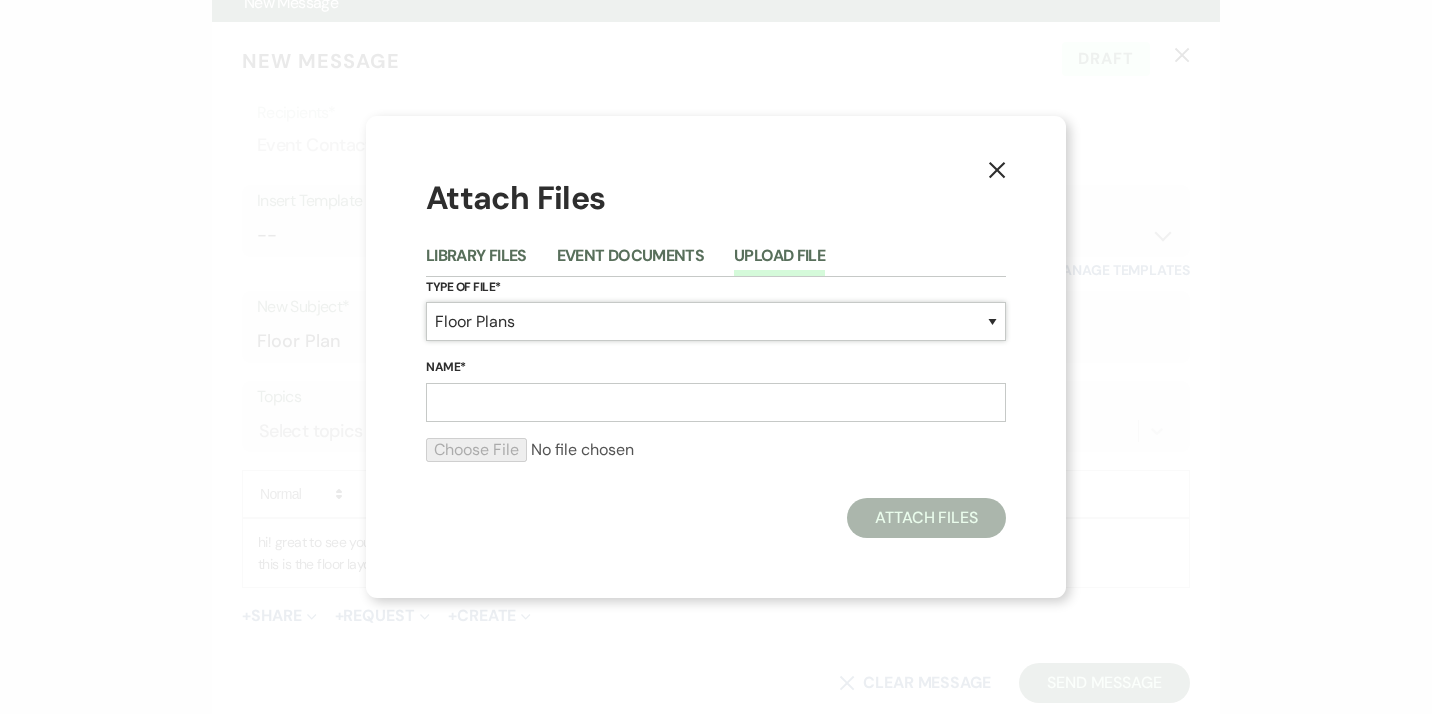 click on "Floor Plans" at bounding box center [0, 0] 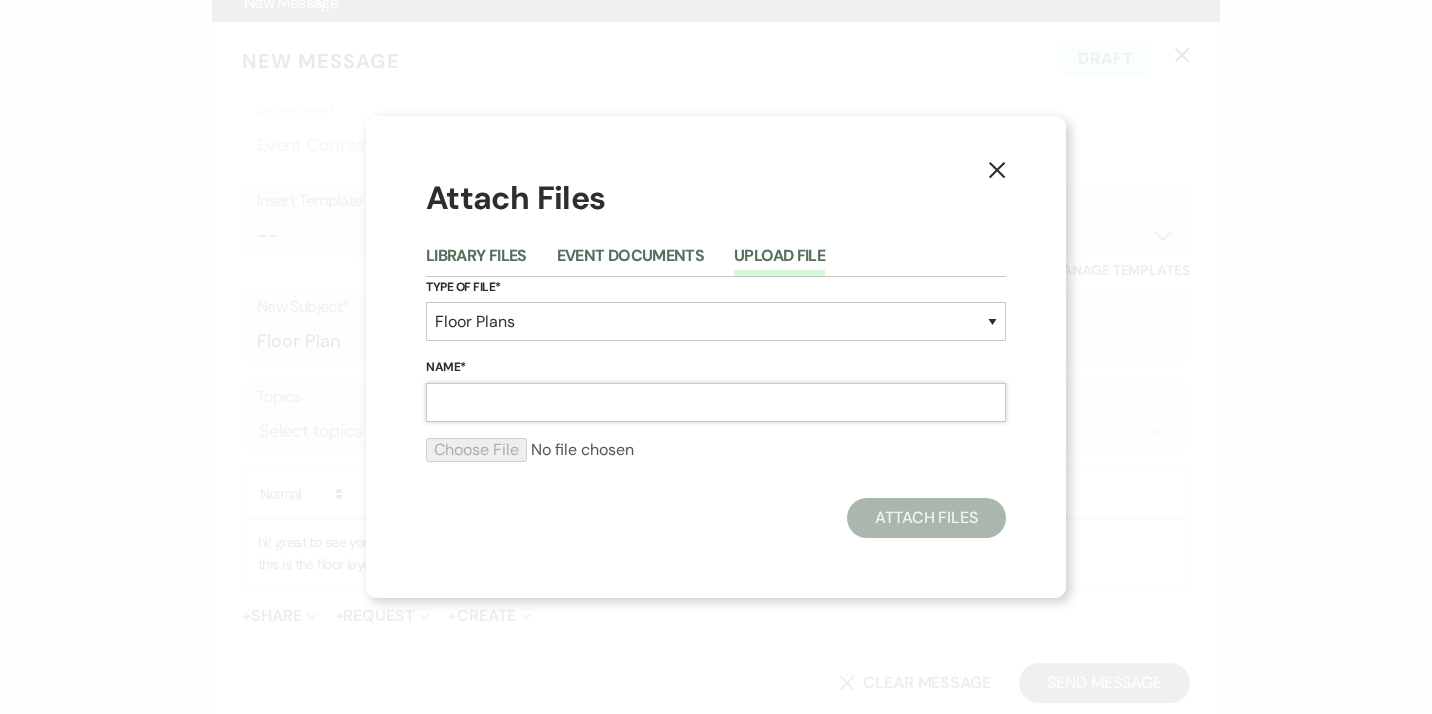 click on "Name*" at bounding box center [716, 402] 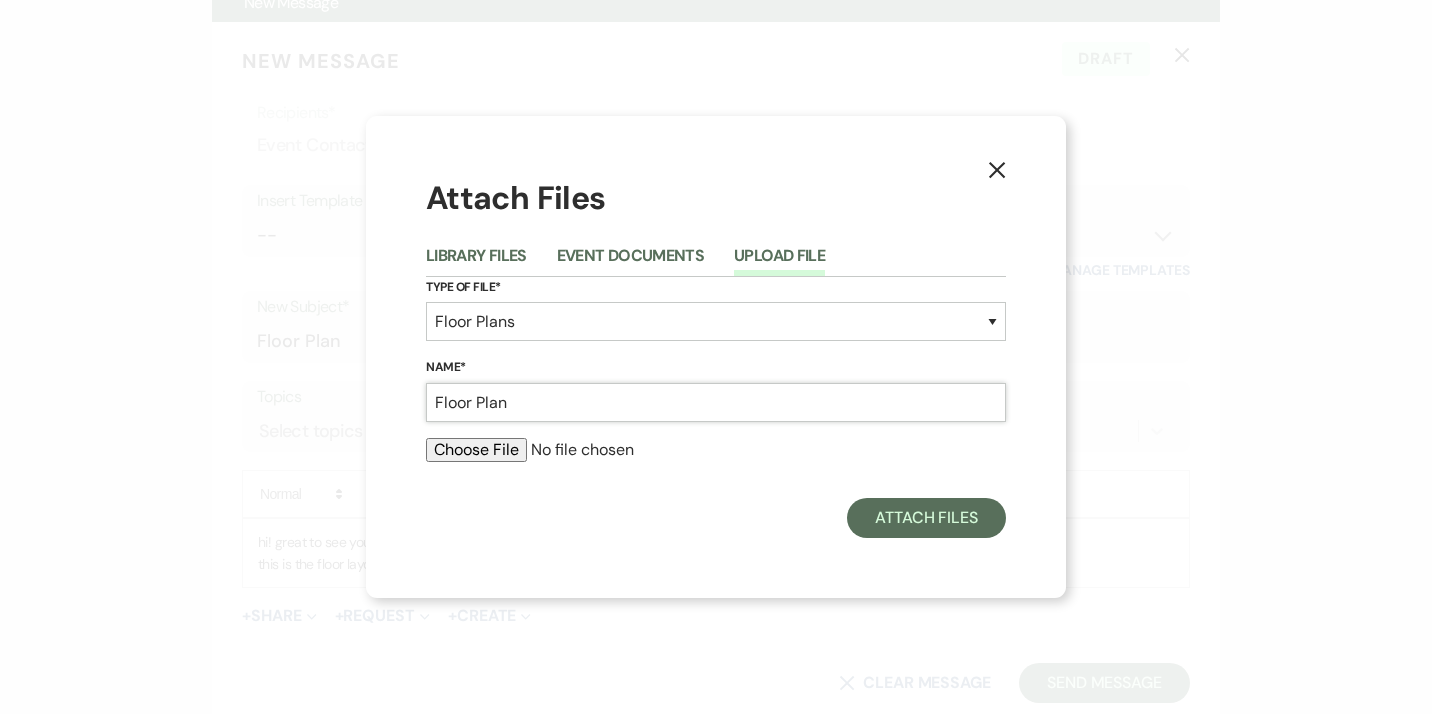 type on "Floor Plan" 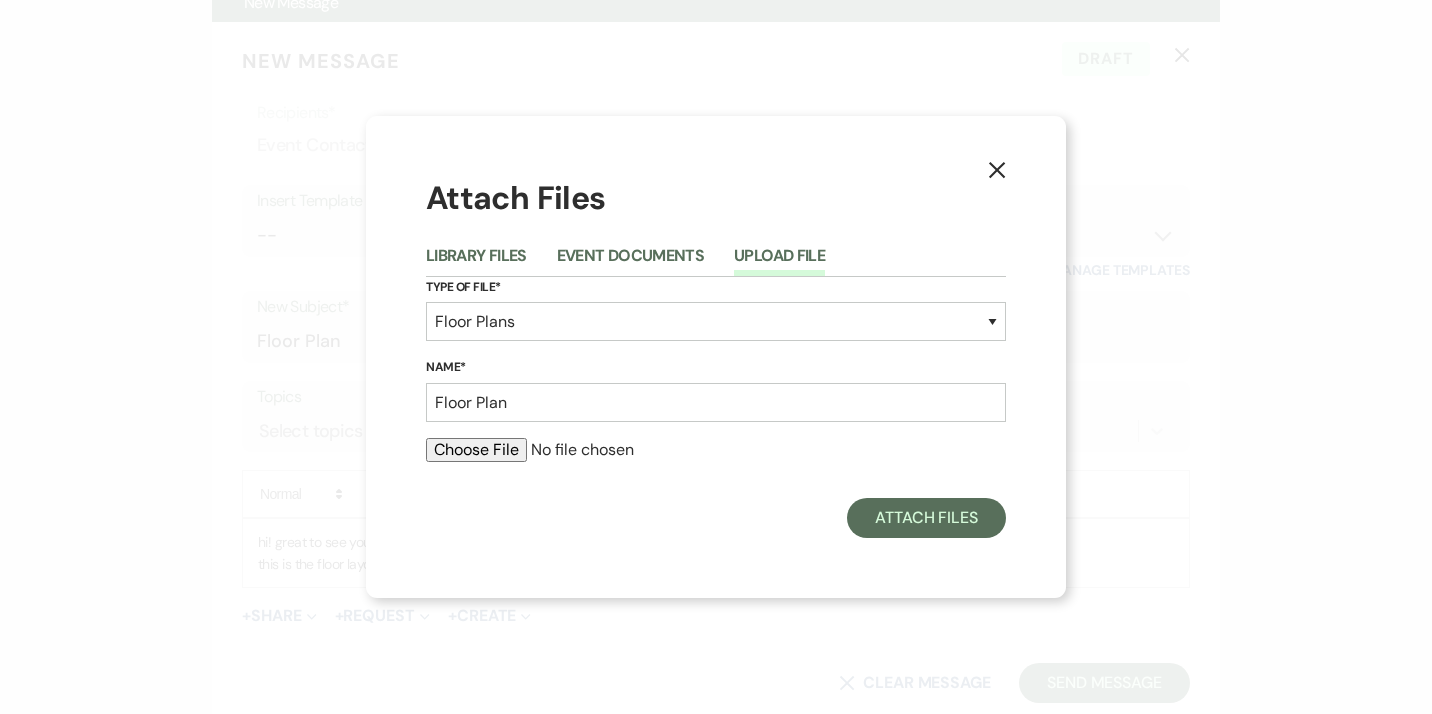 click at bounding box center (716, 450) 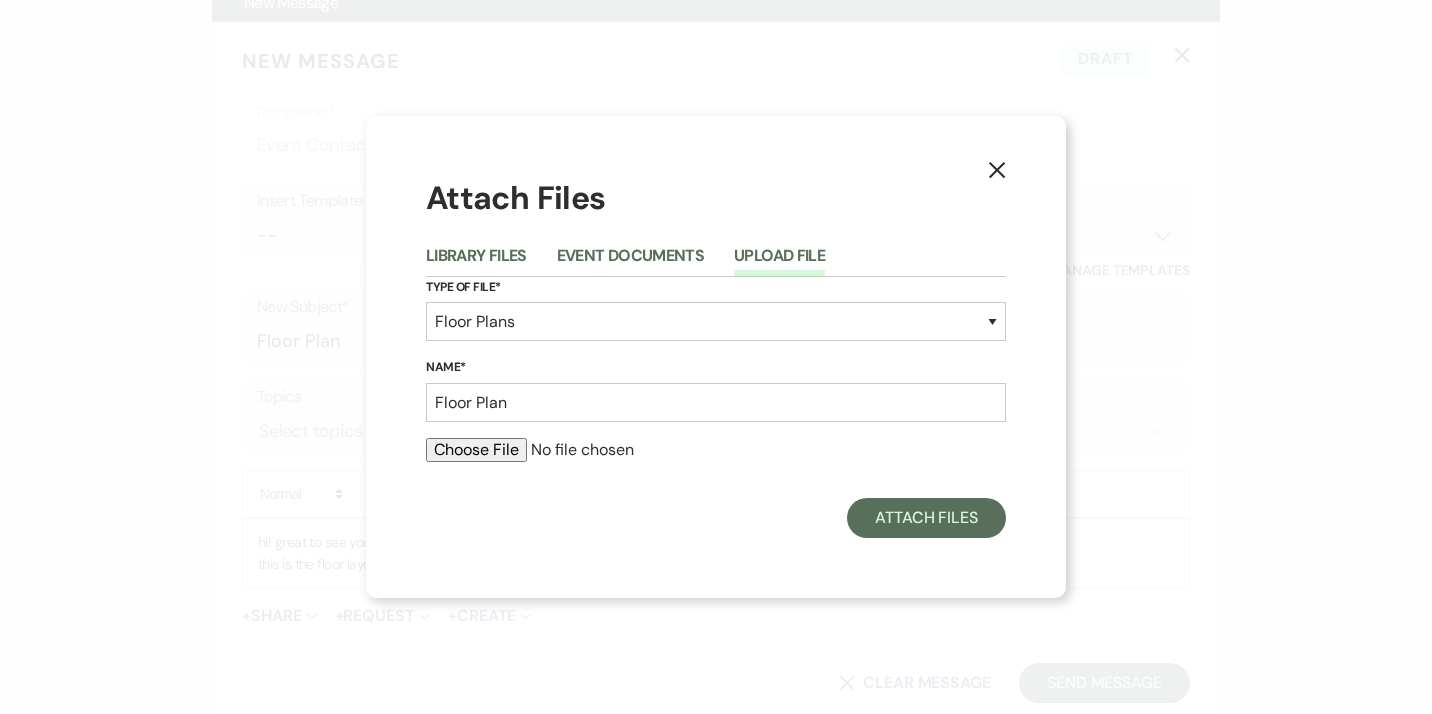 type on "C:\fakepath\Floor Plan & Guest [DOMAIN_NAME] block.[DATE].pptx" 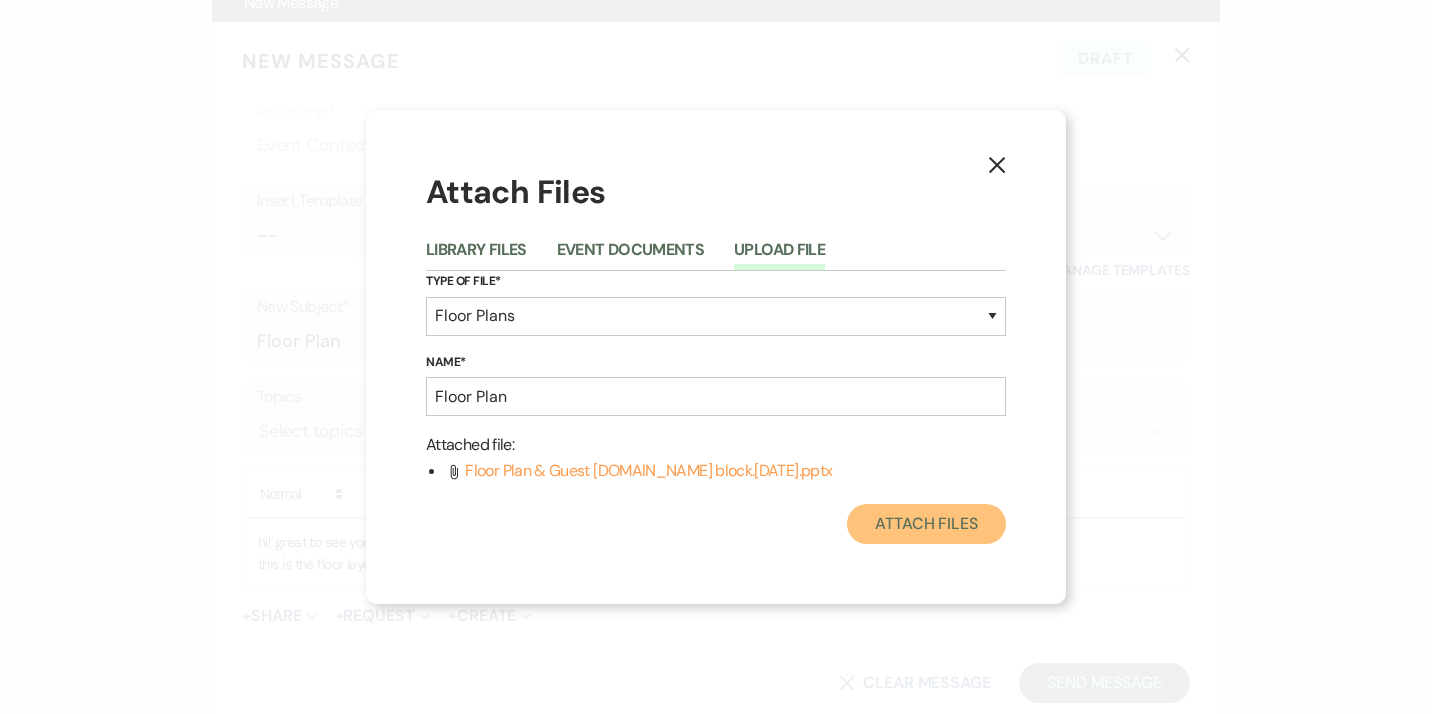 click on "Attach Files" at bounding box center [926, 524] 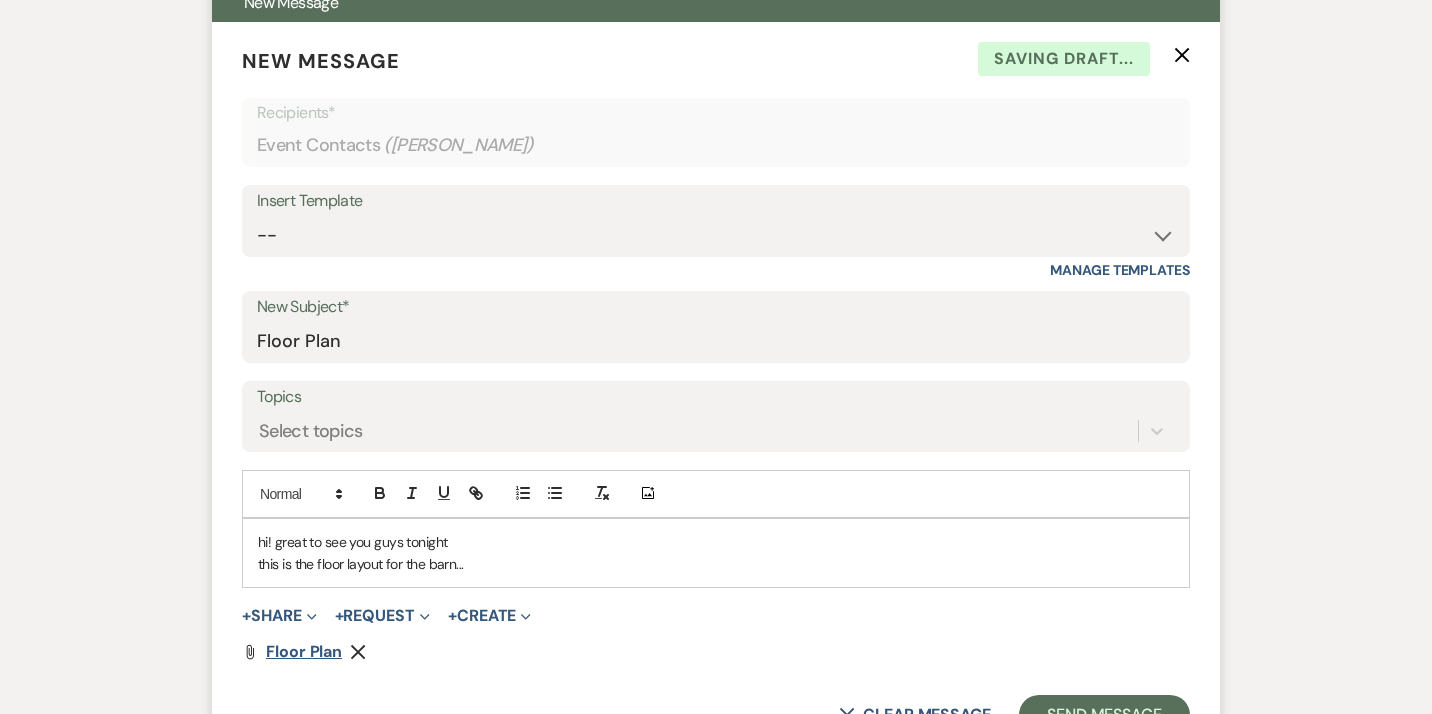click on "Floor Plan" at bounding box center (304, 651) 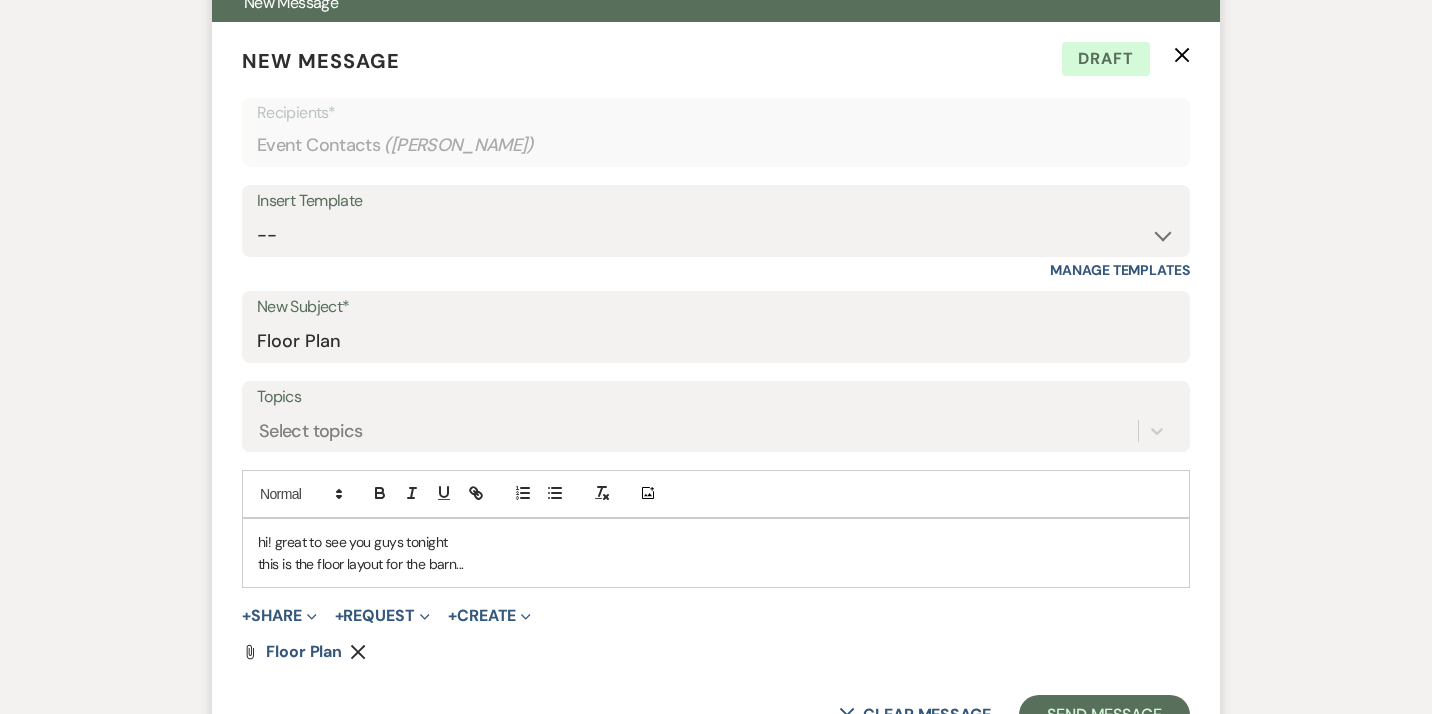click 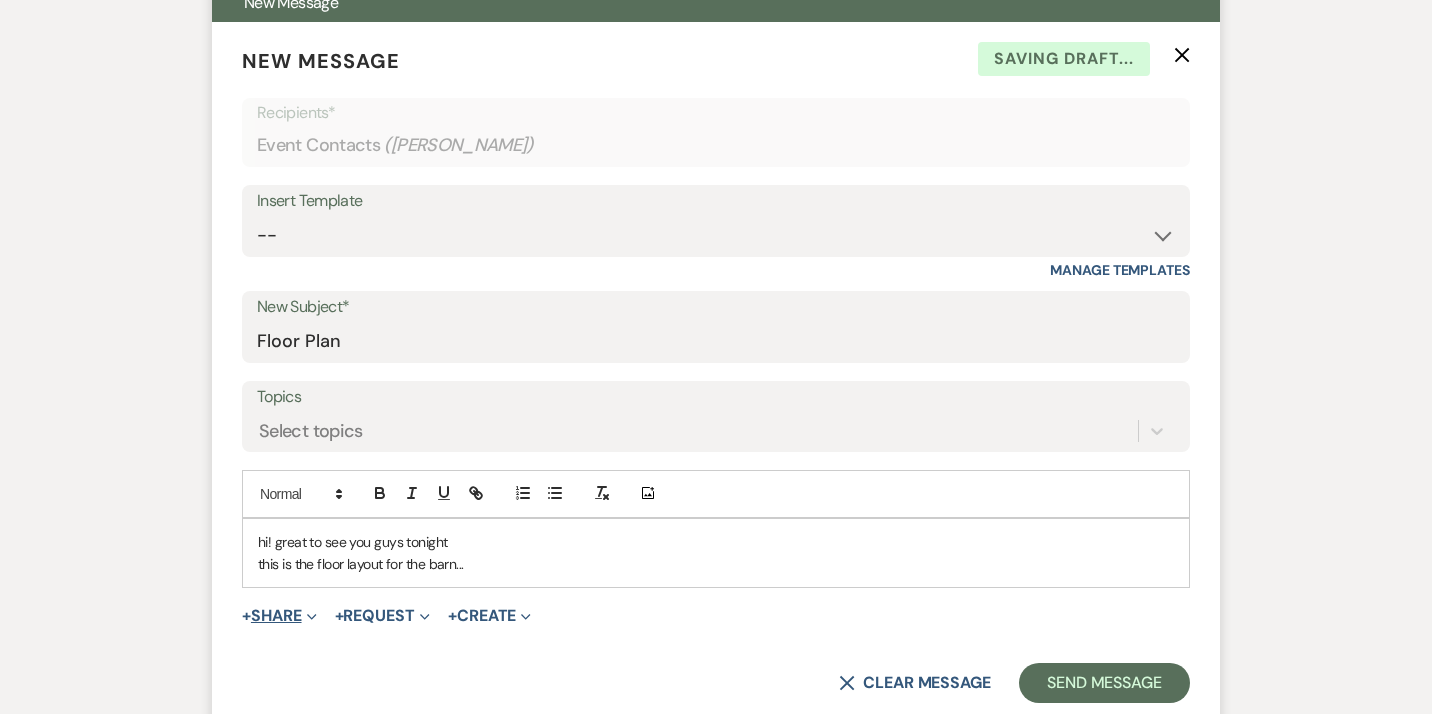 click on "+  Share Expand" at bounding box center [279, 616] 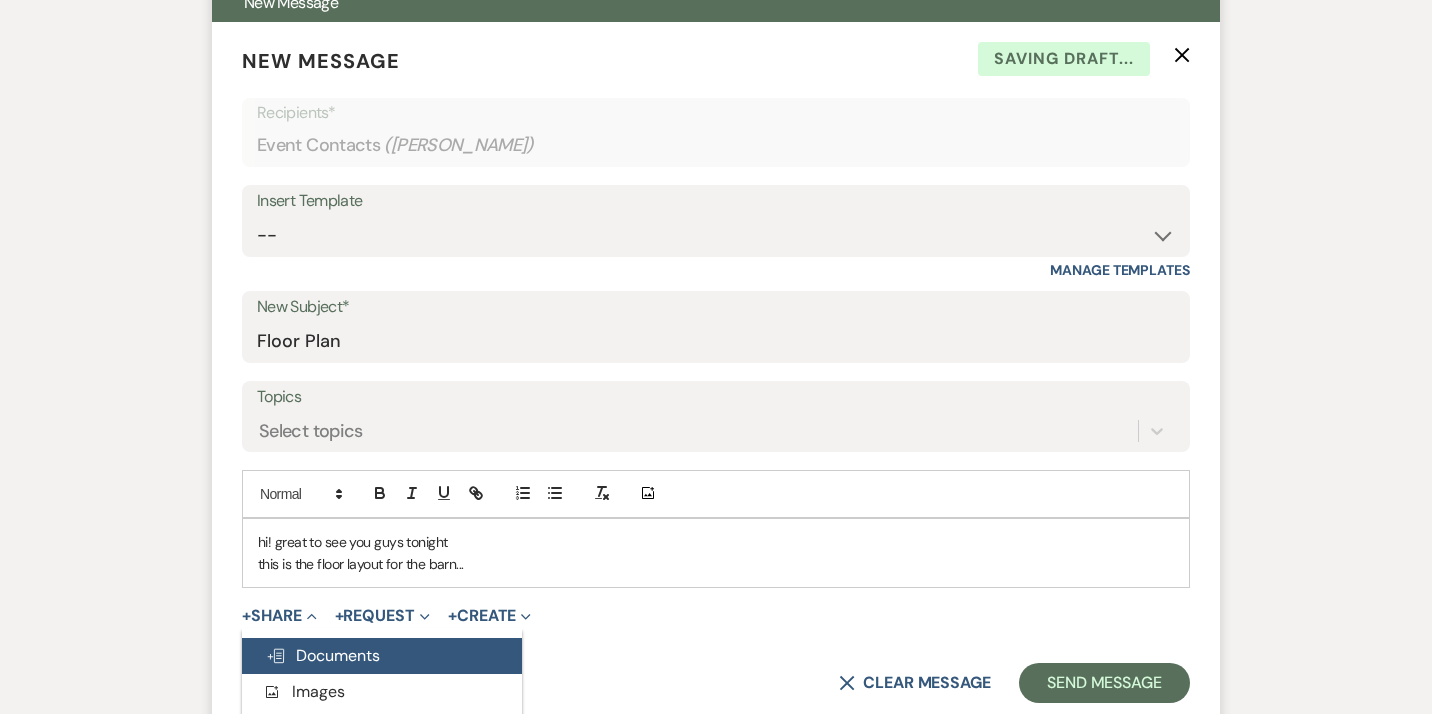 click on "Doc Upload Documents" at bounding box center (323, 655) 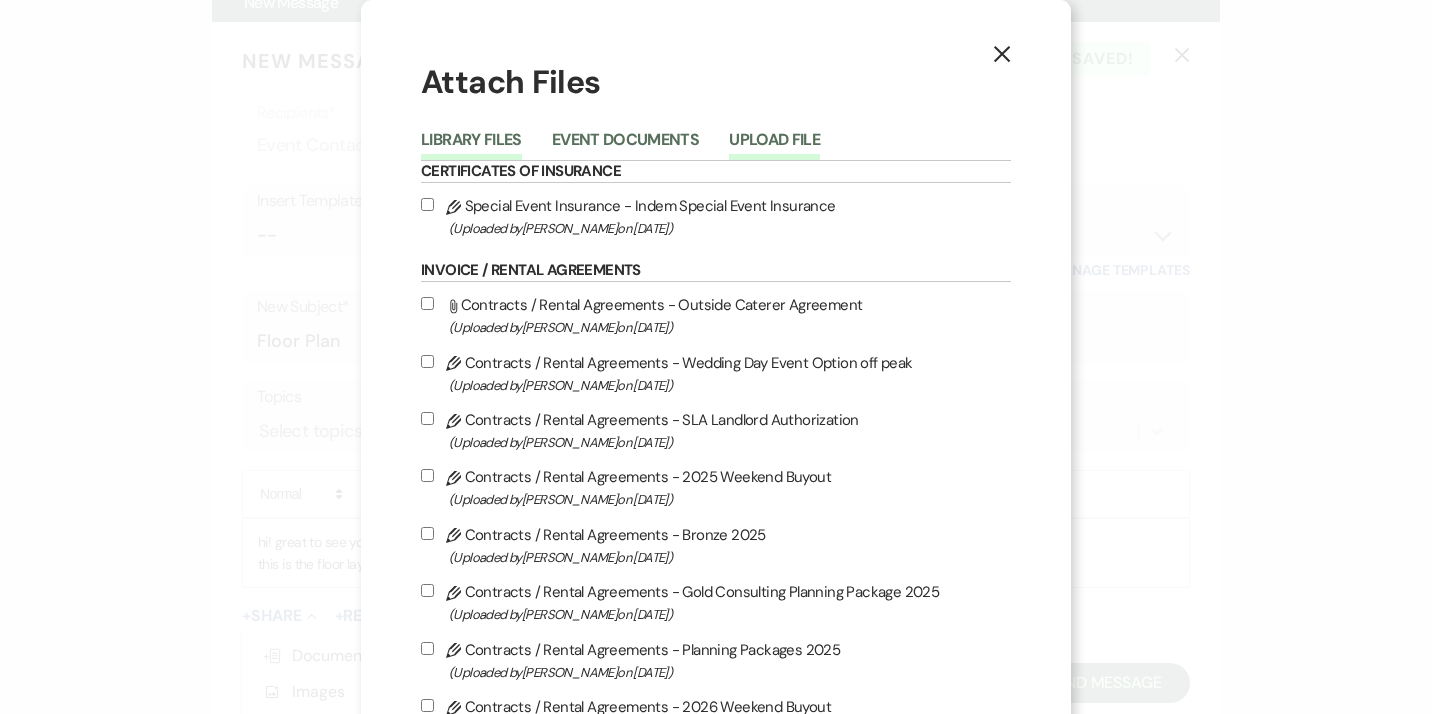 click on "Upload File" at bounding box center (774, 146) 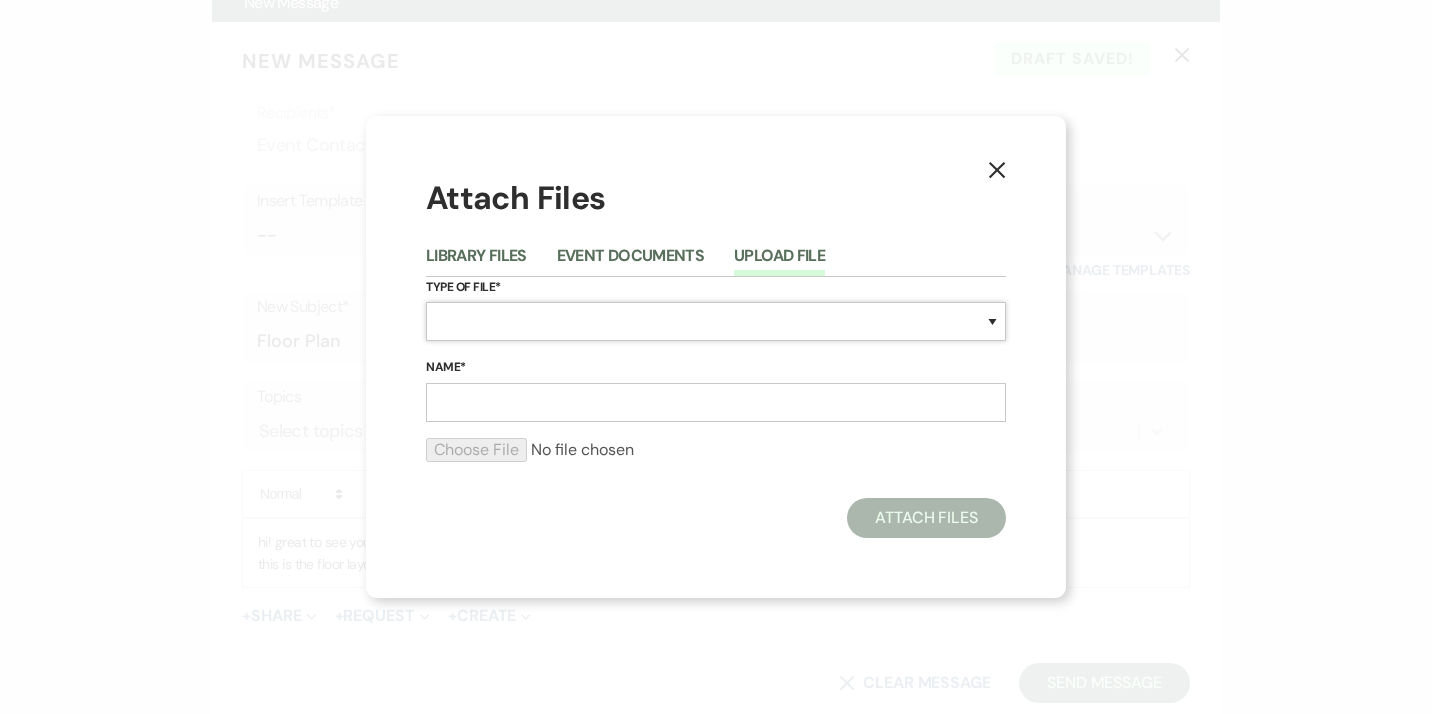 click on "Special Event Insurance Vendor Certificate of Insurance Contracts / Rental Agreements Invoices Receipts Event Maps Floor Plans Rain Plan Seating Charts Venue Layout Catering / Alcohol Permit Event Permit Fire Permit Fuel Permit Generator Permit Tent Permit Venue Permit Other Permit Inventory  Promotional Sample Venue Beverage Ceremony Event Finalize + Share Guests Lodging Menu Vendors Venue Beverage Brochure Menu Packages Product Specifications Quotes Beverage Event and Ceremony Details Finalize & Share Guests Lodging Menu Vendors Venue Event Timeline Family / Wedding Party Timeline Food and Beverage Timeline MC / DJ / Band Timeline Master Timeline Photography Timeline Set-Up / Clean-Up Vendor Timeline Bartender Safe Serve / TiPS Certification Vendor Certification Vendor License Other" at bounding box center (716, 321) 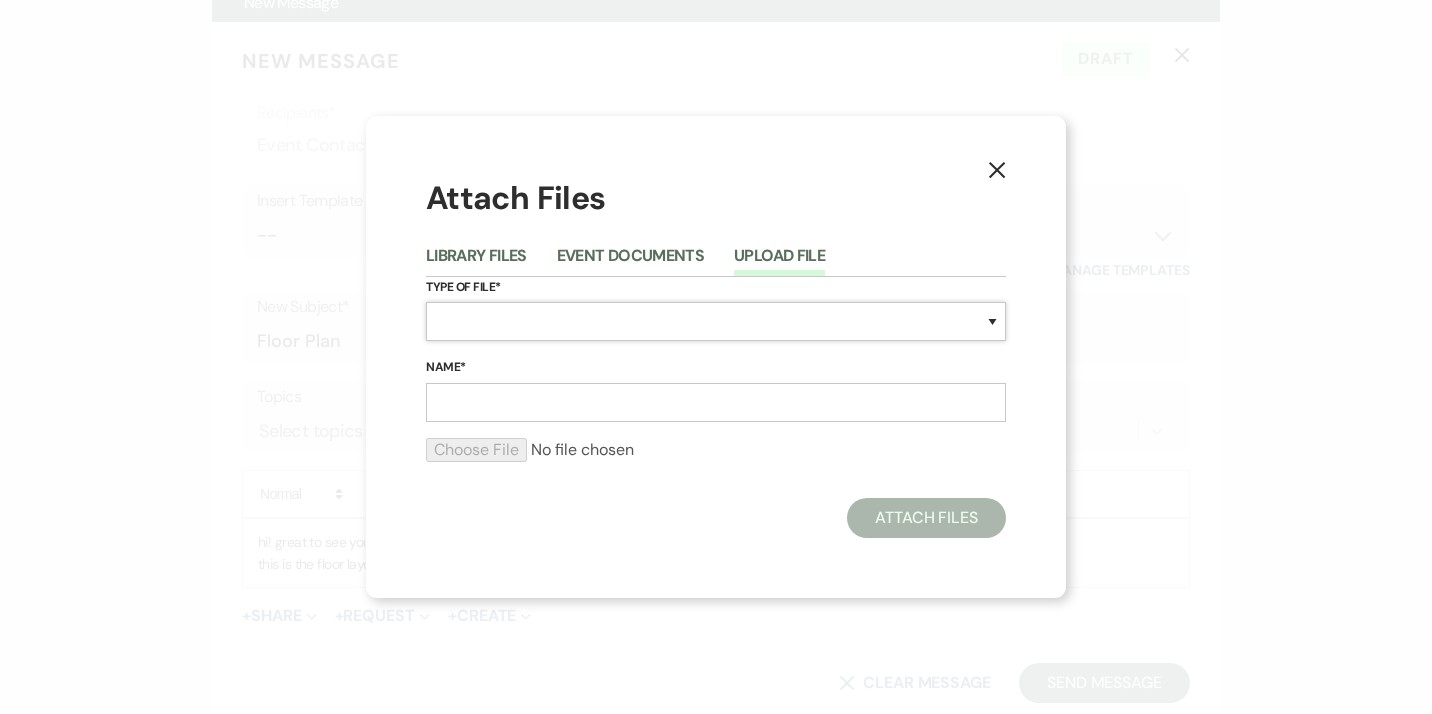 select on "24" 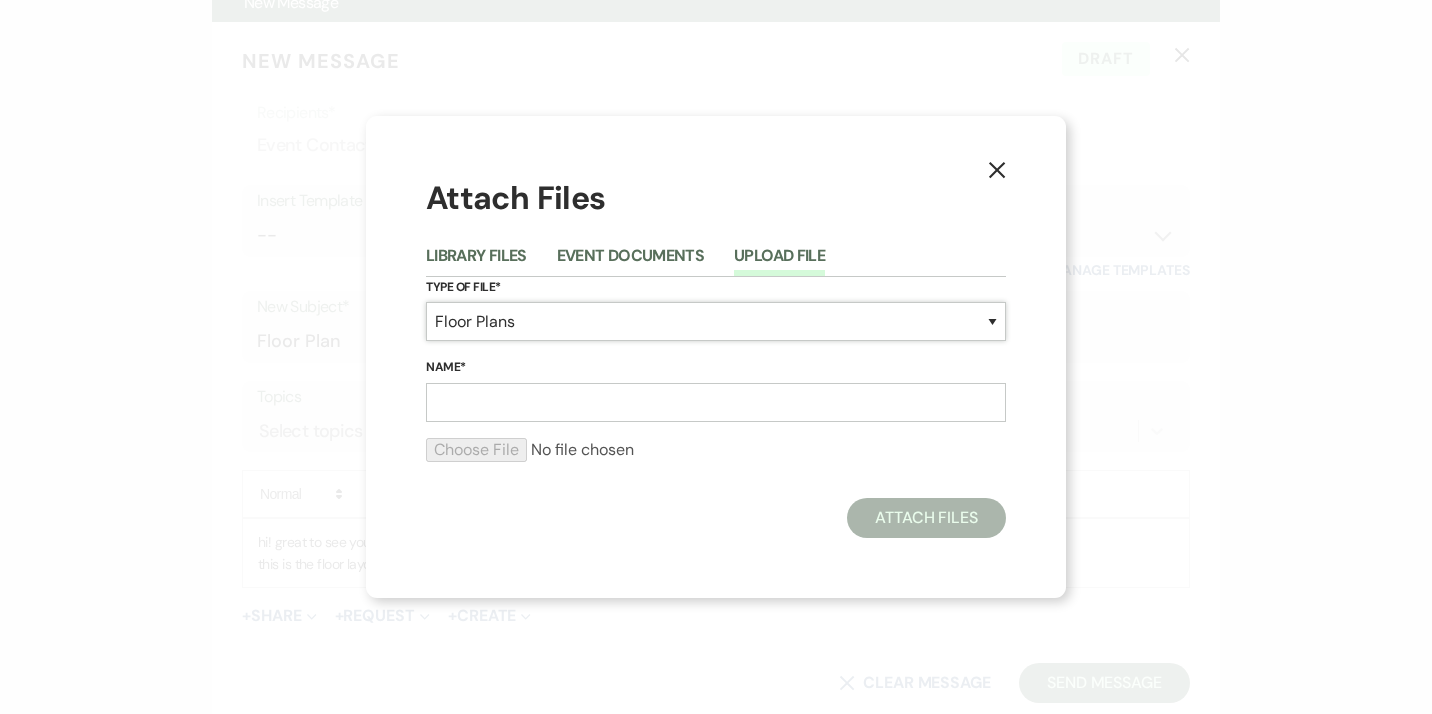 click on "Floor Plans" at bounding box center [0, 0] 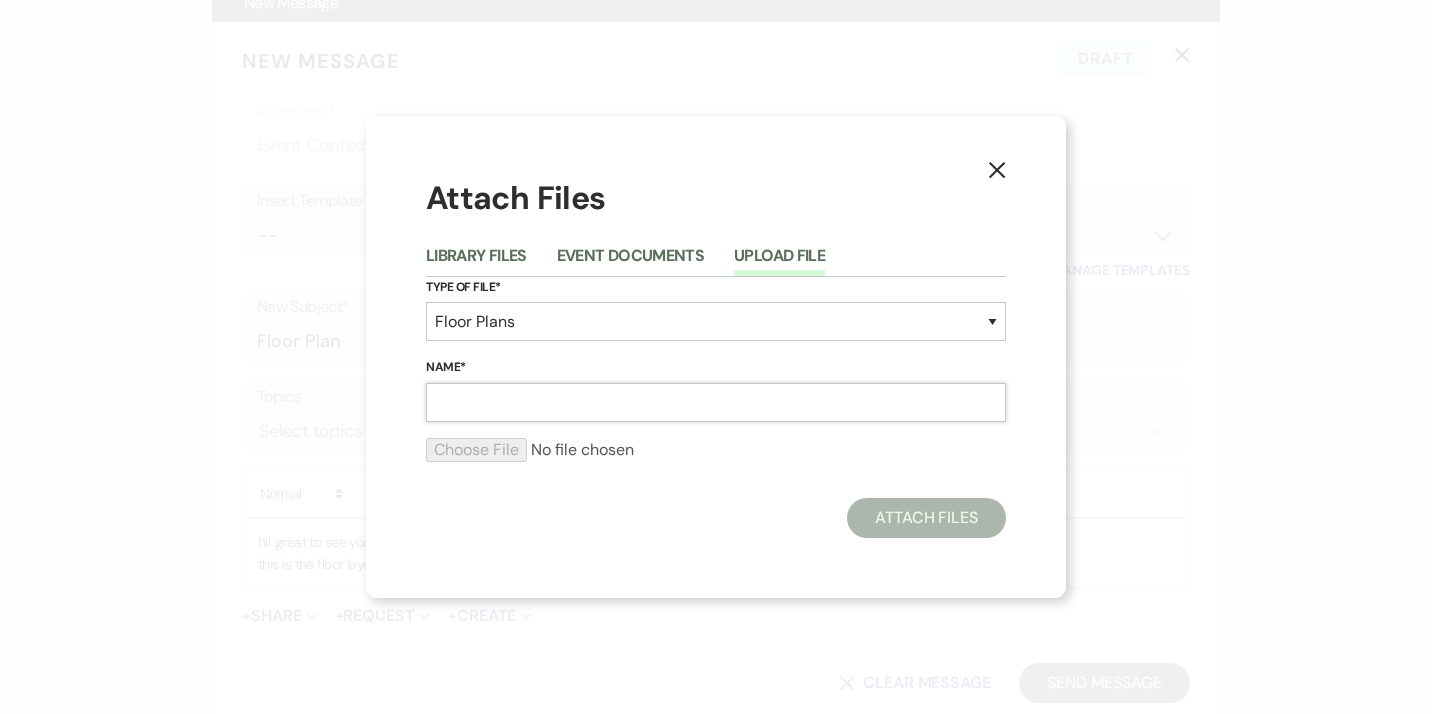 click on "Name*" at bounding box center [716, 402] 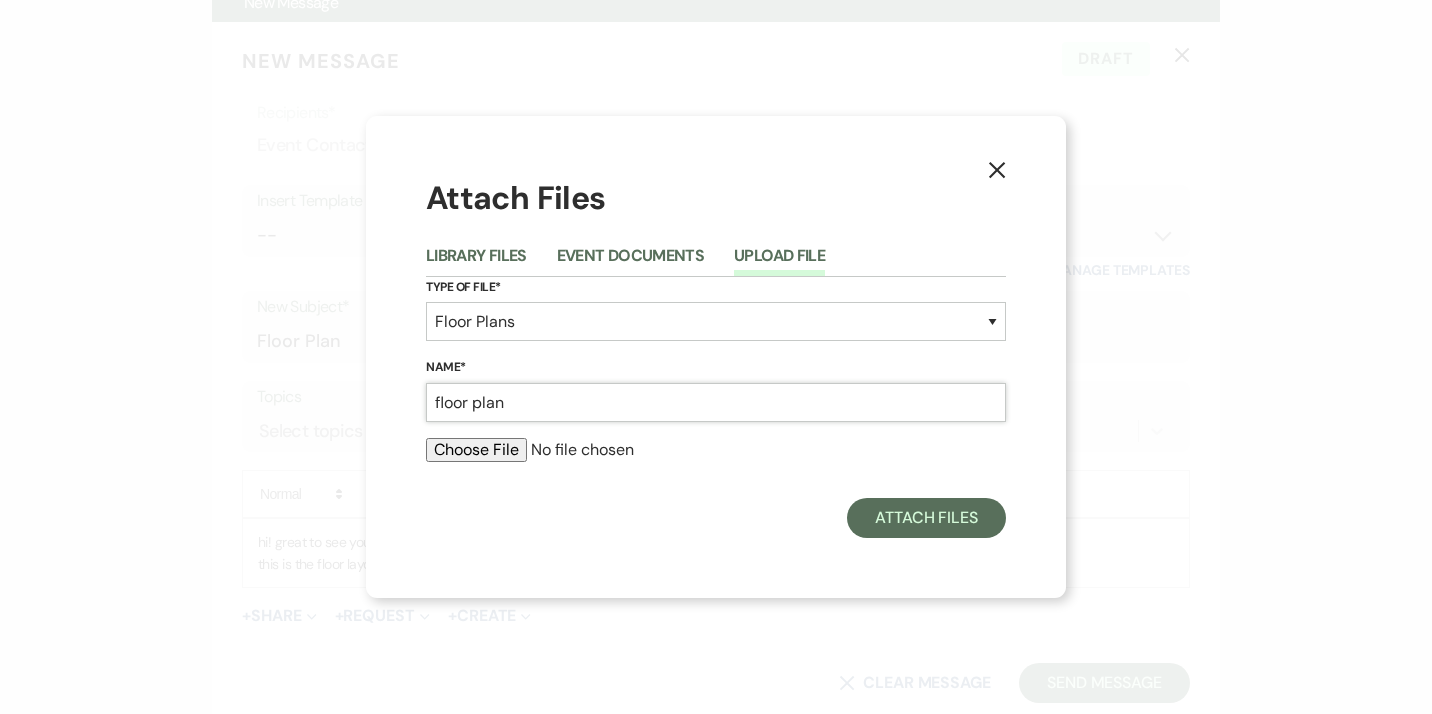 type on "floor plan" 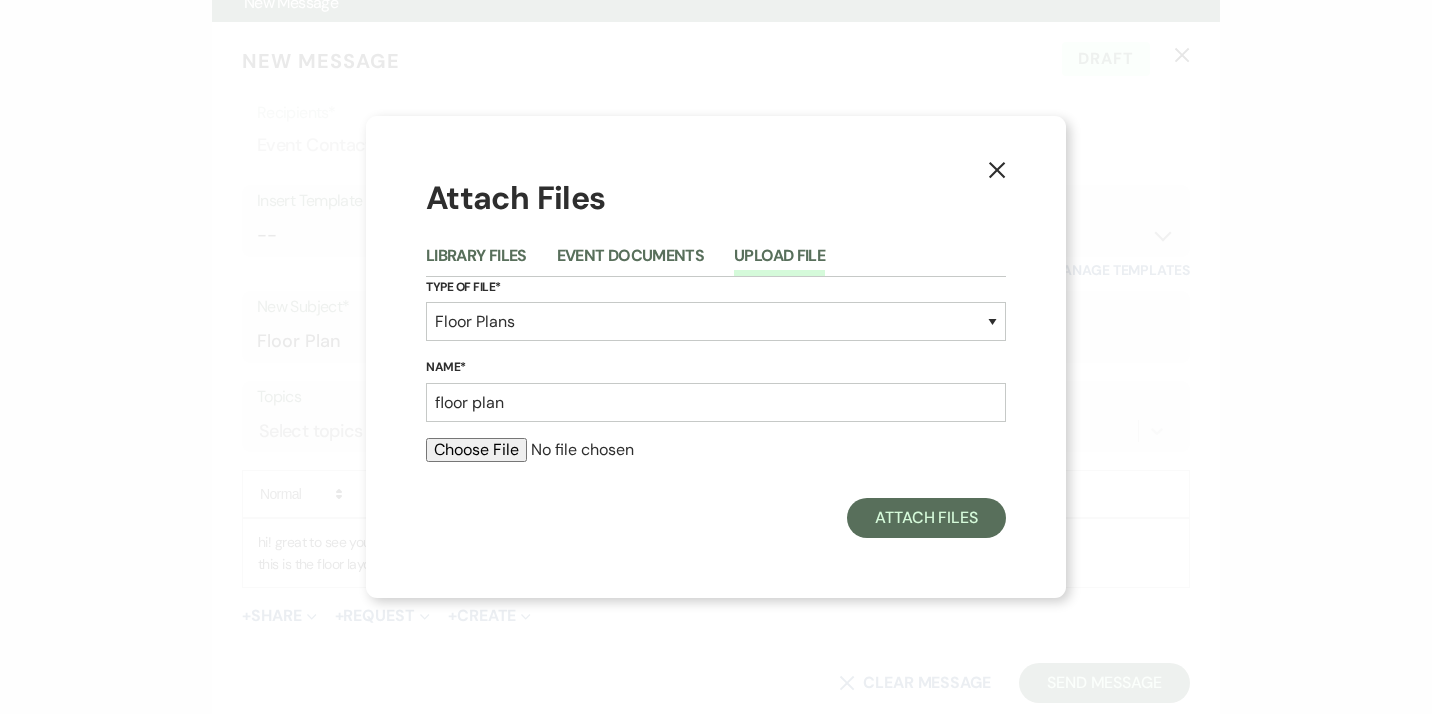 click at bounding box center (716, 450) 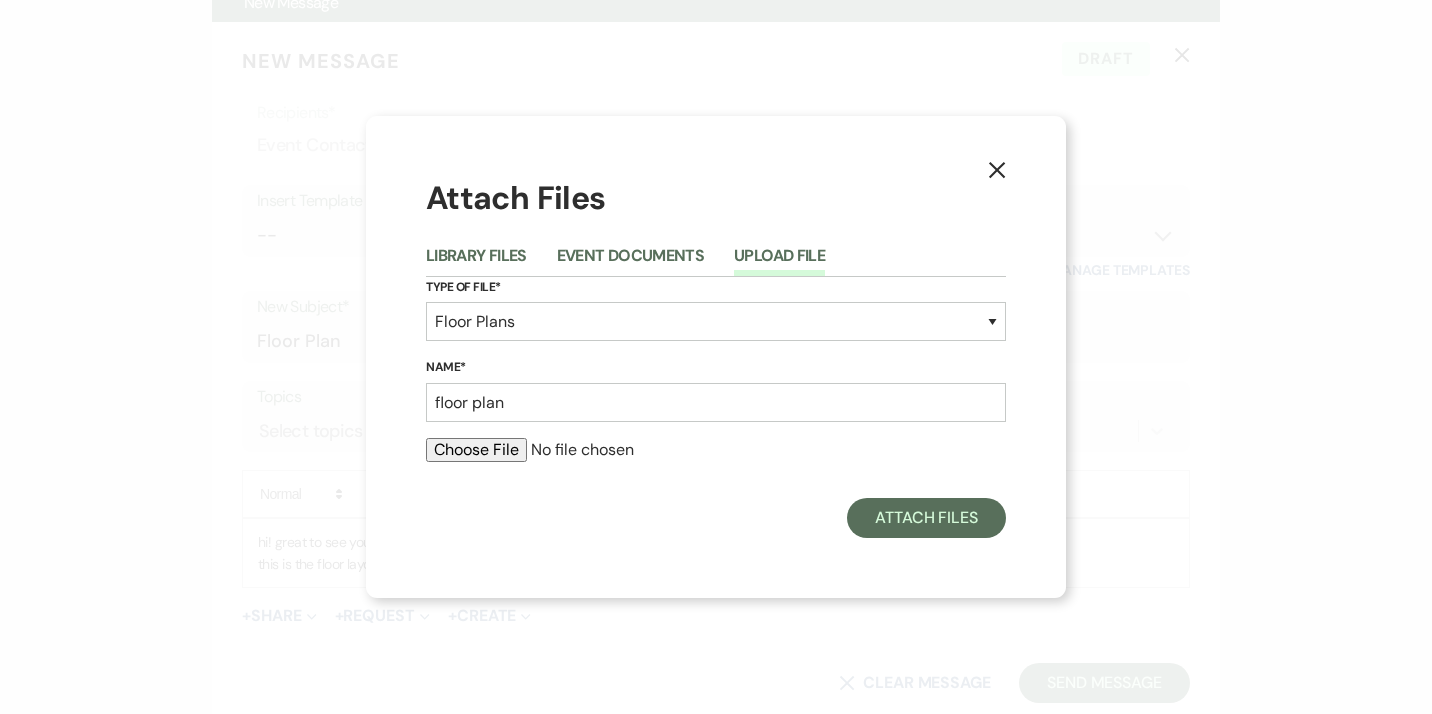 type on "C:\fakepath\Floor Plan & Guest [DOMAIN_NAME] block.[DATE].pptx" 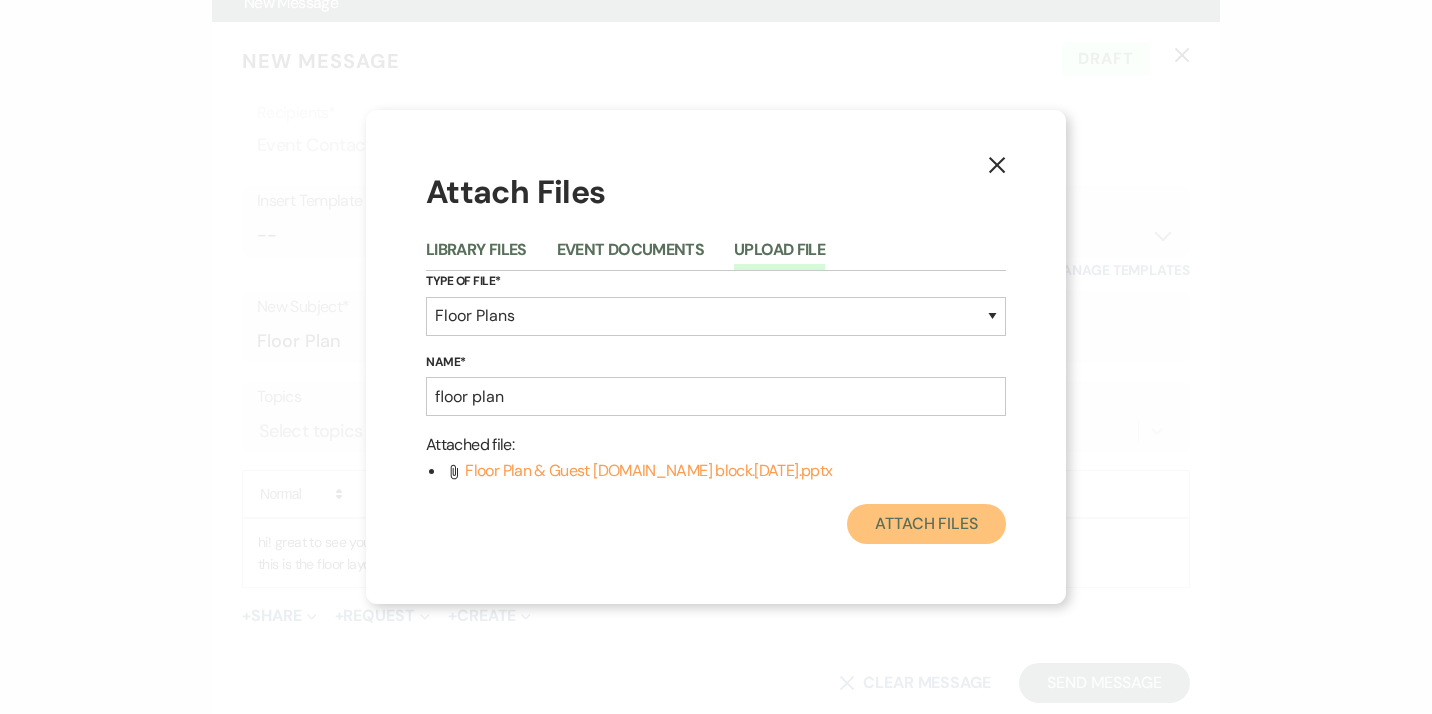 click on "Attach Files" at bounding box center (926, 524) 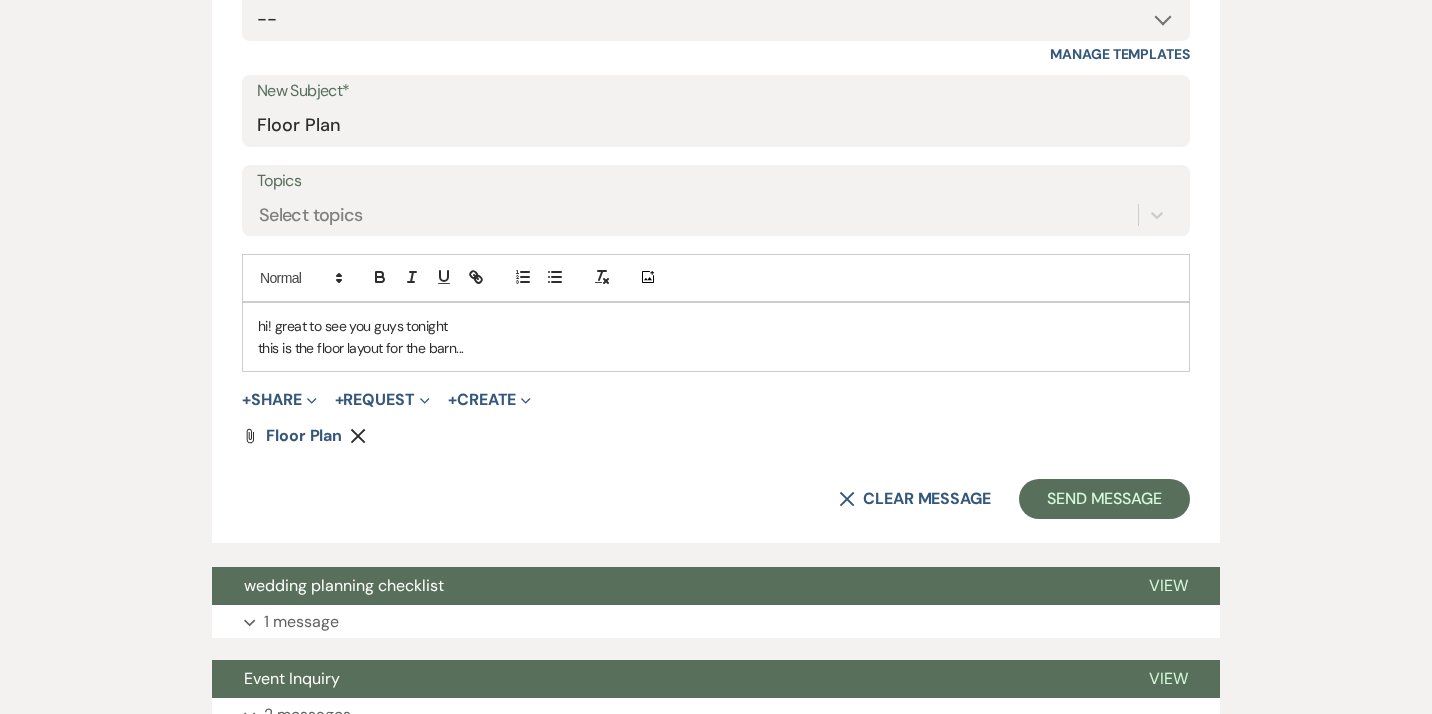 scroll, scrollTop: 1070, scrollLeft: 0, axis: vertical 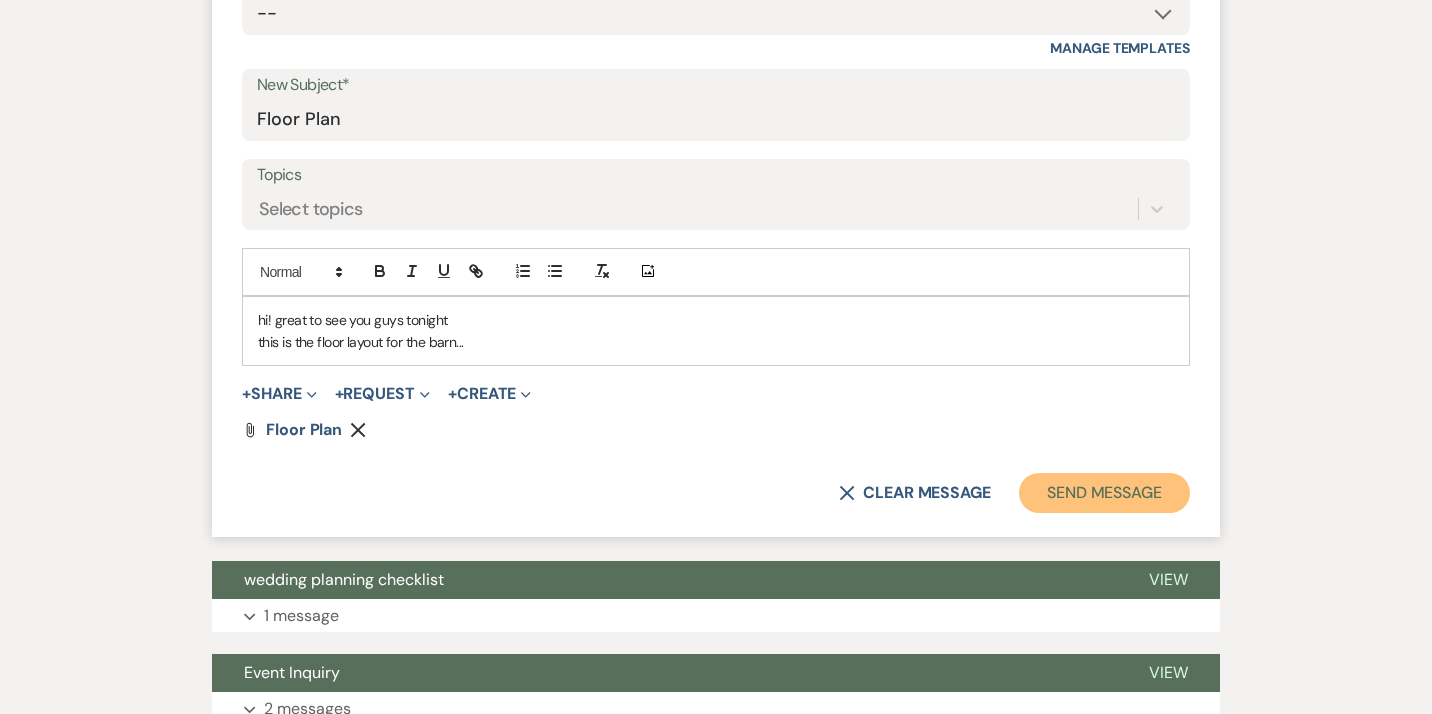 click on "Send Message" at bounding box center [1104, 493] 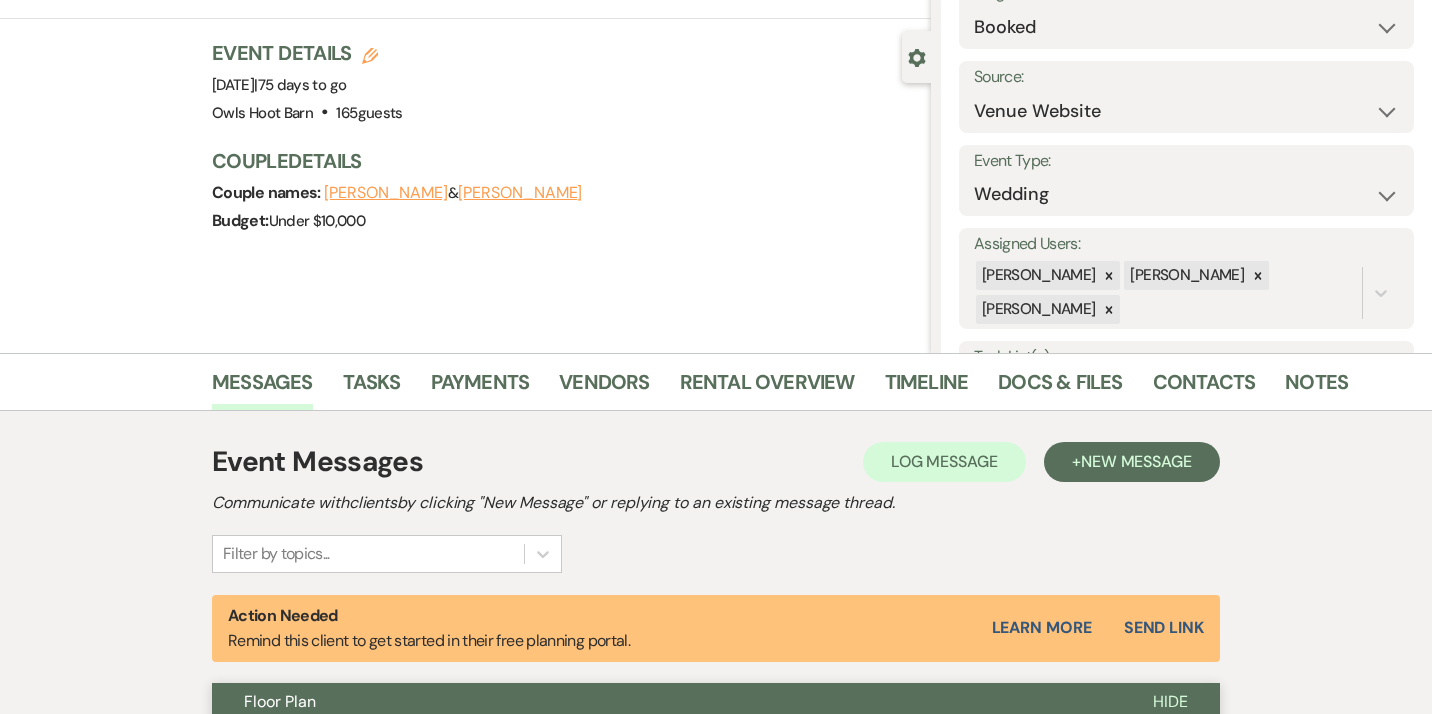 scroll, scrollTop: 0, scrollLeft: 0, axis: both 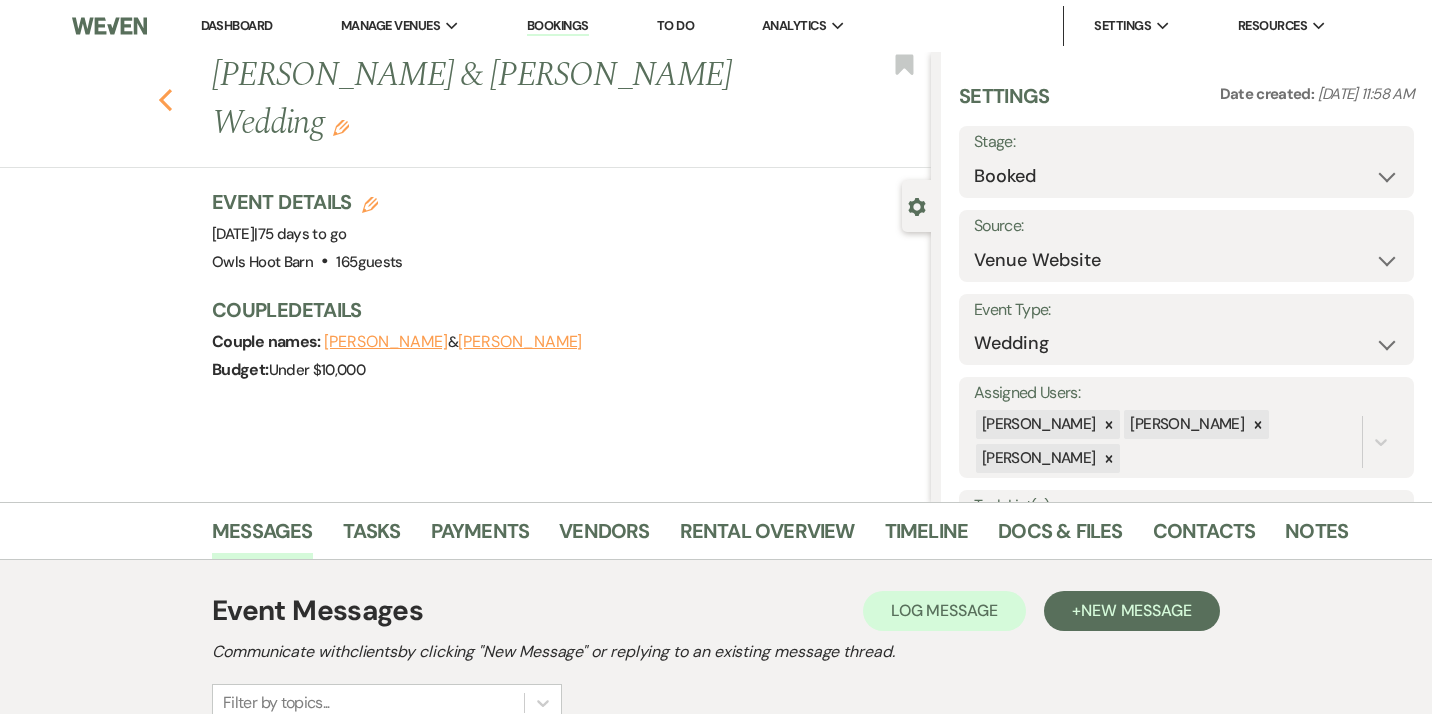 click on "Previous" 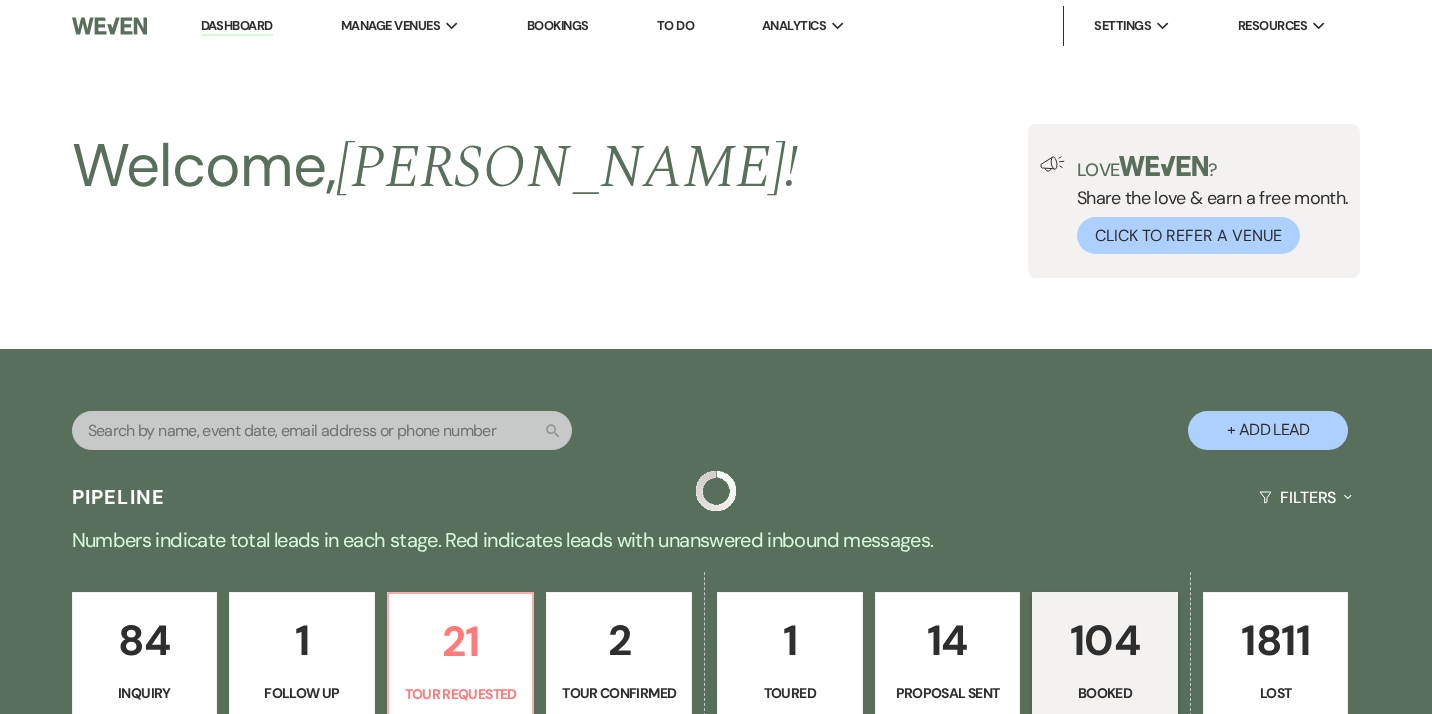 scroll, scrollTop: 1312, scrollLeft: 0, axis: vertical 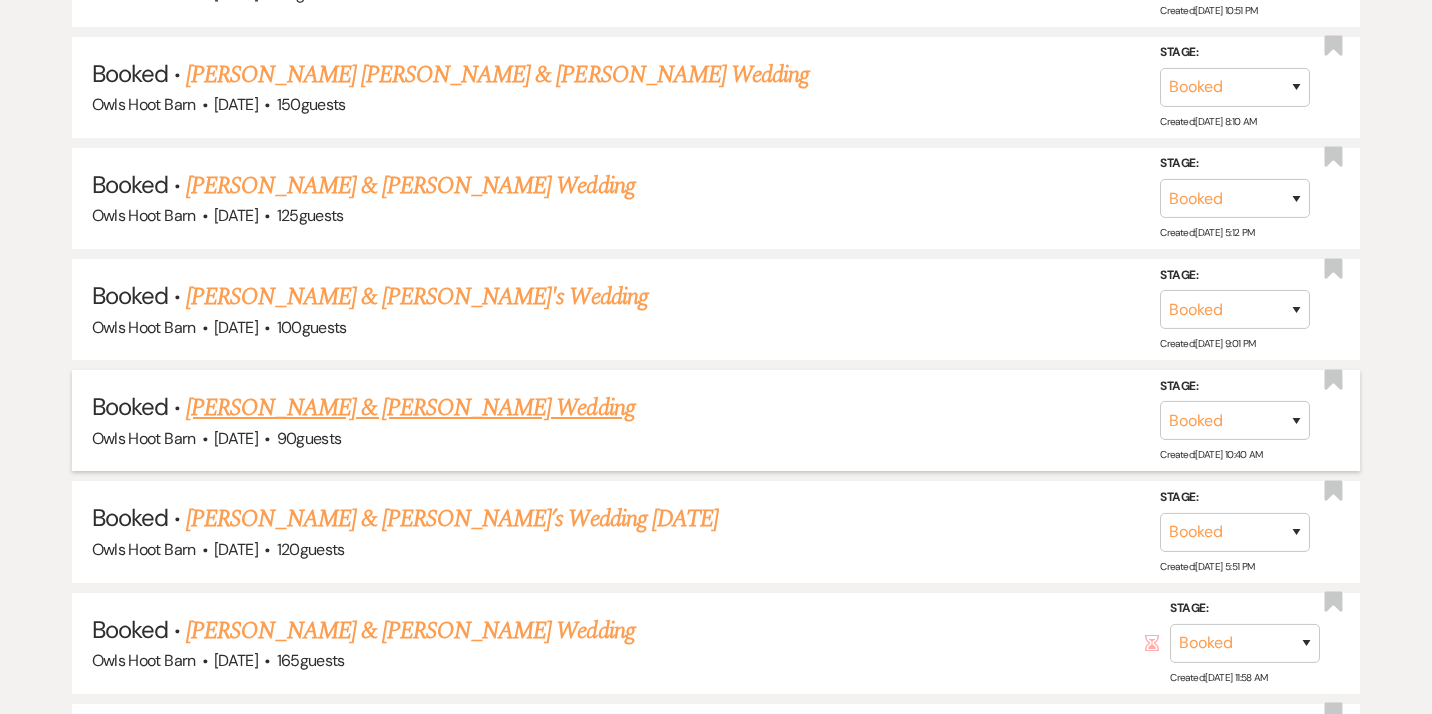 click on "[PERSON_NAME] & [PERSON_NAME] Wedding" at bounding box center [410, 408] 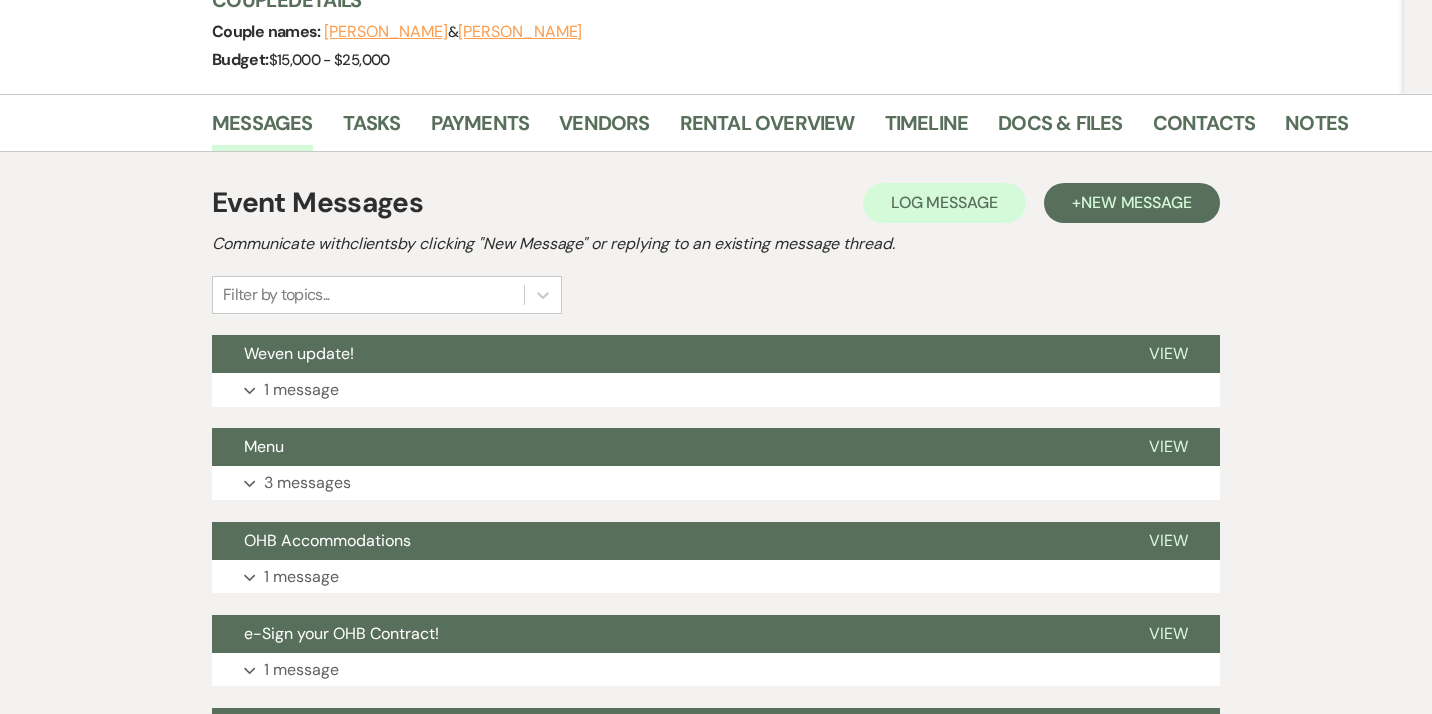 scroll, scrollTop: 280, scrollLeft: 0, axis: vertical 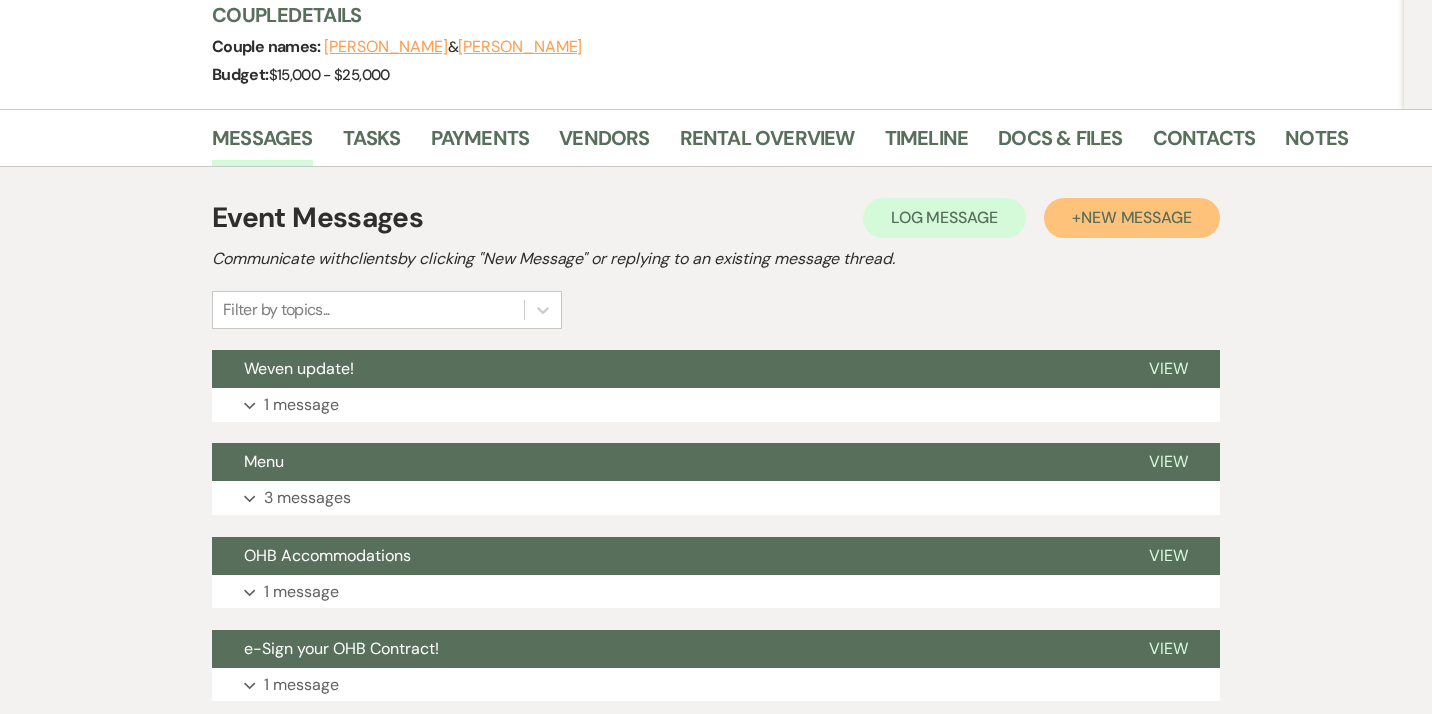 click on "New Message" at bounding box center [1136, 217] 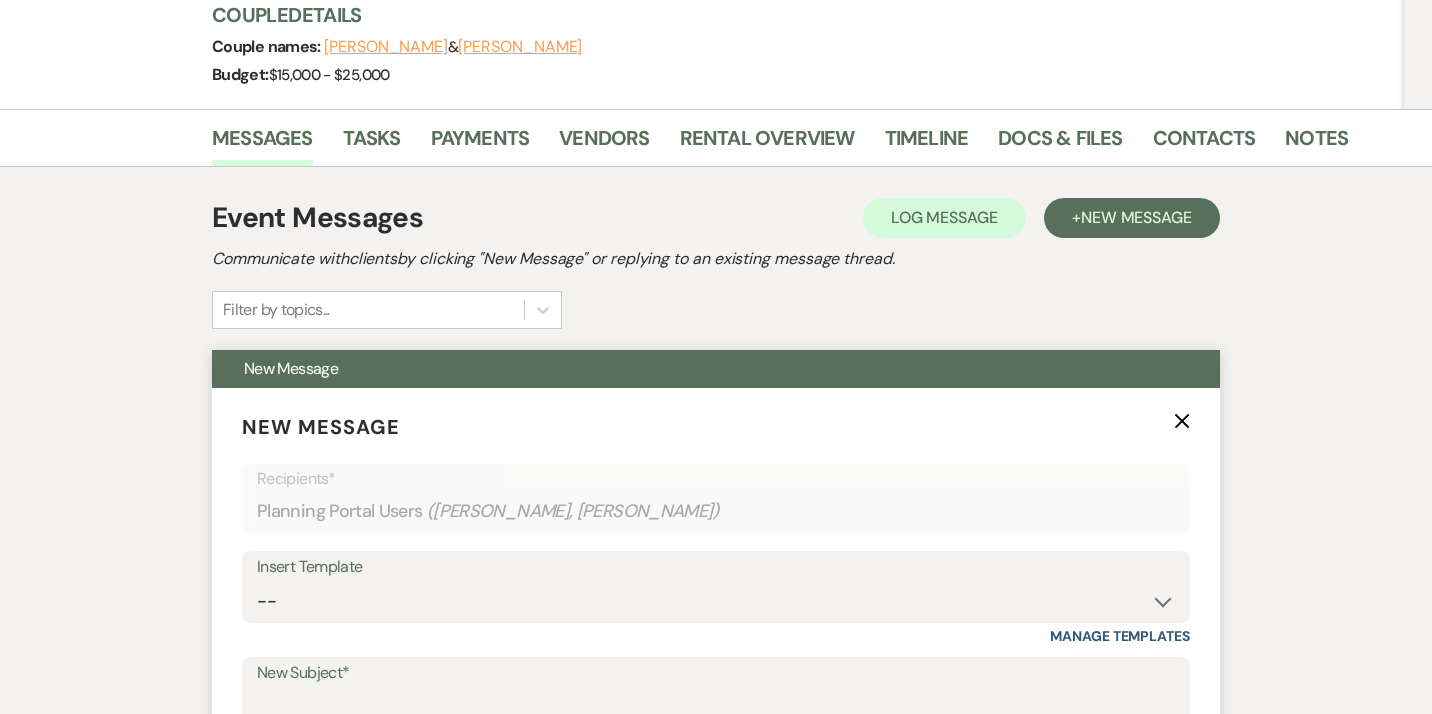 click on "New Subject*" at bounding box center [716, 673] 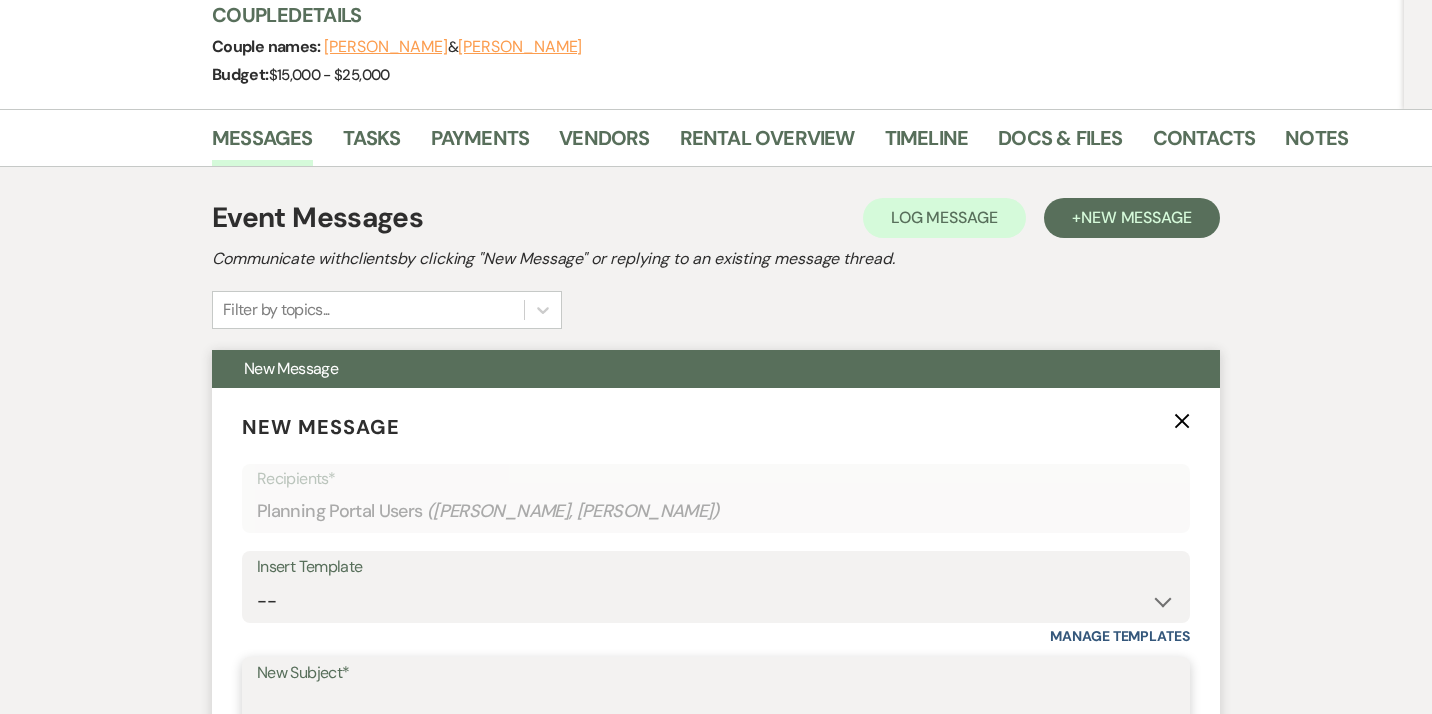 click on "New Subject*" at bounding box center (716, 707) 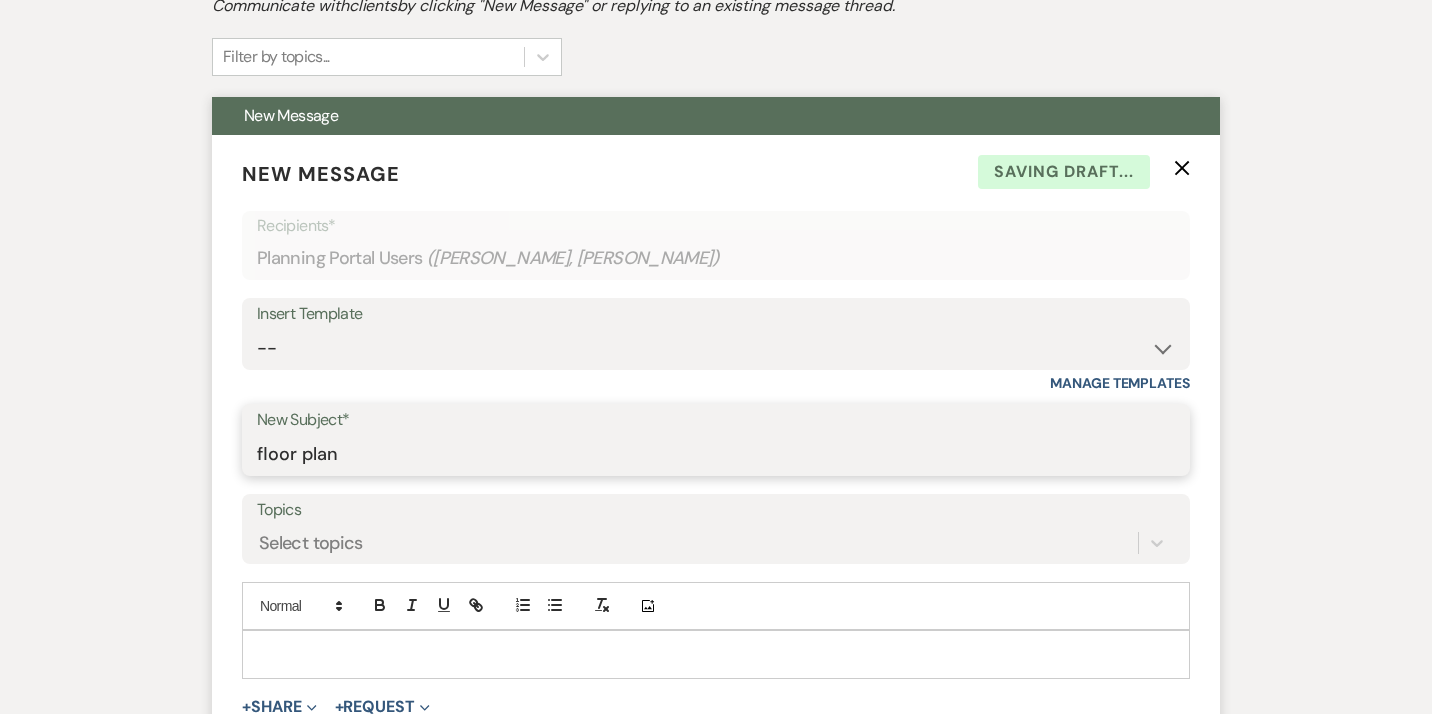 scroll, scrollTop: 549, scrollLeft: 0, axis: vertical 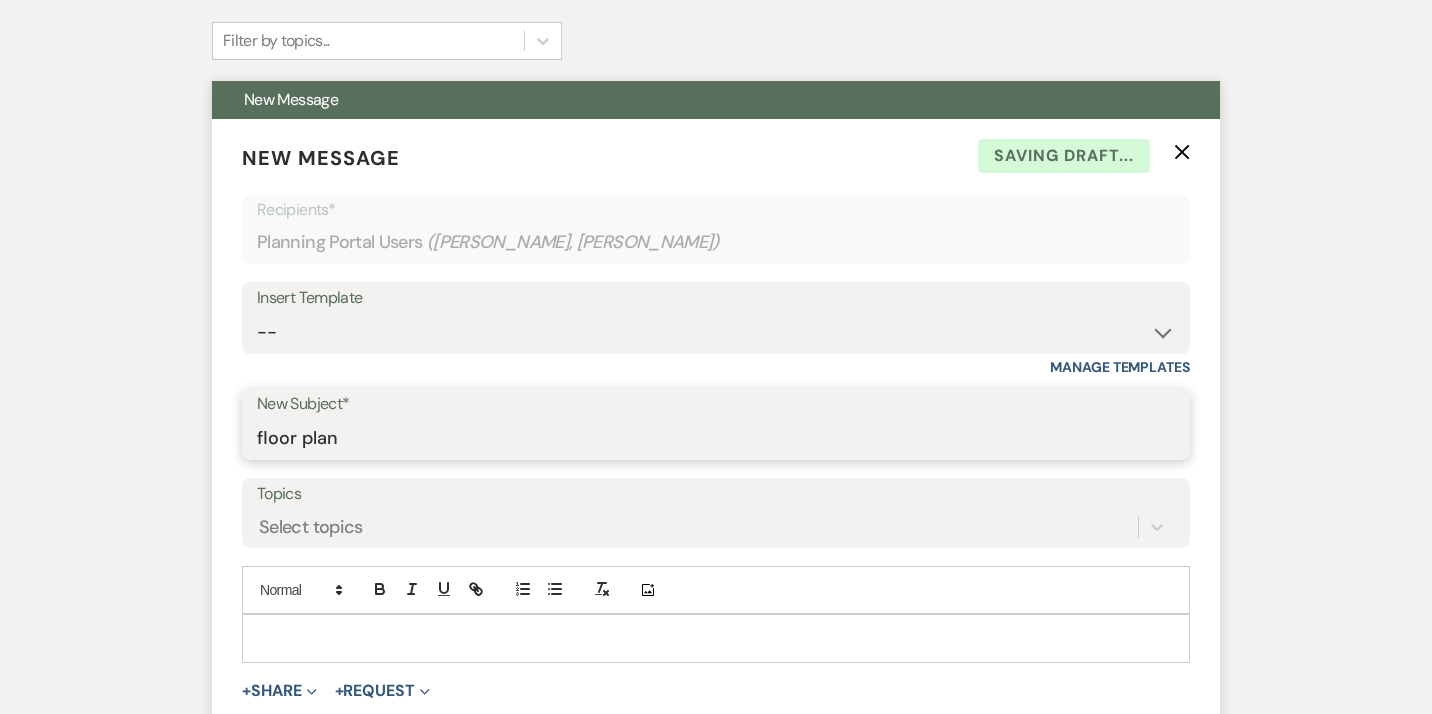 type on "floor plan" 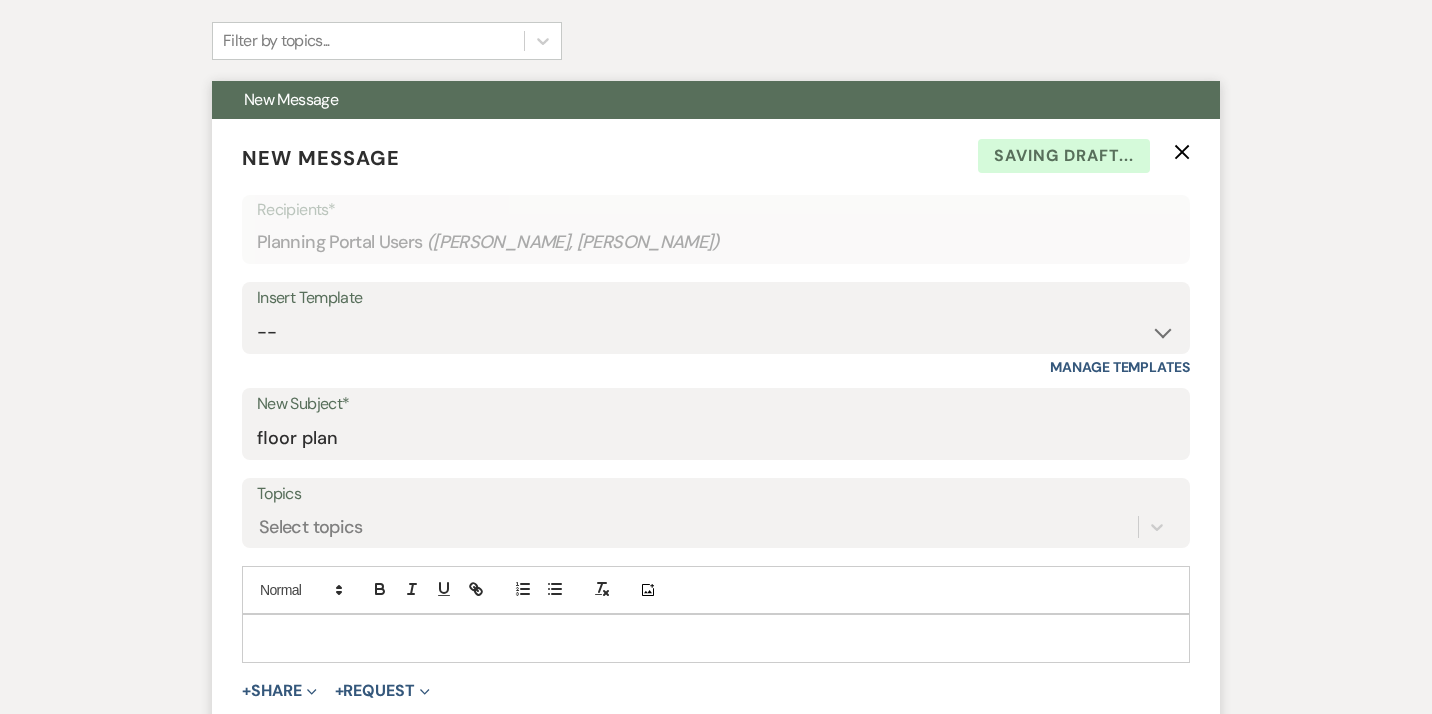 click at bounding box center (716, 638) 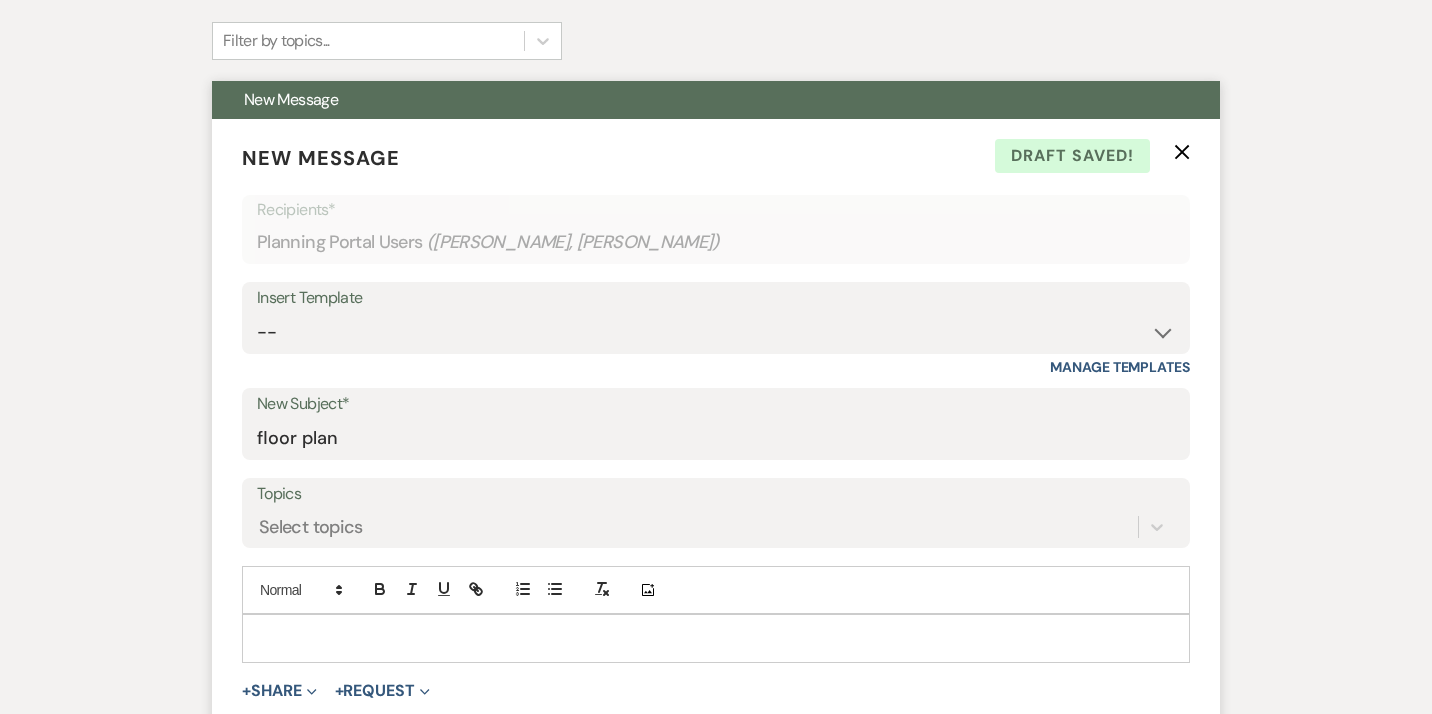 type 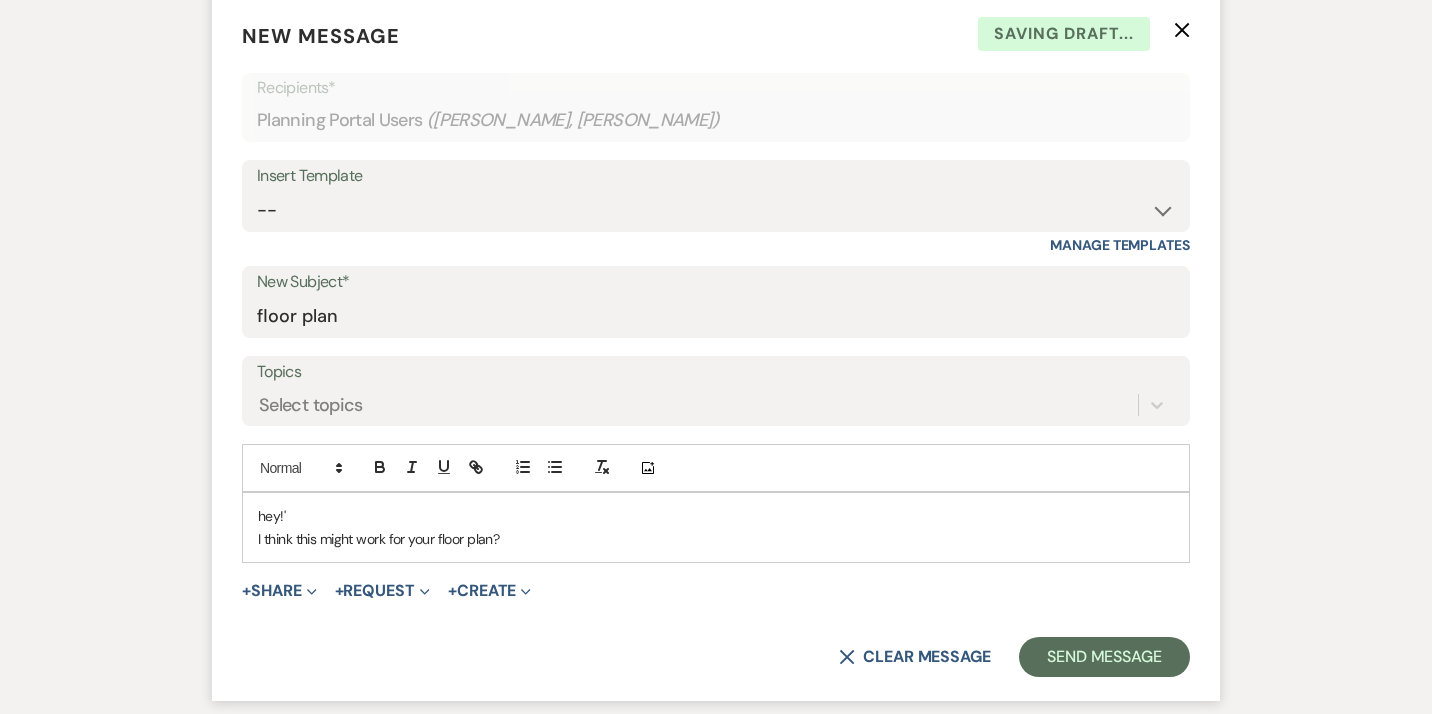 scroll, scrollTop: 680, scrollLeft: 0, axis: vertical 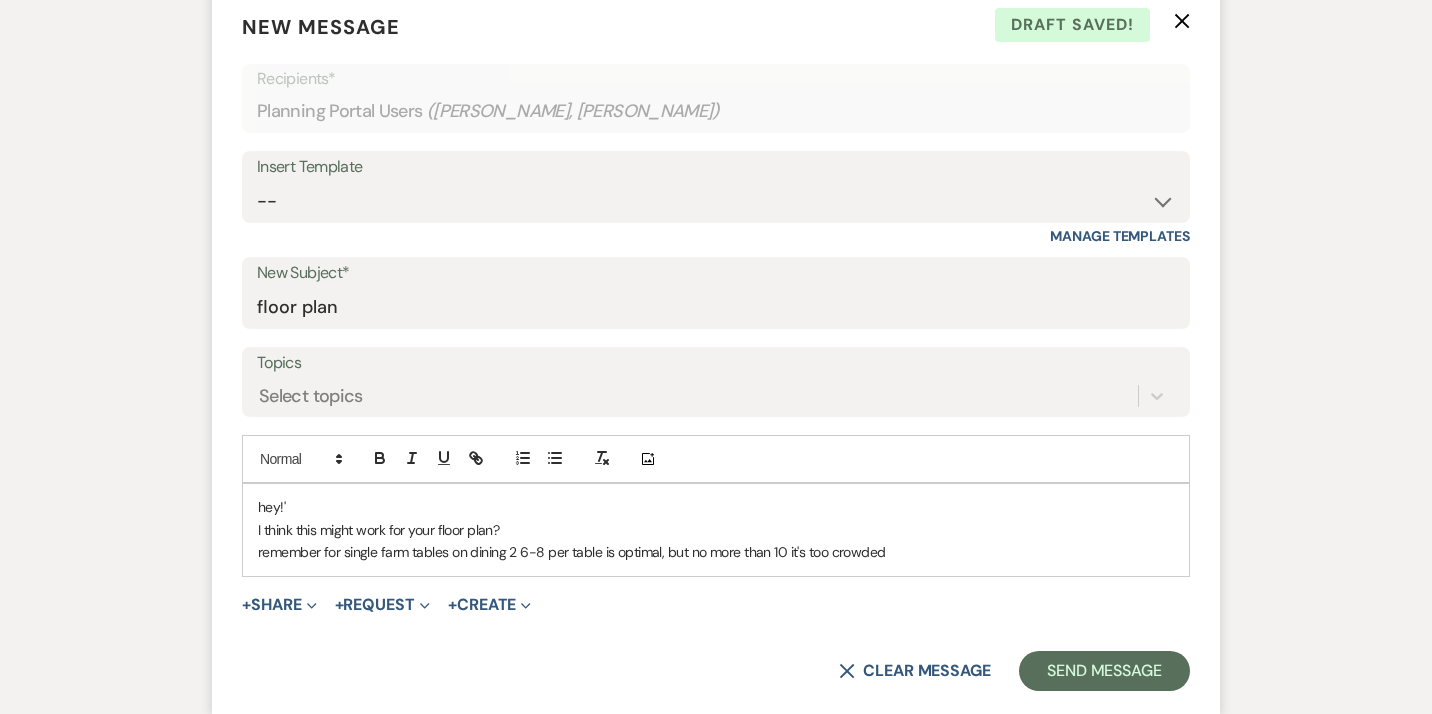 click on "remember for single farm tables on dining 2 6-8 per table is optimal, but no more than 10 it's too crowded" at bounding box center (716, 552) 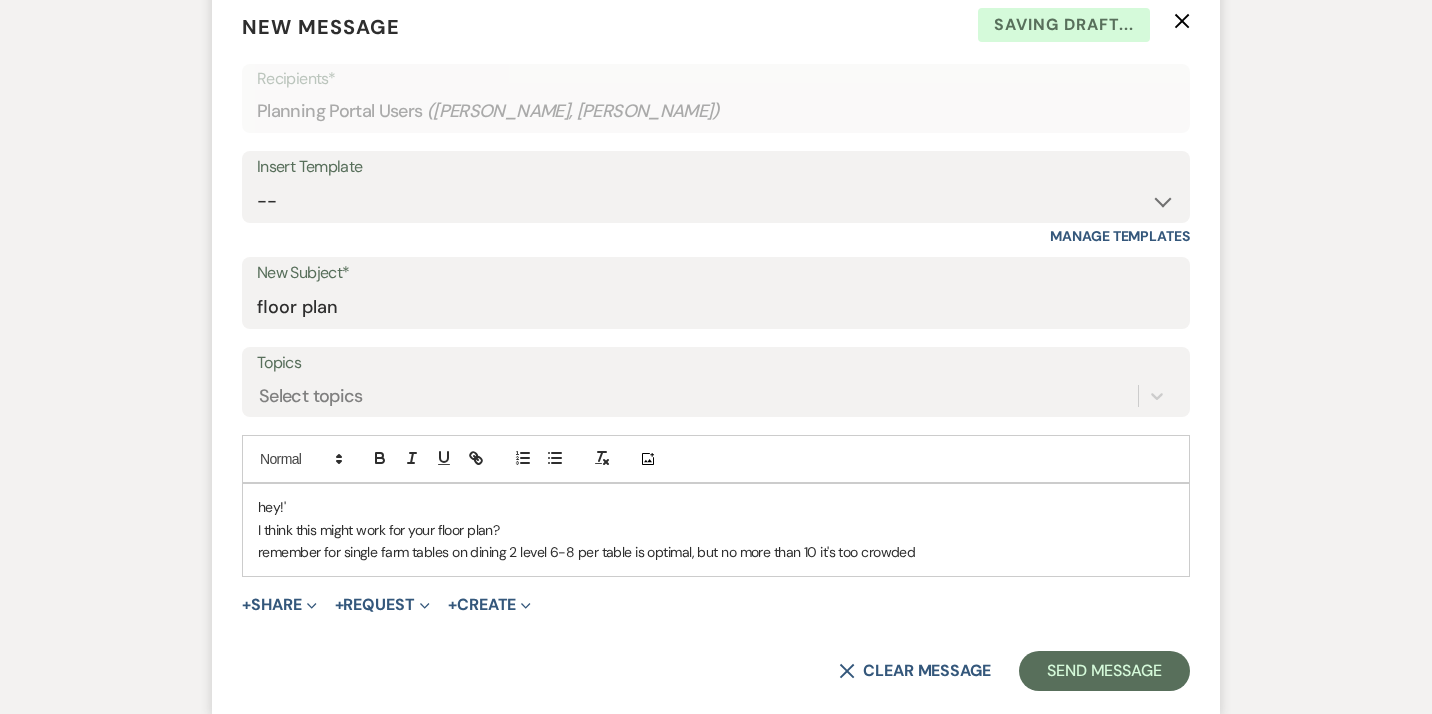 click on "remember for single farm tables on dining 2 level 6-8 per table is optimal, but no more than 10 it's too crowded" at bounding box center [716, 552] 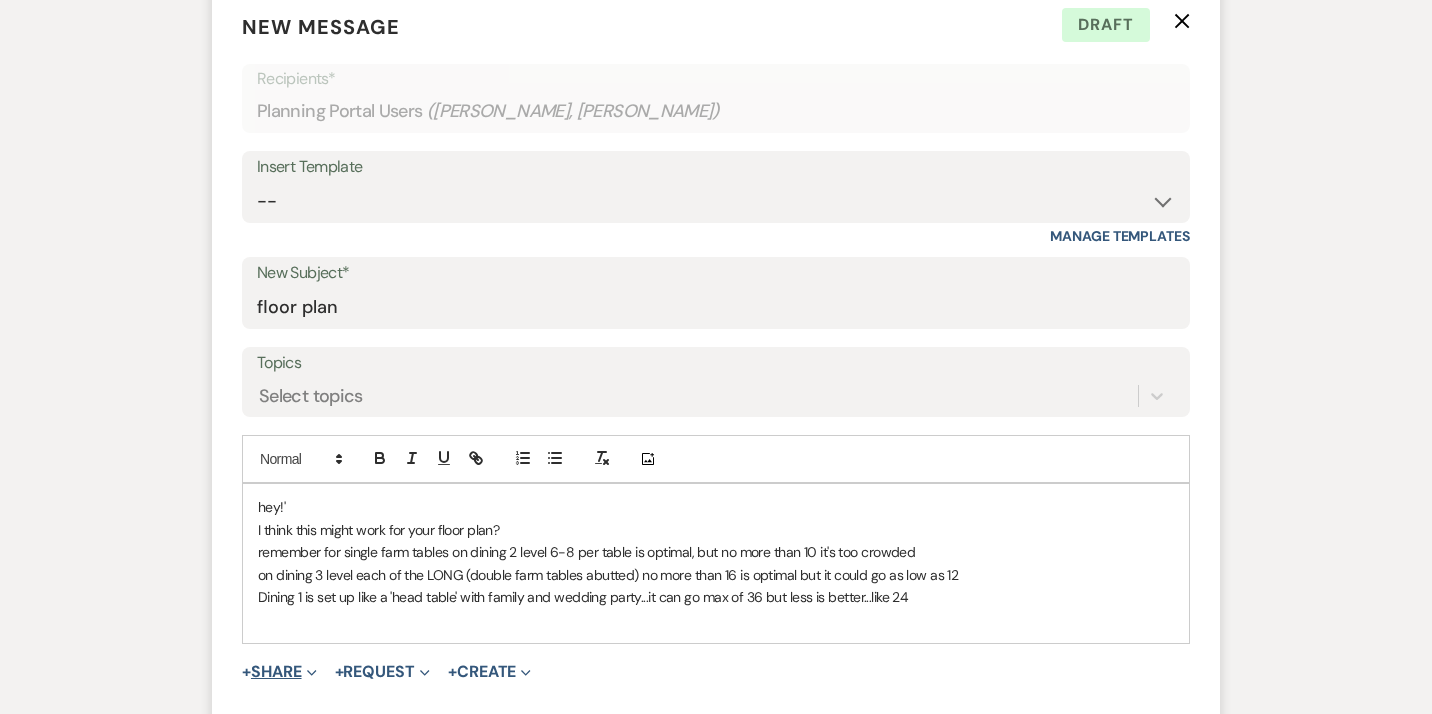 click on "+  Share Expand" at bounding box center (279, 672) 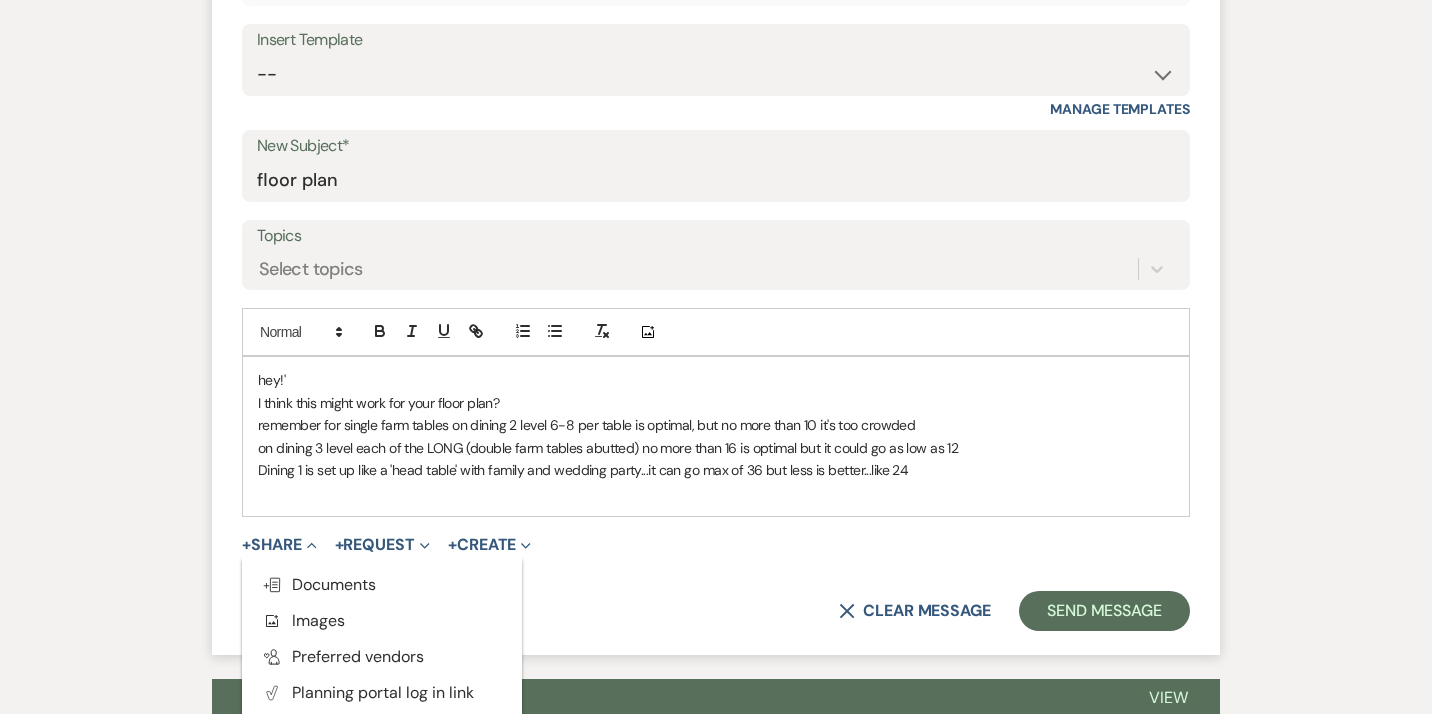scroll, scrollTop: 818, scrollLeft: 0, axis: vertical 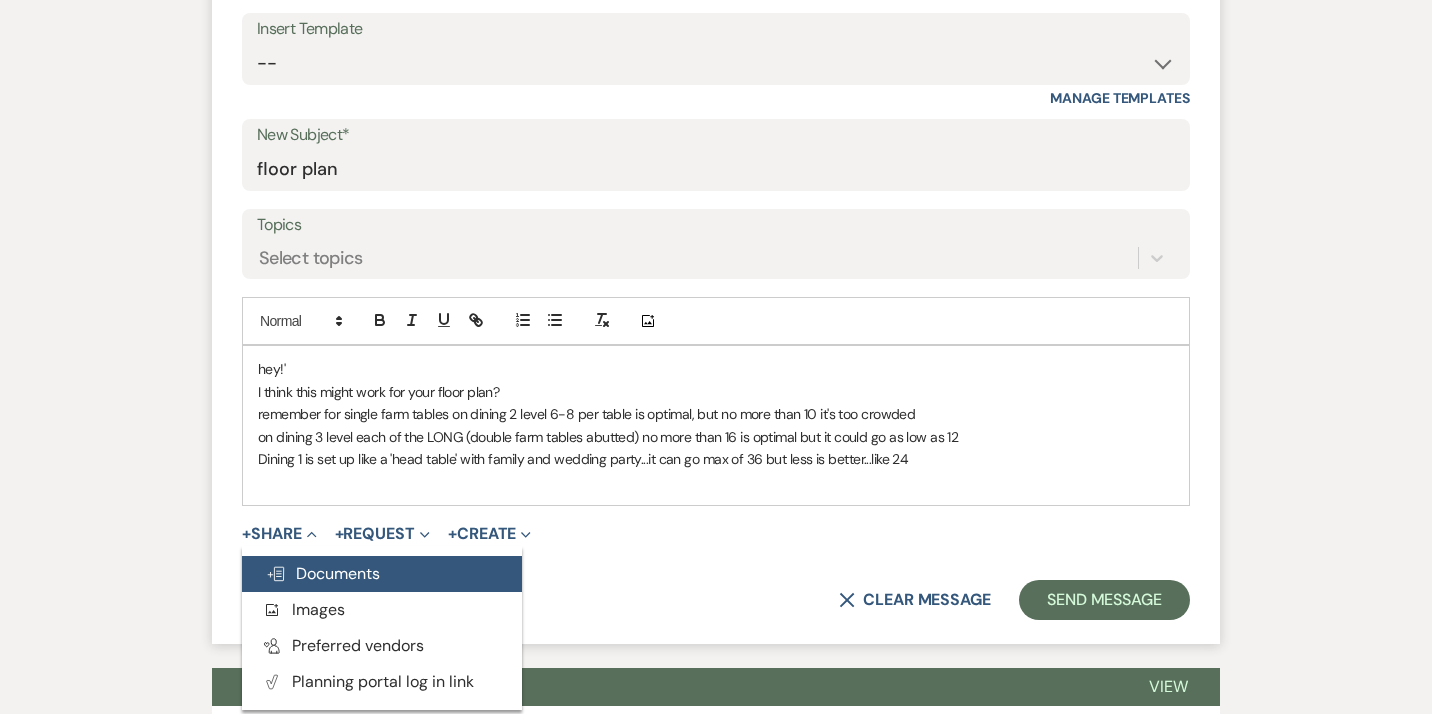 click on "Doc Upload Documents" at bounding box center (323, 573) 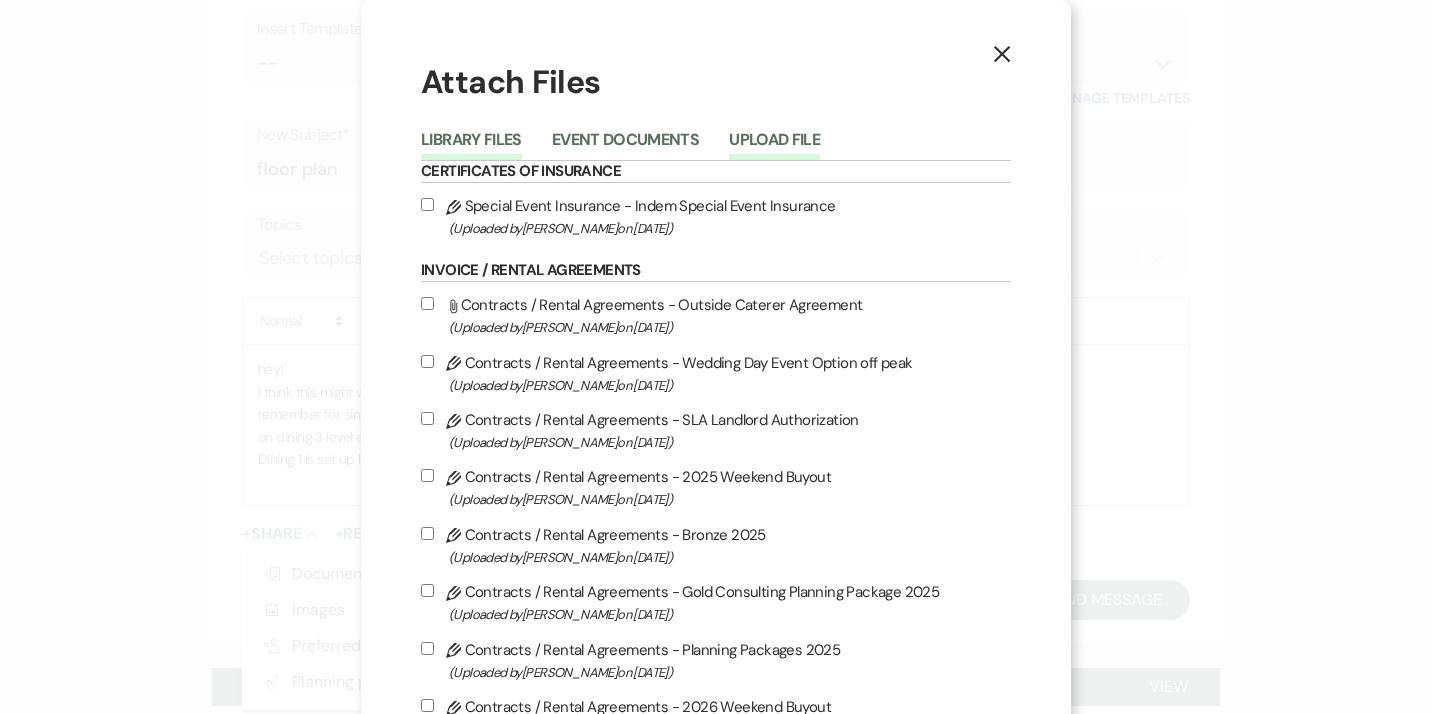 click on "Upload File" at bounding box center [774, 146] 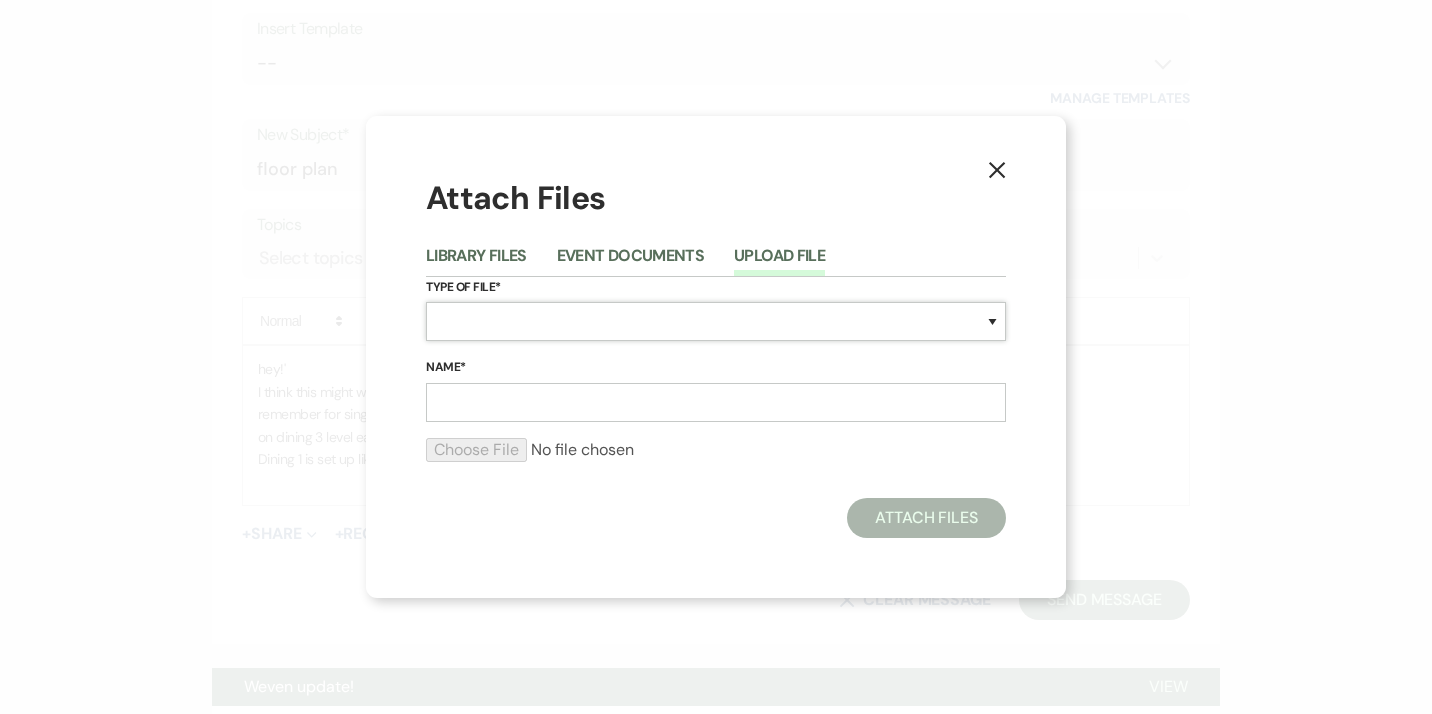 click on "Special Event Insurance Vendor Certificate of Insurance Contracts / Rental Agreements Invoices Receipts Event Maps Floor Plans Rain Plan Seating Charts Venue Layout Catering / Alcohol Permit Event Permit Fire Permit Fuel Permit Generator Permit Tent Permit Venue Permit Other Permit Inventory  Promotional Sample Venue Beverage Ceremony Event Finalize + Share Guests Lodging Menu Vendors Venue Beverage Brochure Menu Packages Product Specifications Quotes Beverage Event and Ceremony Details Finalize & Share Guests Lodging Menu Vendors Venue Event Timeline Family / Wedding Party Timeline Food and Beverage Timeline MC / DJ / Band Timeline Master Timeline Photography Timeline Set-Up / Clean-Up Vendor Timeline Bartender Safe Serve / TiPS Certification Vendor Certification Vendor License Other" at bounding box center (716, 321) 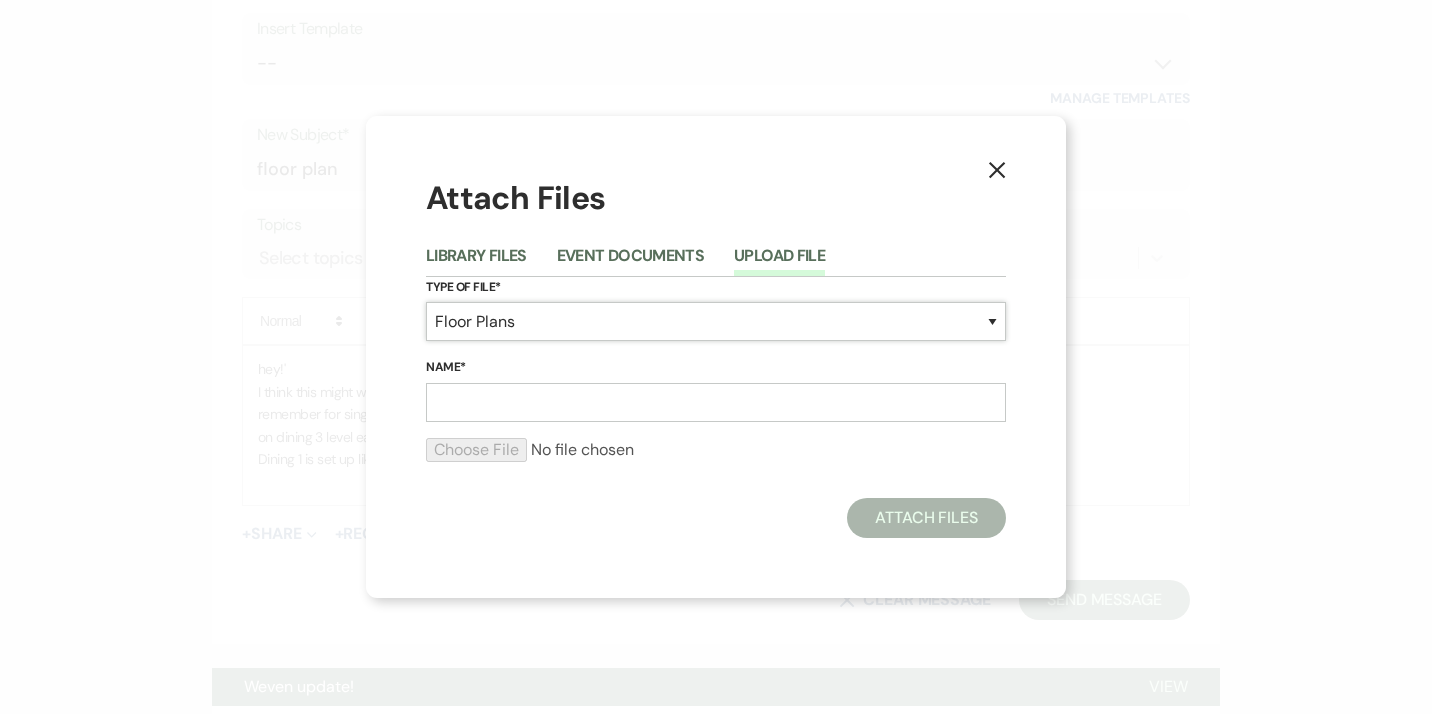 click on "Floor Plans" at bounding box center [0, 0] 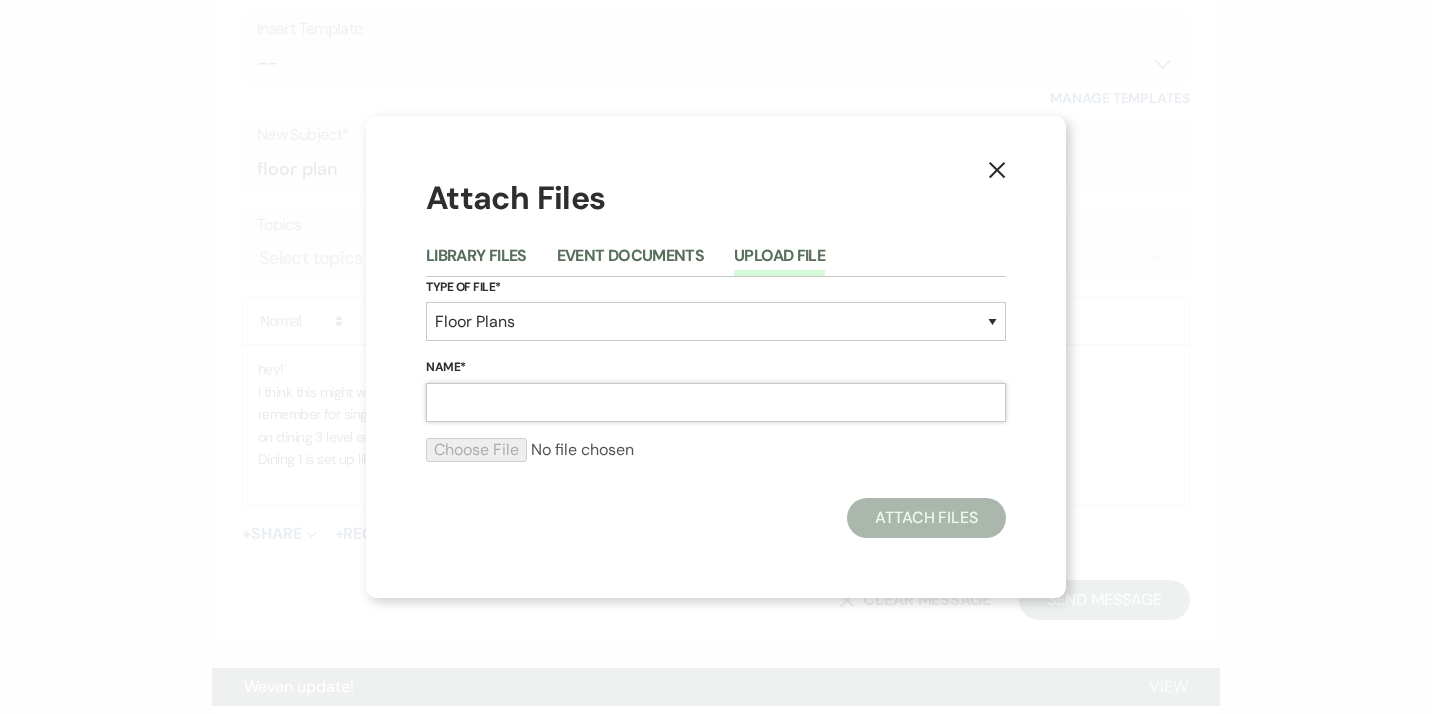 click on "Name*" at bounding box center [716, 402] 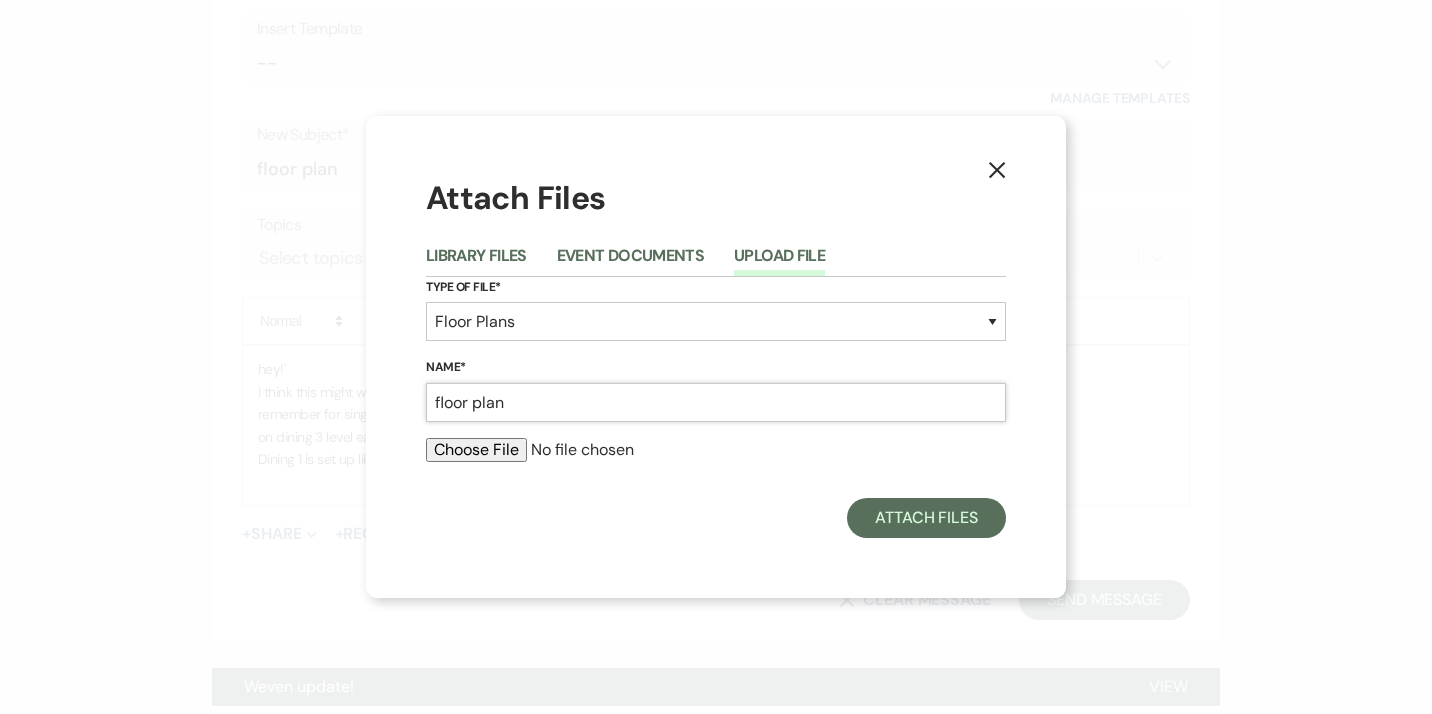 type on "floor plan" 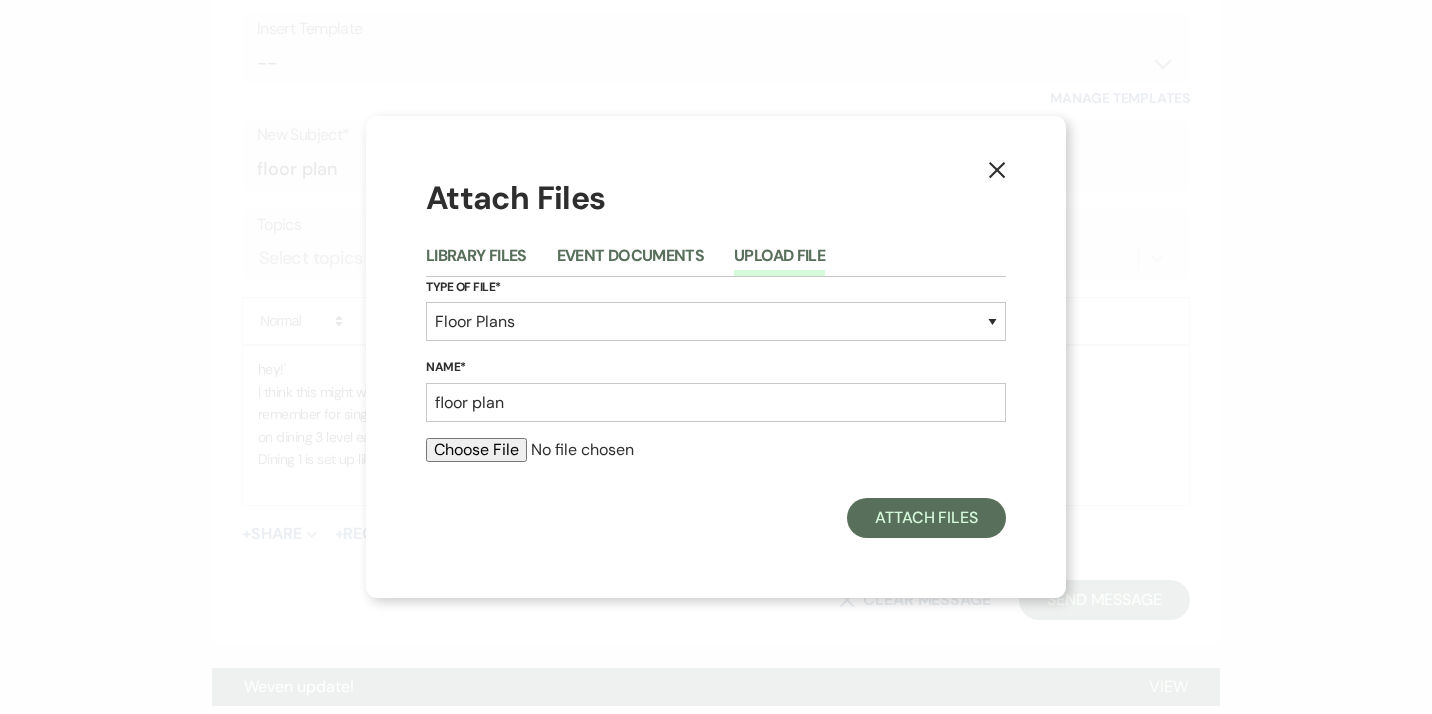 click at bounding box center (716, 450) 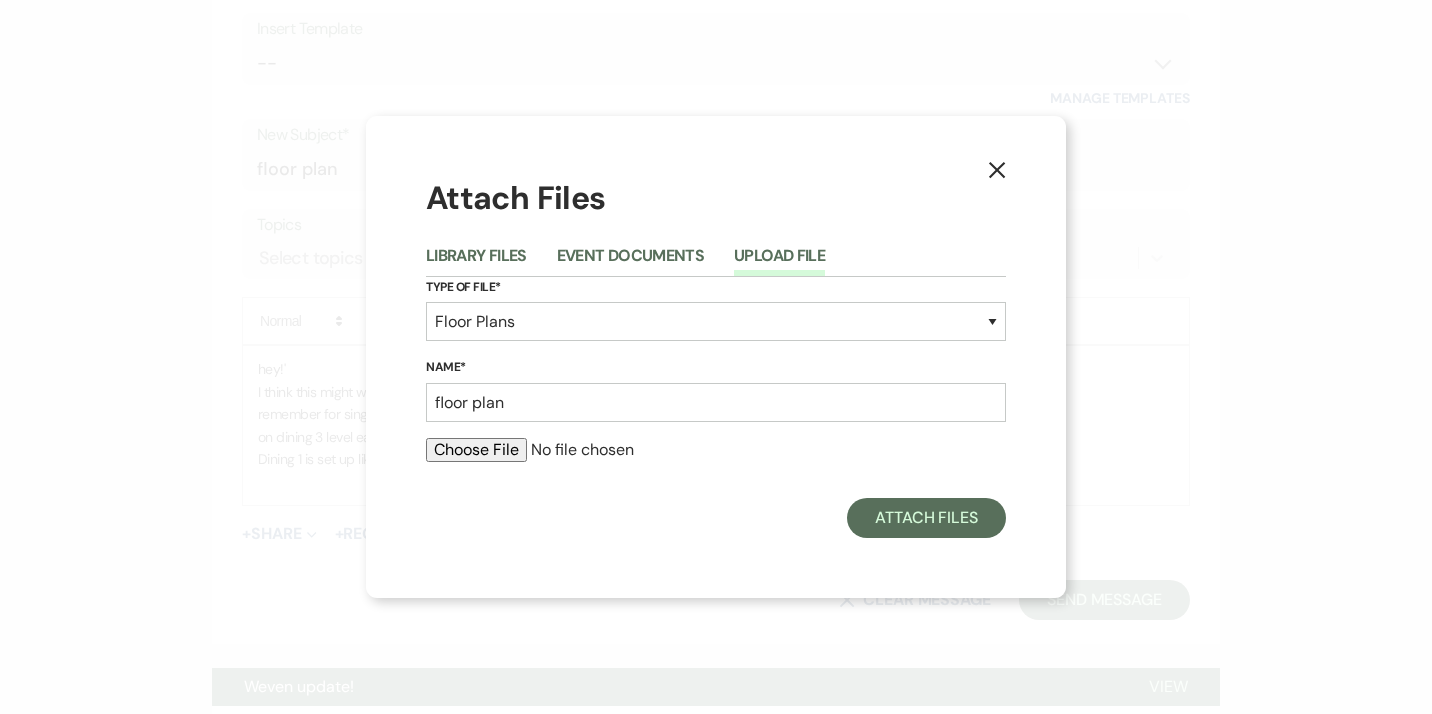 type on "C:\fakepath\Floor Plan & Guest [DOMAIN_NAME] block.U Standard.pptx" 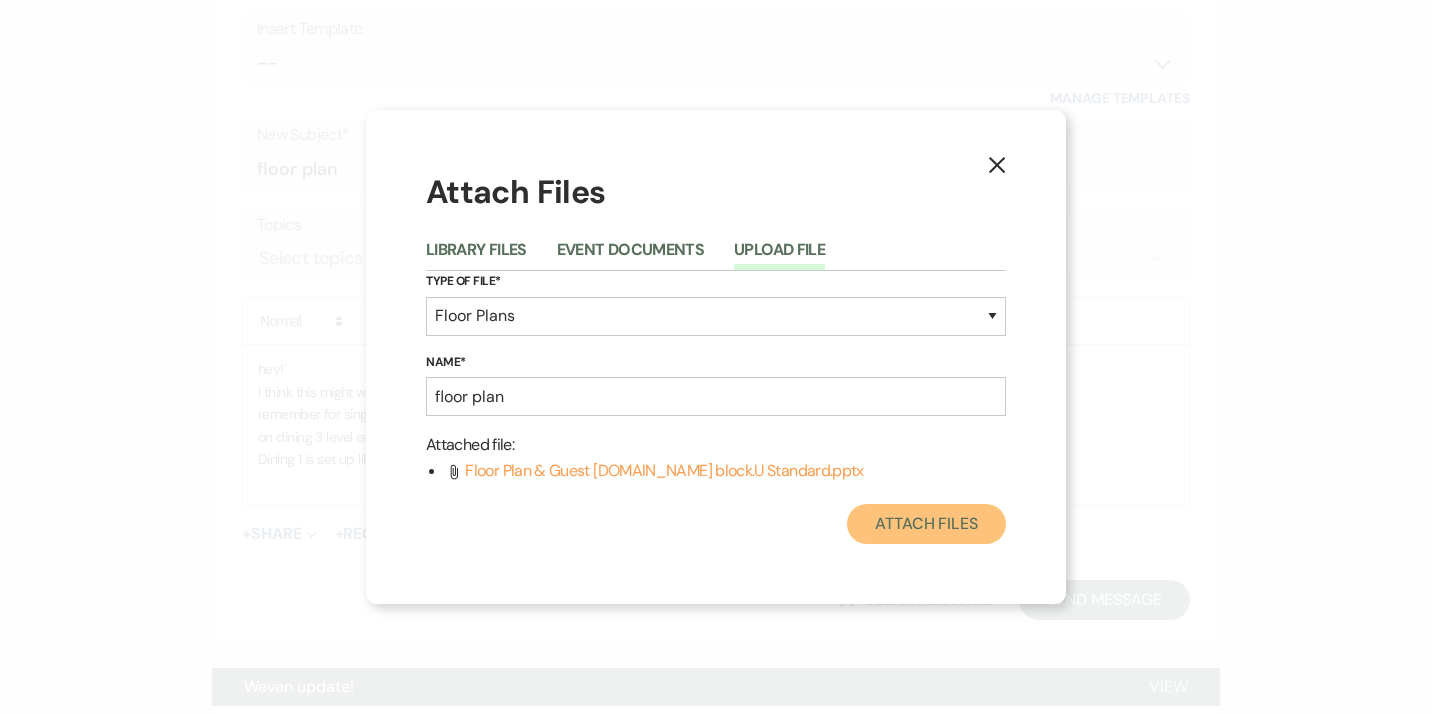 click on "Attach Files" at bounding box center (926, 524) 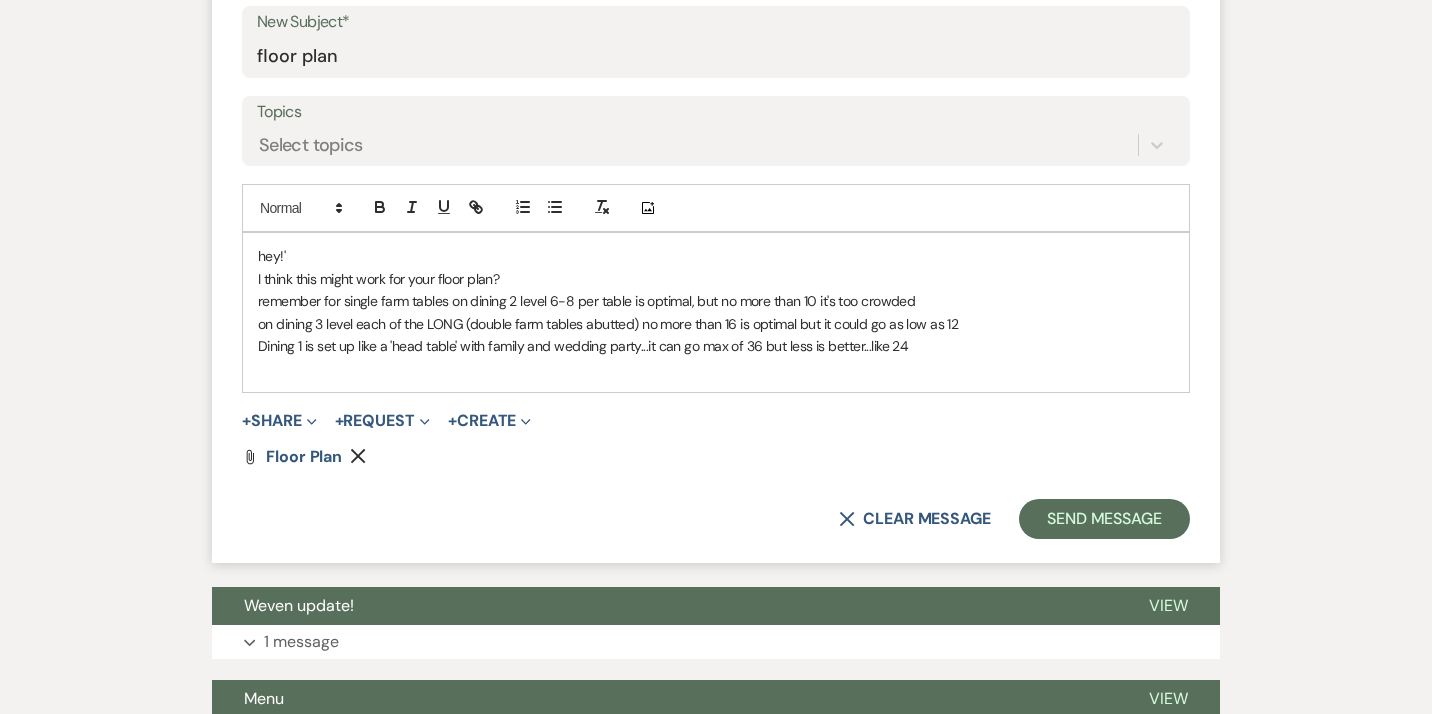scroll, scrollTop: 934, scrollLeft: 0, axis: vertical 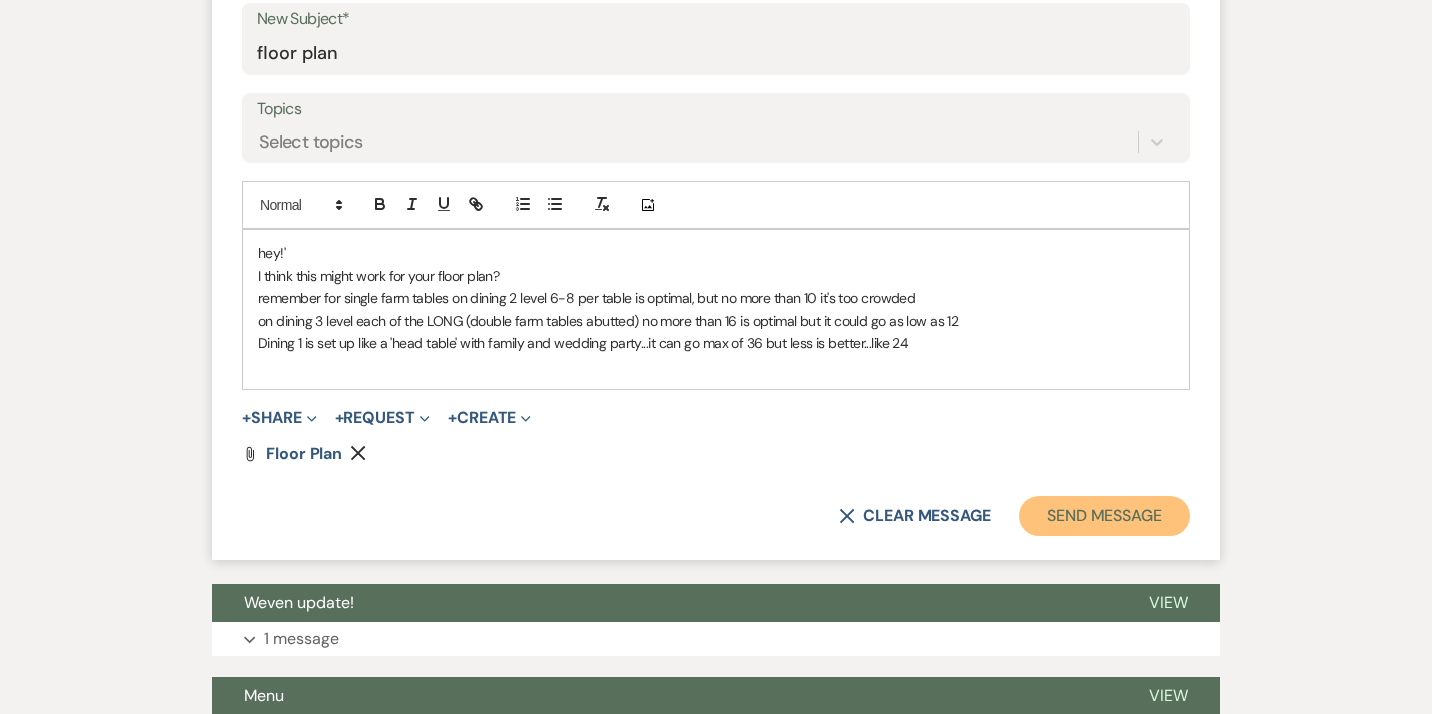 click on "Send Message" at bounding box center [1104, 516] 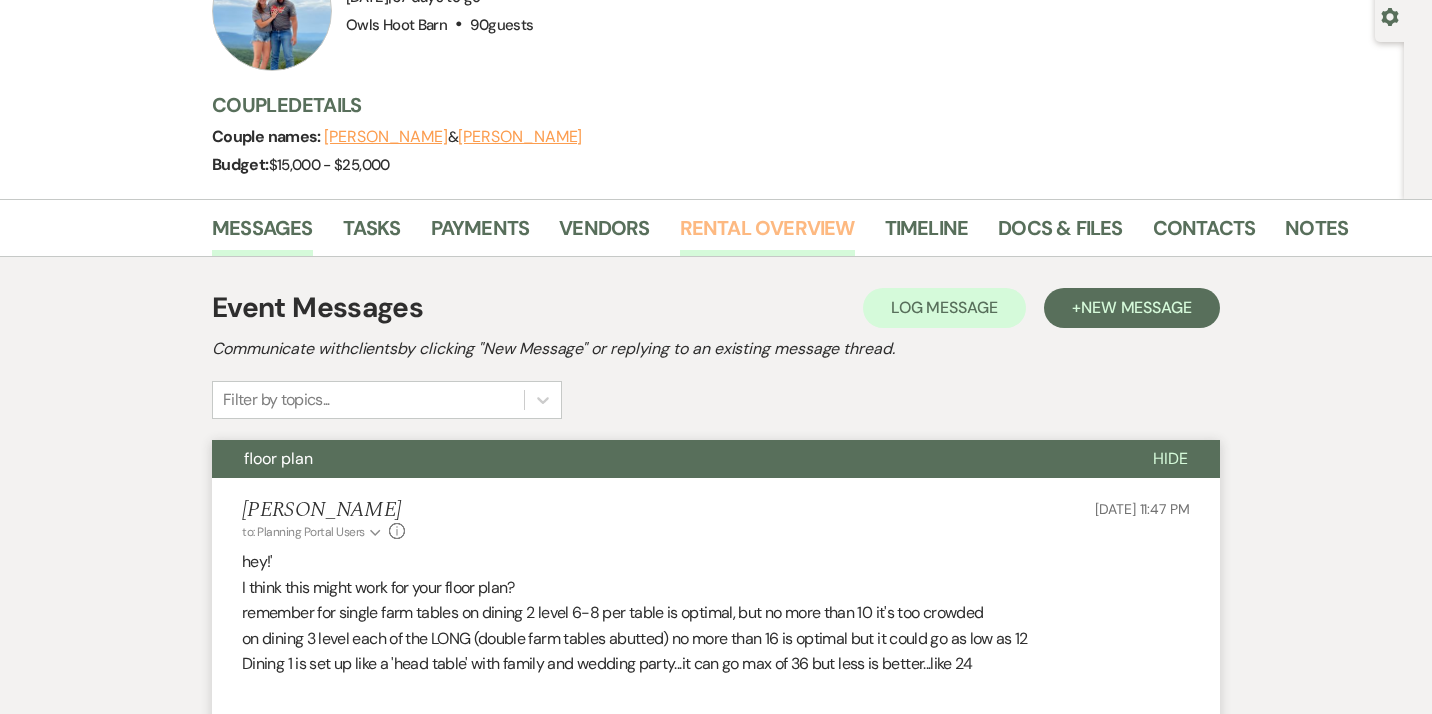 scroll, scrollTop: 0, scrollLeft: 0, axis: both 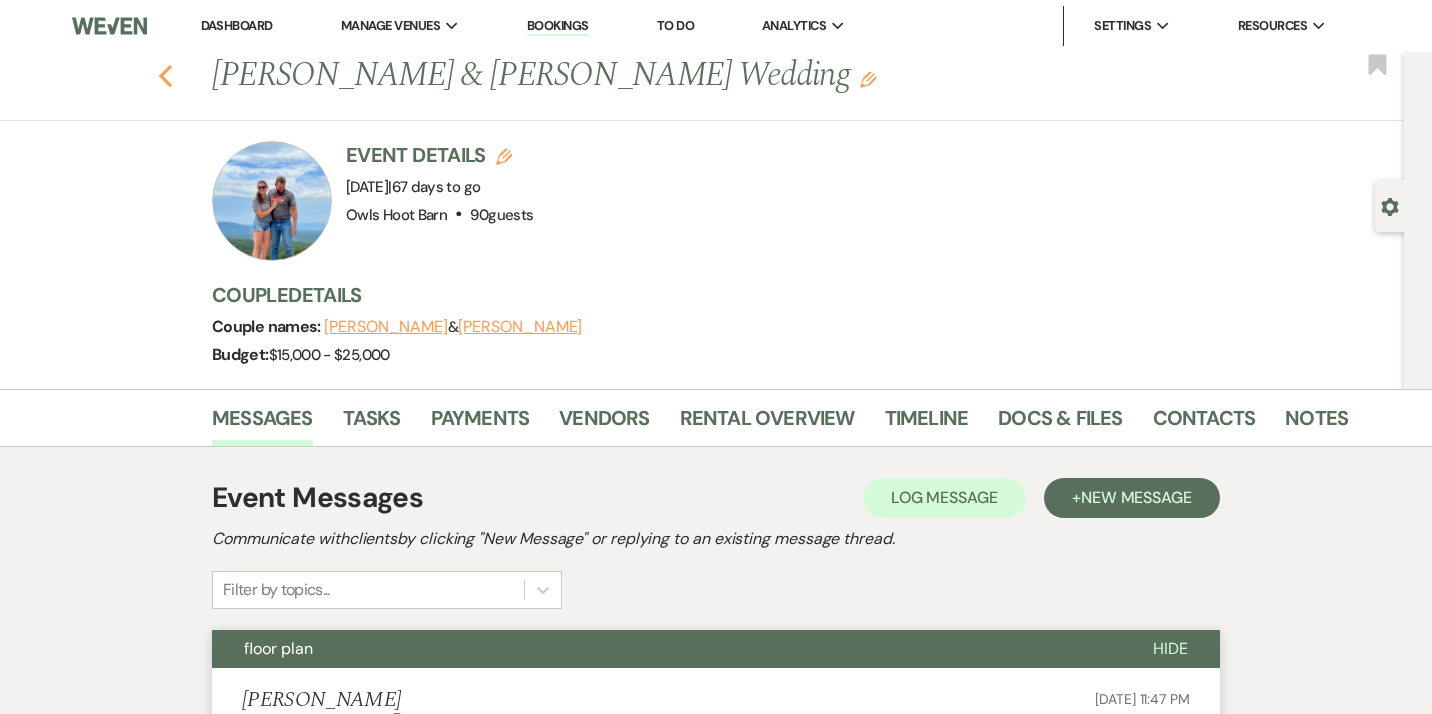 click 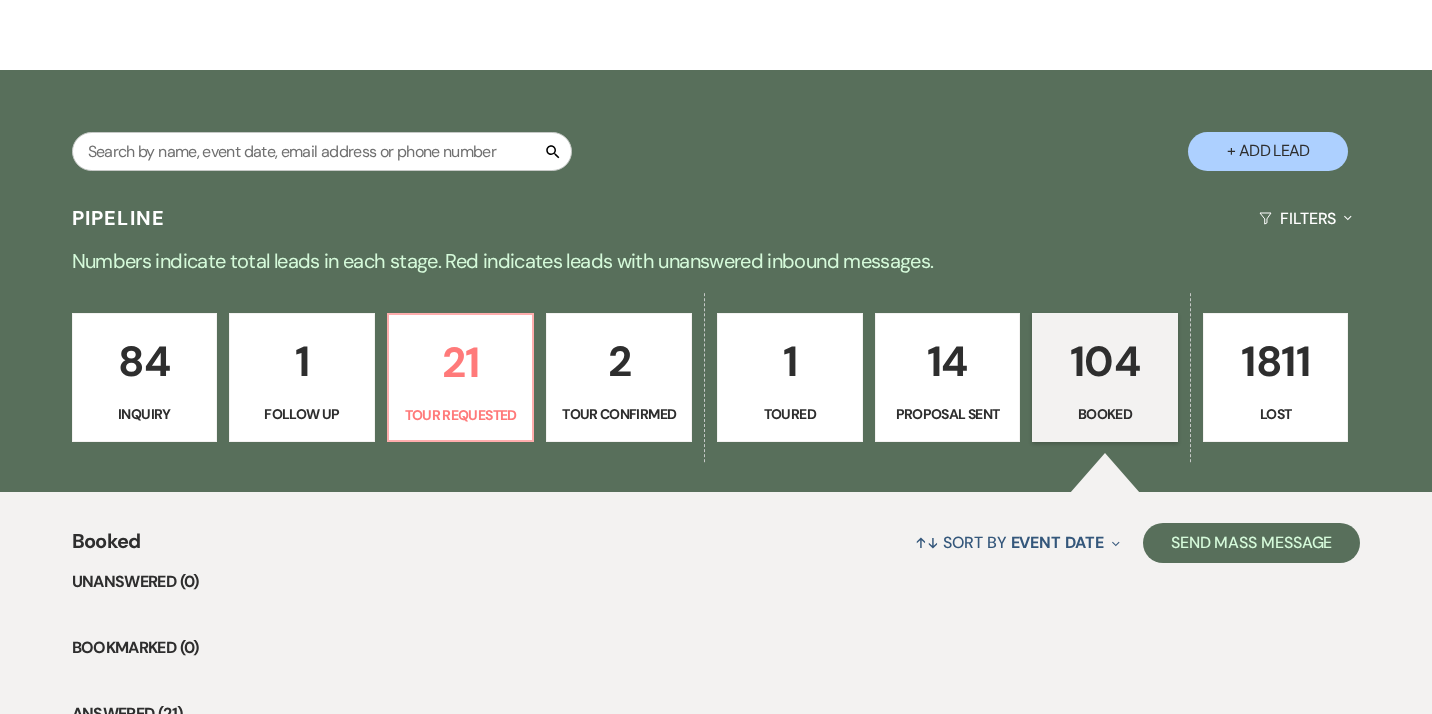 scroll, scrollTop: 278, scrollLeft: 0, axis: vertical 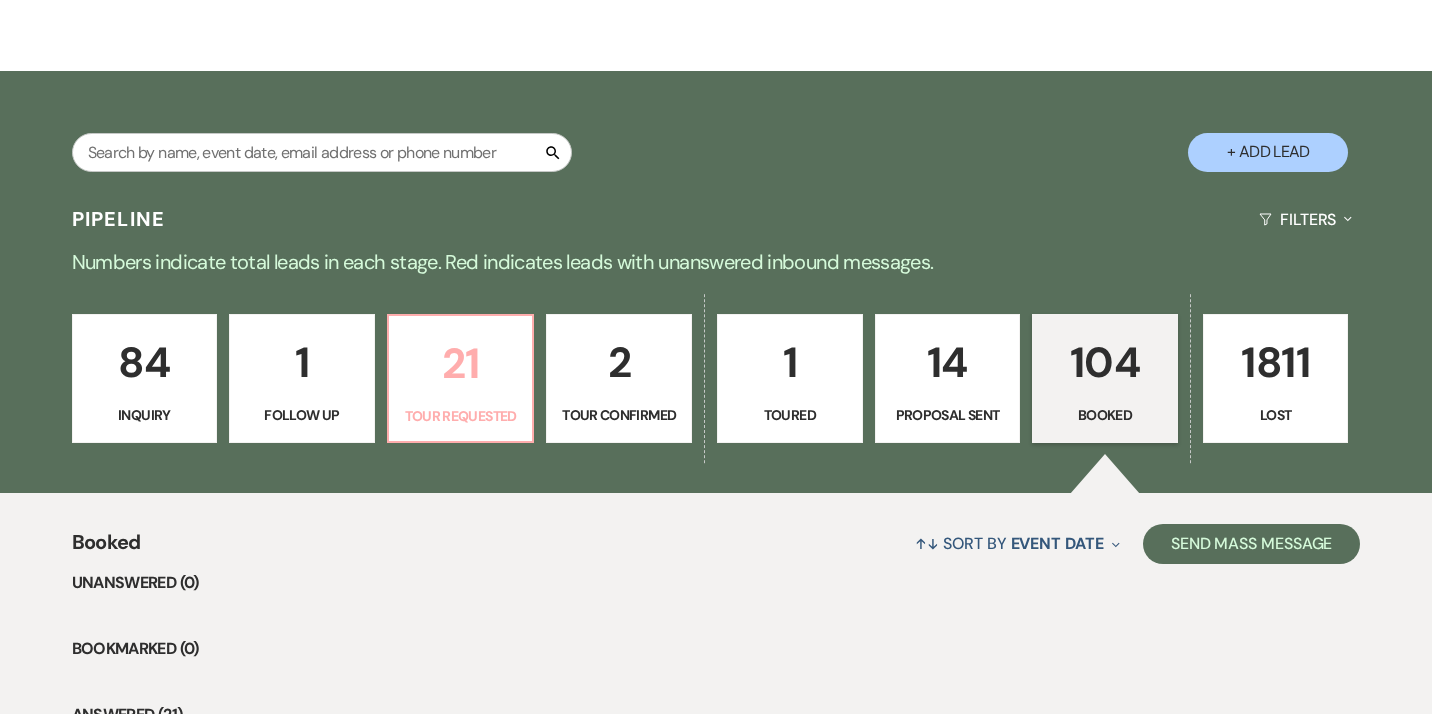 click on "21" at bounding box center [461, 363] 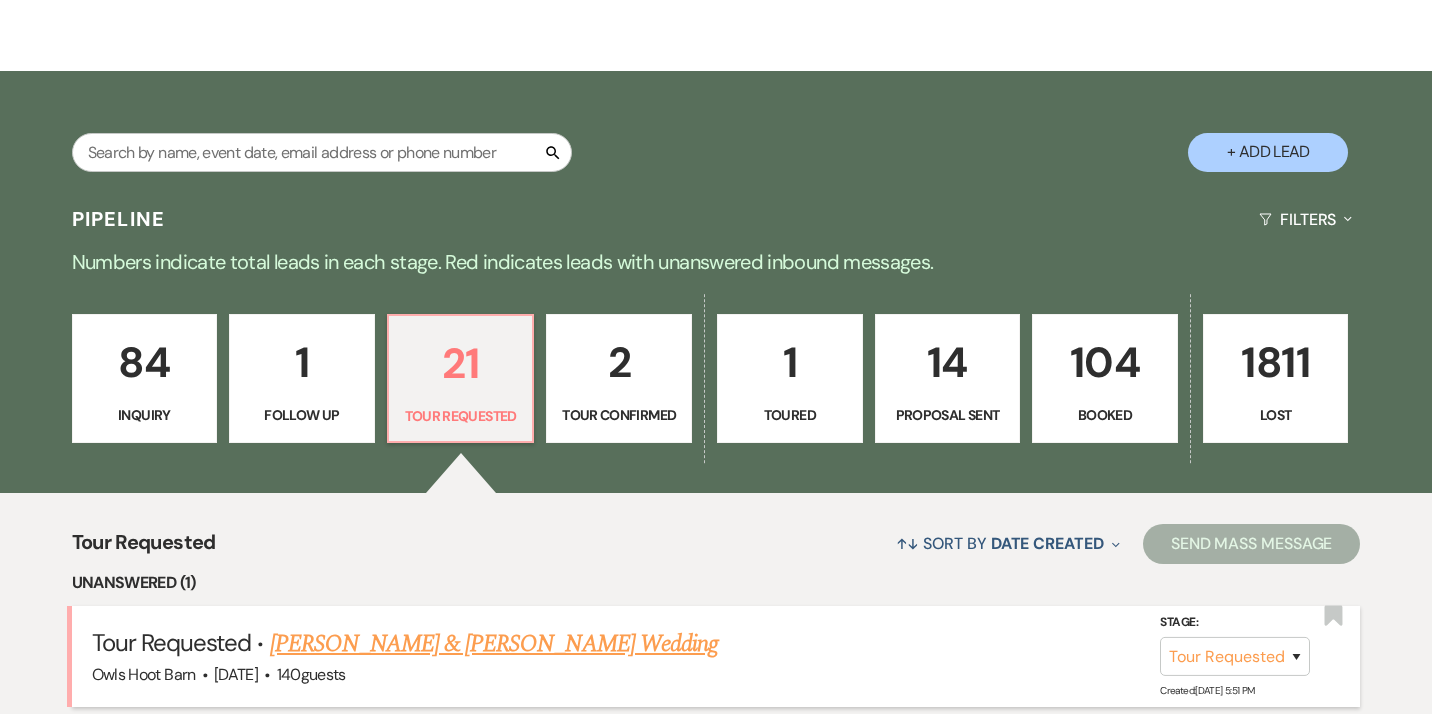 click on "[PERSON_NAME] & [PERSON_NAME] Wedding" at bounding box center [494, 644] 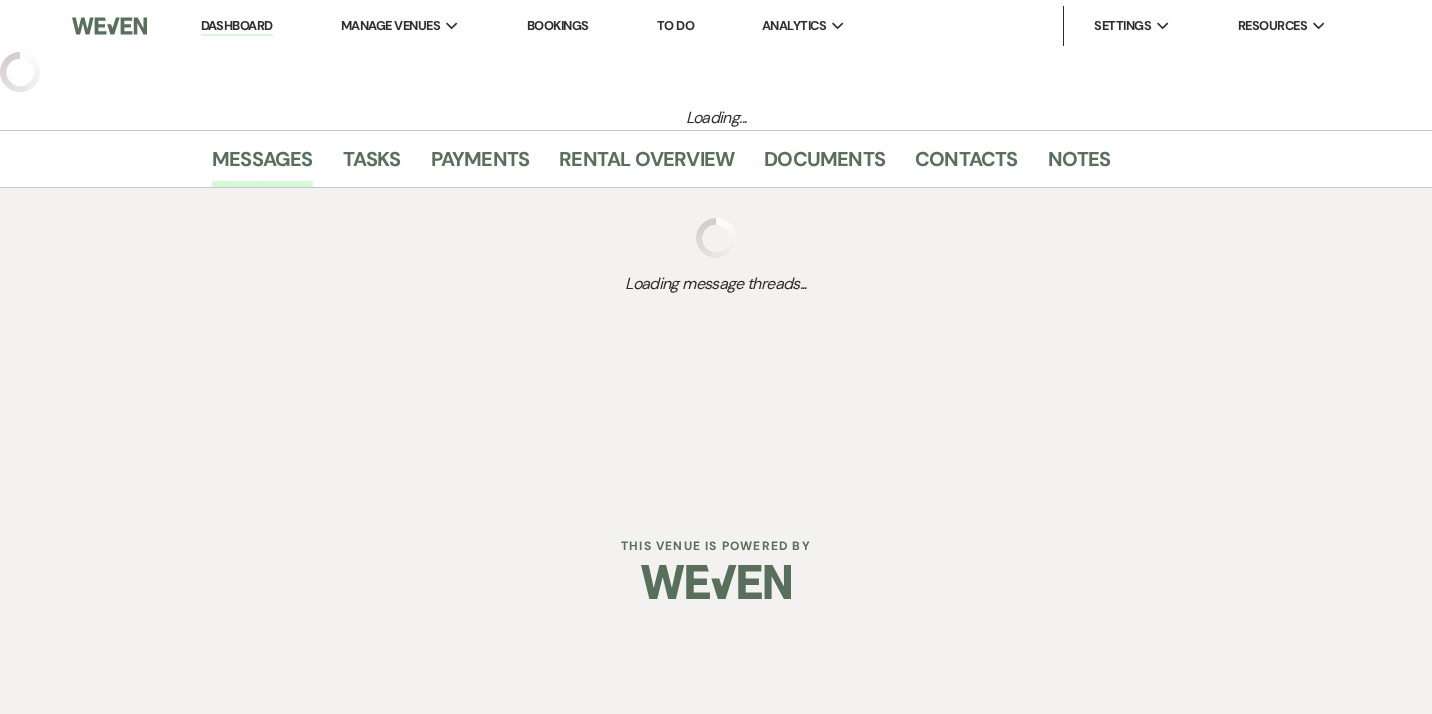 scroll, scrollTop: 0, scrollLeft: 0, axis: both 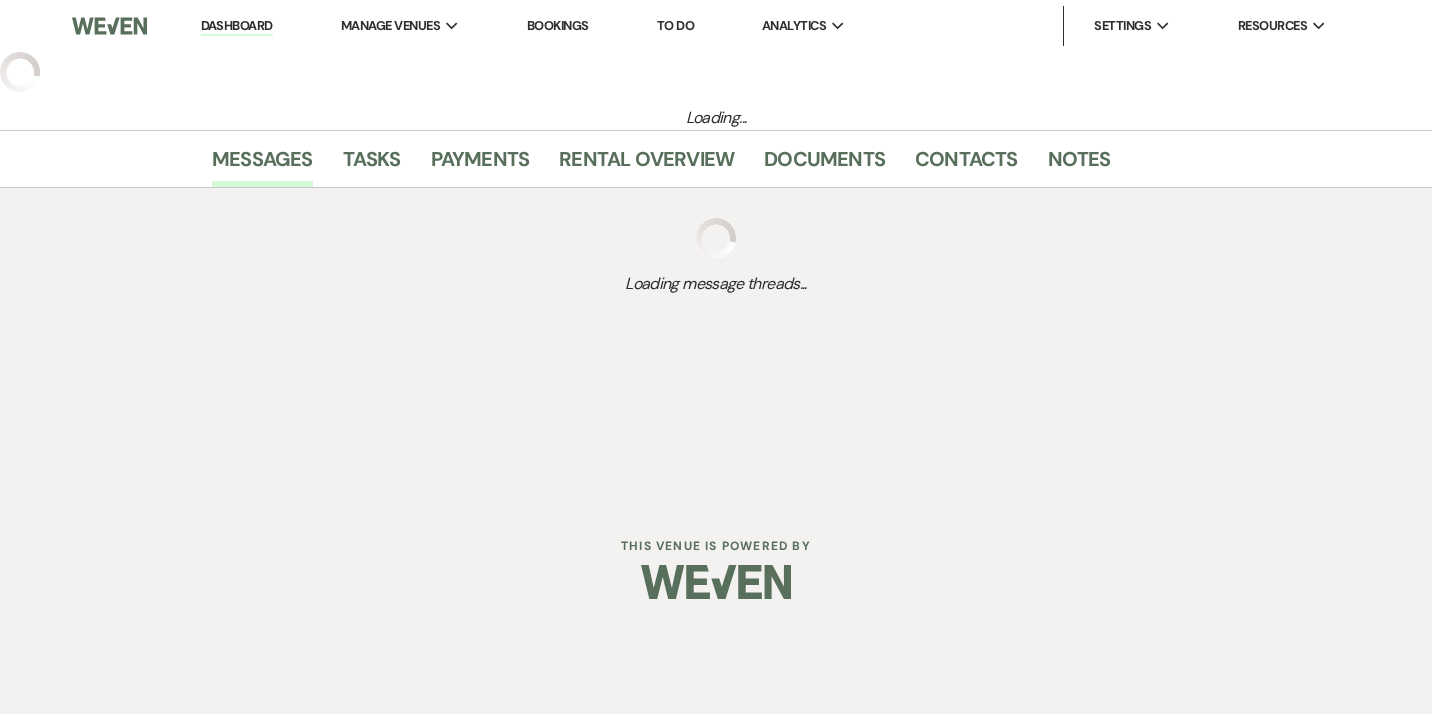 select on "2" 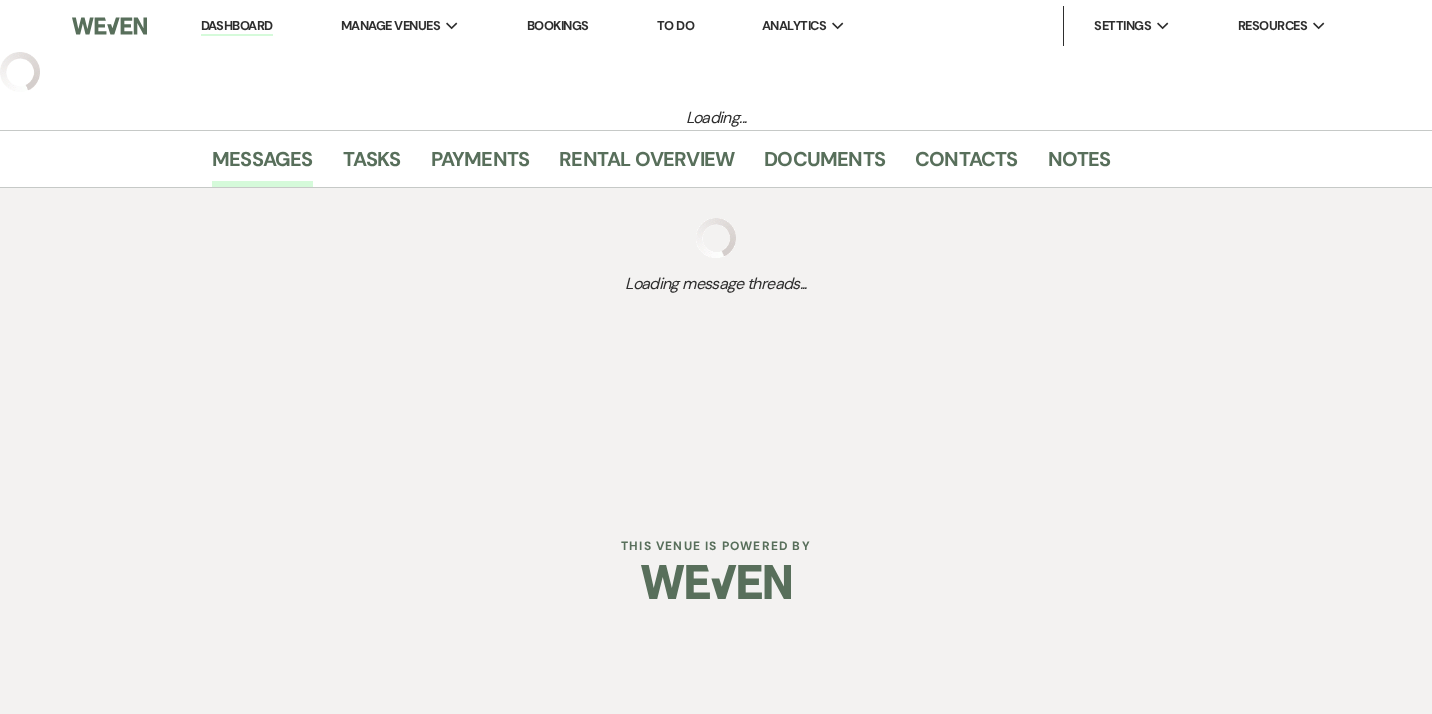 select on "5" 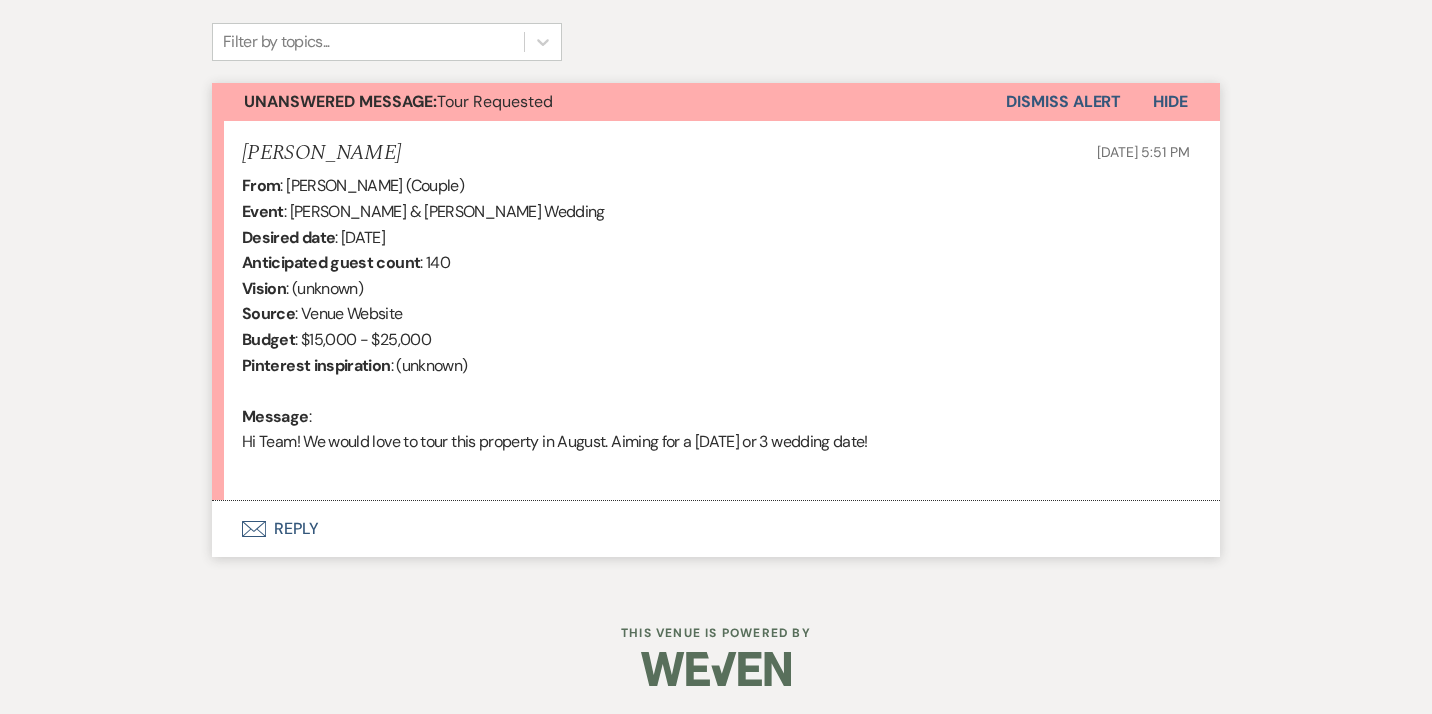 scroll, scrollTop: 664, scrollLeft: 0, axis: vertical 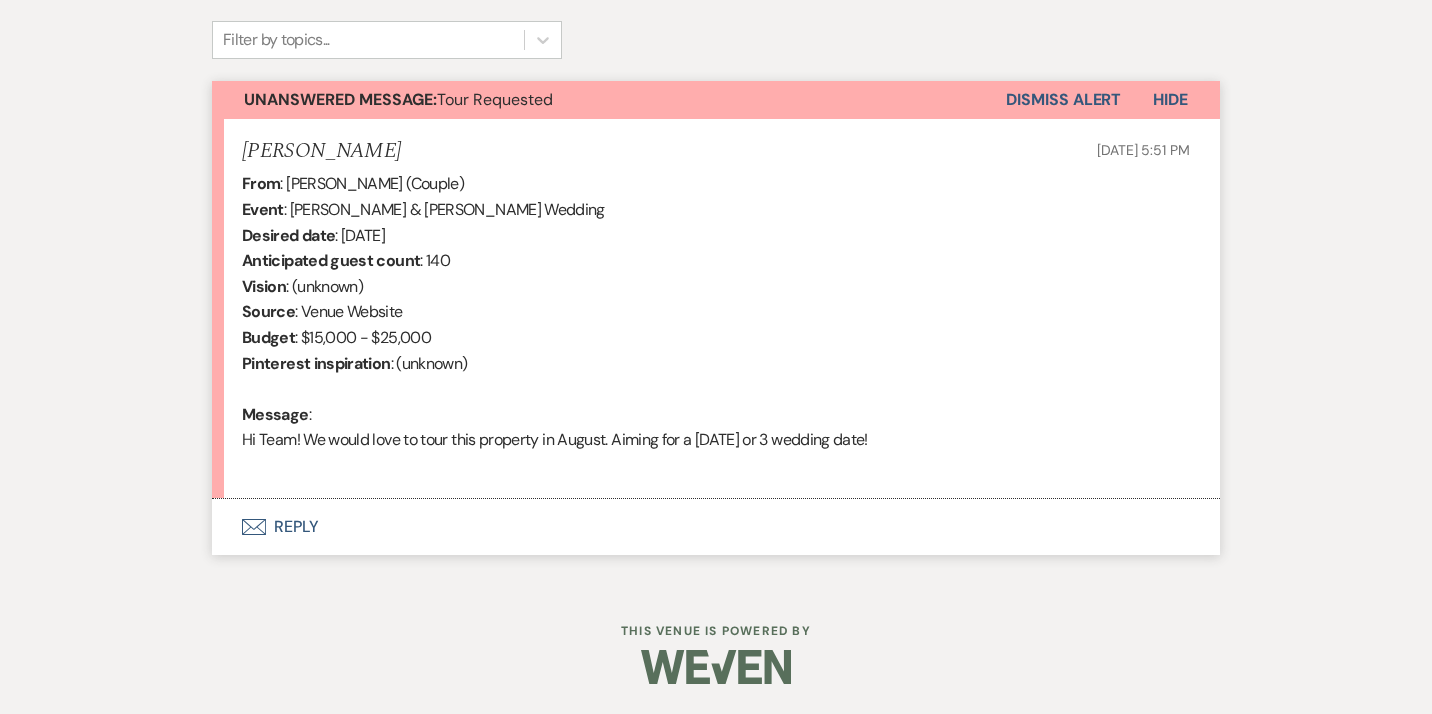 click on "Envelope Reply" at bounding box center [716, 527] 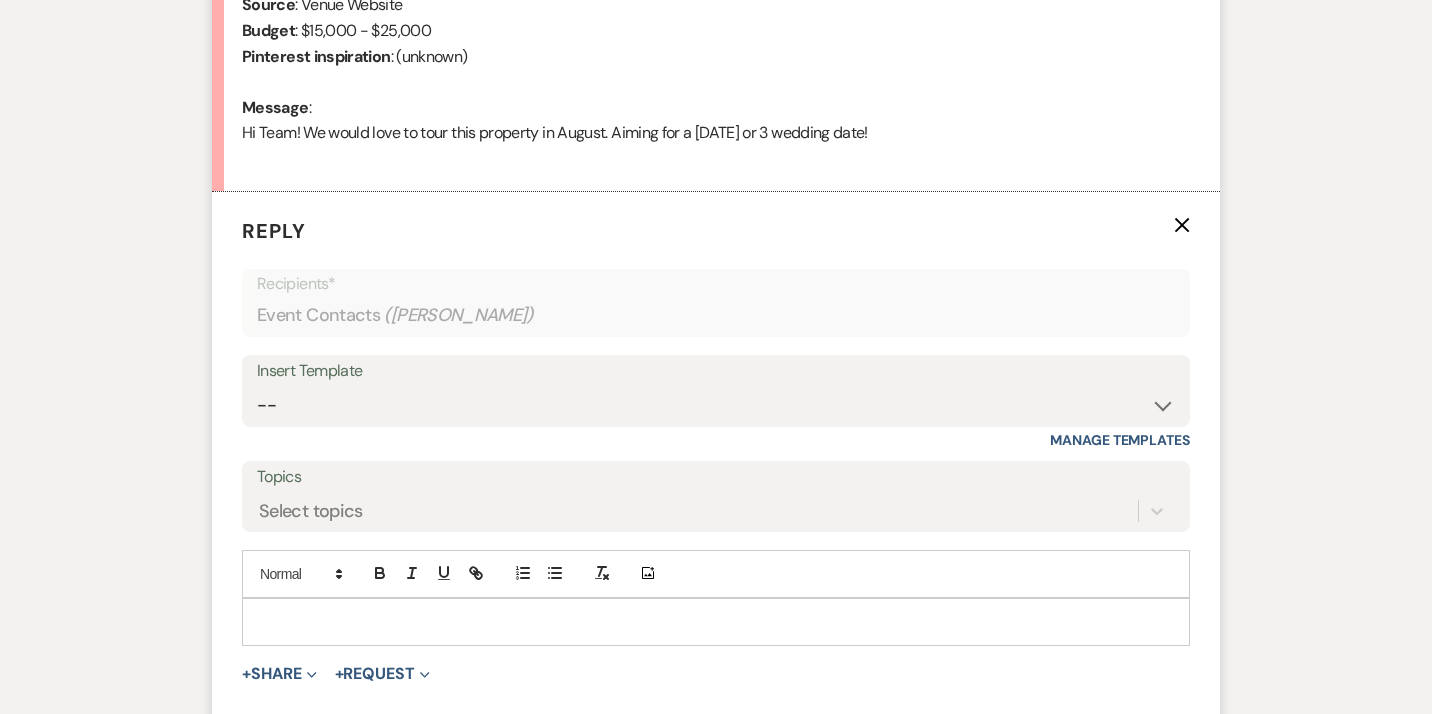 scroll, scrollTop: 977, scrollLeft: 0, axis: vertical 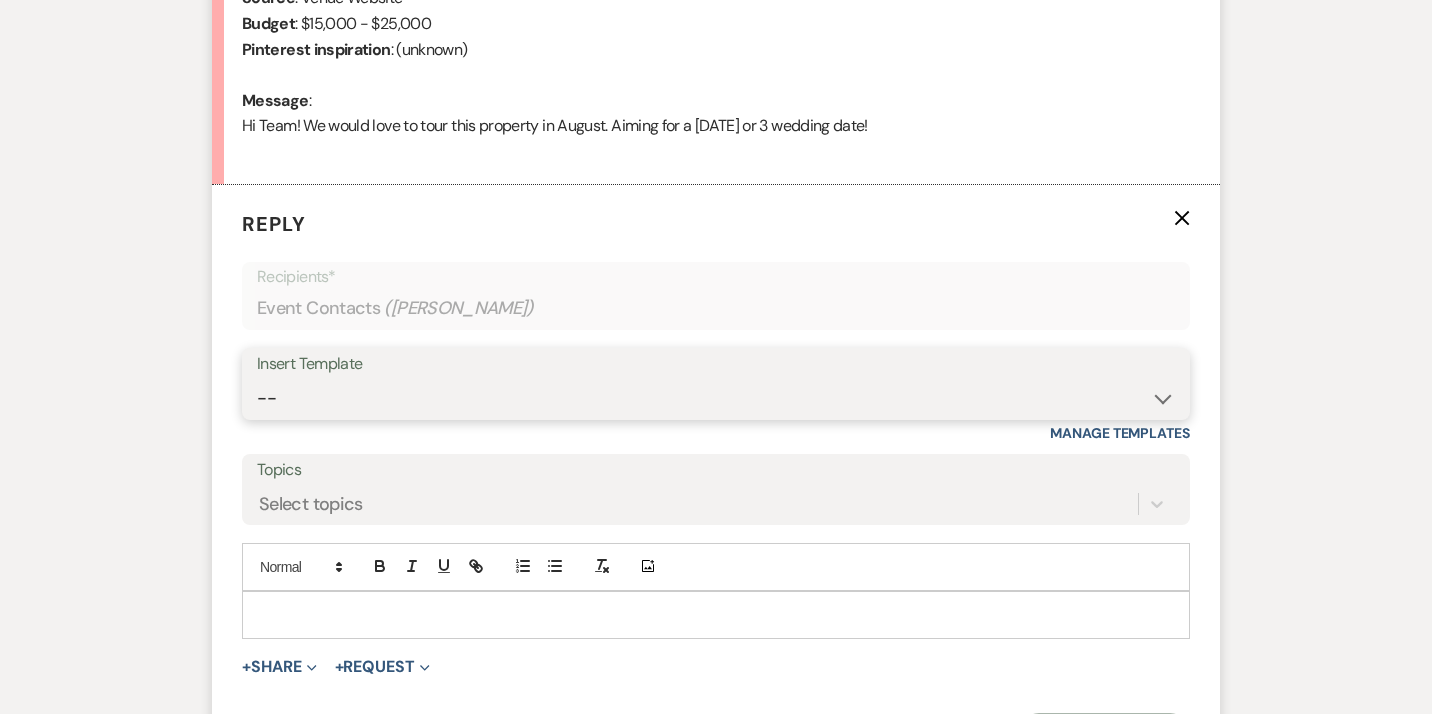 click on "-- Weven Planning Portal Introduction (Booked Events) [MEDICAL_DATA] OHB Bulleted List - Weven Planning Portal Introduction AC & Heating options OHB Contract e-sign  Insurance Policy eWed Itinerary: suggested  30 days out payment & list  Planning & Consulting Services Welcome to the OHB Family! Run of Show OHB recommended  Floor plans  Itineraries  2024 contract review Tipping Guidance 2023 Services & Accessory Rentals xls  WEBO XLS Accessory Rentals & Services NP Final Stretch!  Hello from Owls Hoot Barn Planner final stretch 10% HOLD  2024 Planning 2024 Planning/Consulting  Stay review photos Close loop post tour Overall budget view Wedding Hello Portal Welcome Weven 2025 2024 accommodations  2025 options  Links info  First Student Shuttle Template Welcome 2025 Tips Links & questions  Call Loop Brief links questions  Invoice Links Local recommendations to put in website  Suggested flow /run of show 3:30  Special Event Insurance  Petite  Couples air bnb stays  ESign to review  Local recommendations 2024 3D’s PT" at bounding box center (716, 398) 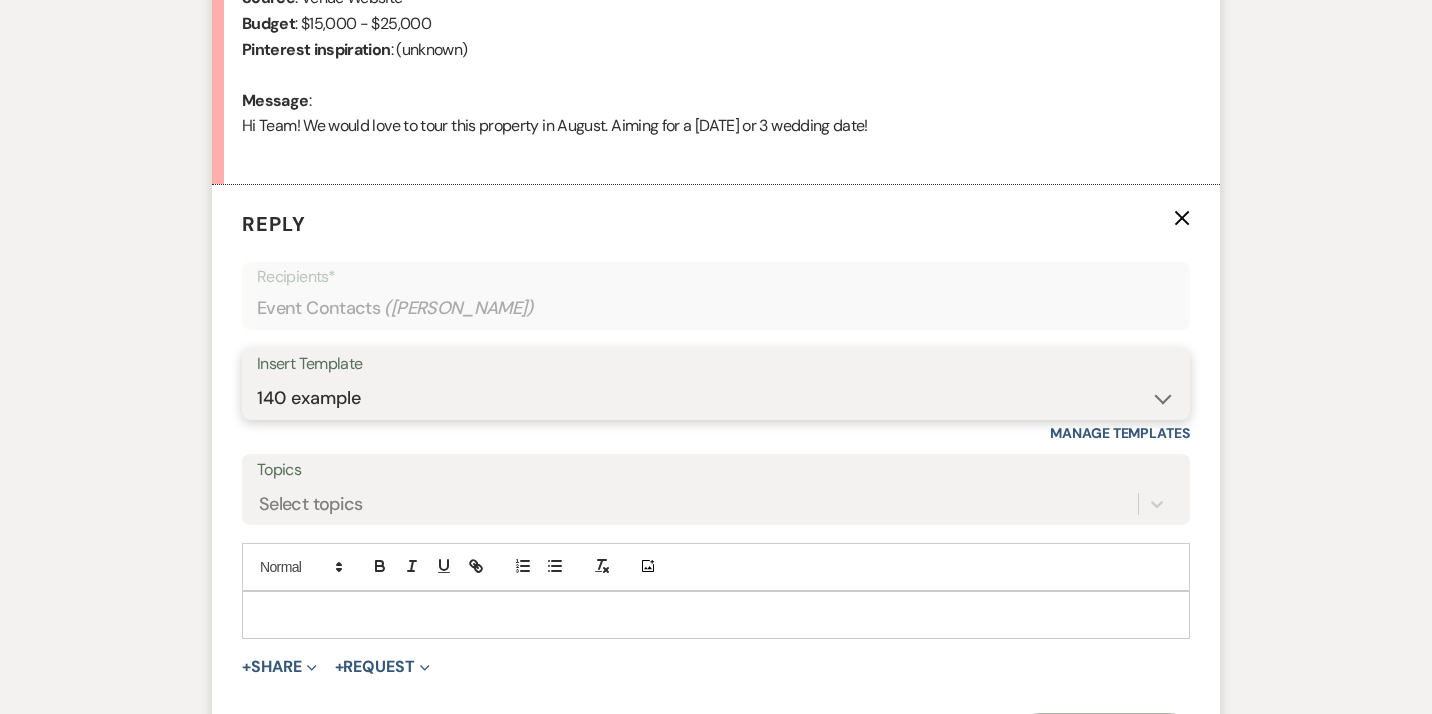 click on "140 example" at bounding box center (0, 0) 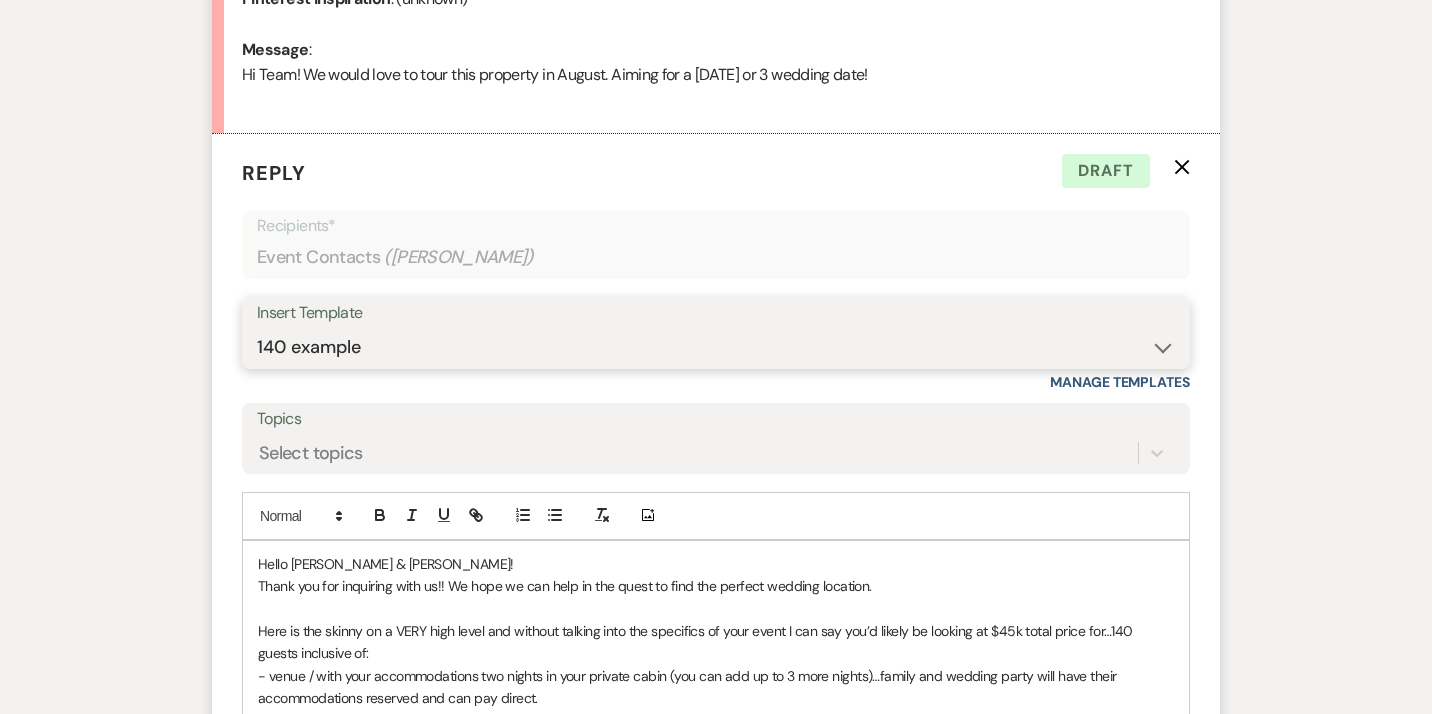 scroll, scrollTop: 1031, scrollLeft: 0, axis: vertical 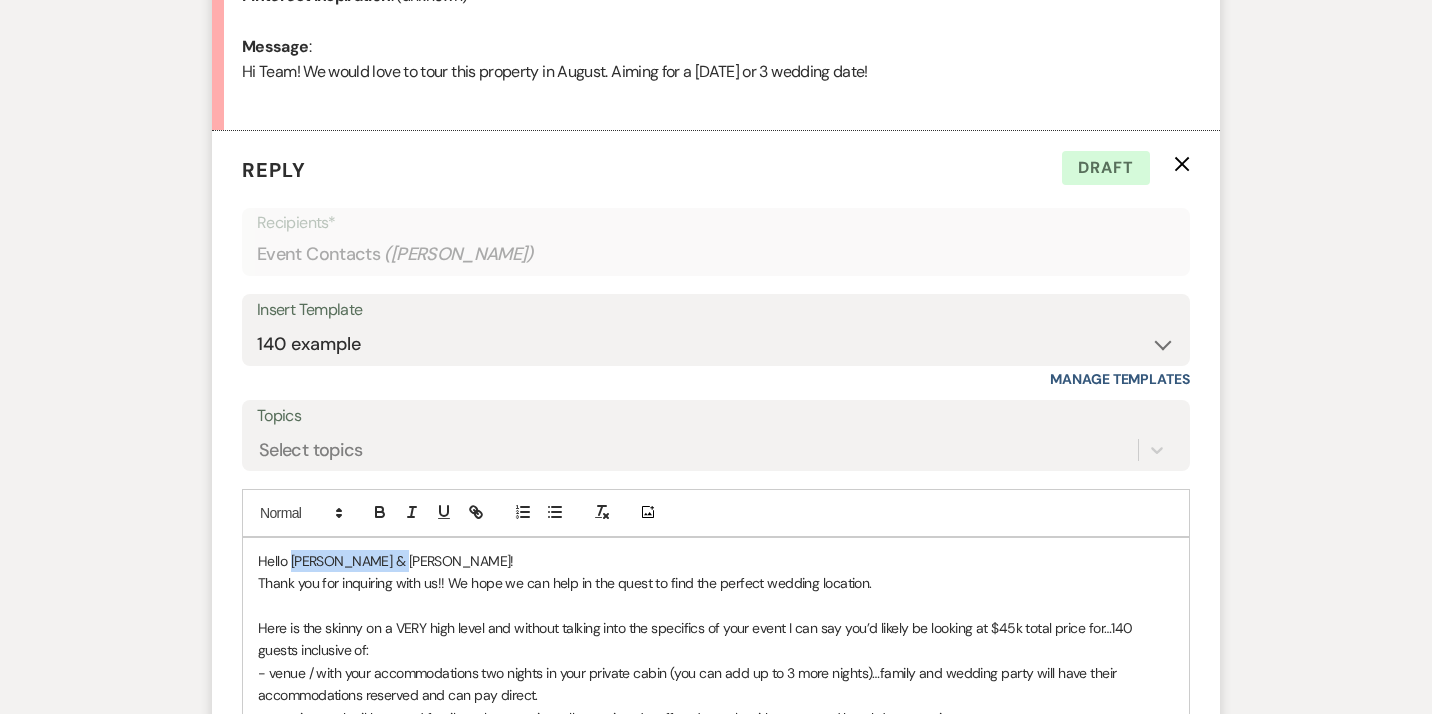 drag, startPoint x: 385, startPoint y: 560, endPoint x: 294, endPoint y: 554, distance: 91.197586 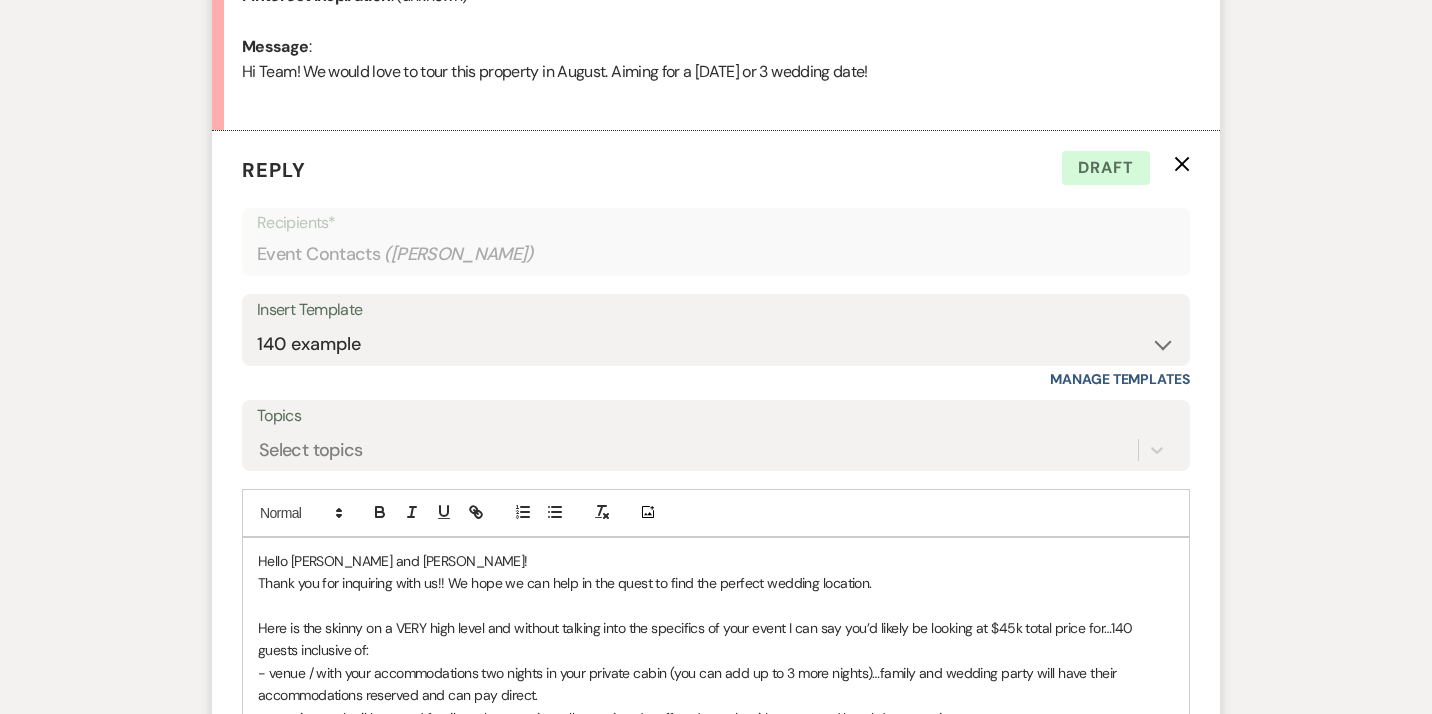 click on "Hello [PERSON_NAME] and [PERSON_NAME]! Thank you for inquiring with us!! We hope we can help in the quest to find the perfect wedding location. Here is the skinny on a VERY high level and without talking into the specifics of your event I can say you’d likely be looking at $45k total price for…140 guests inclusive of:  - venue / with your accommodations two nights in your private cabin (you can add up to 3 more nights)…family and wedding party will have their accommodations reserved and can pay direct. - catering cocktail hour and family style reception…all associated staff and rentals with set up and breakdown service - full open bar … 5-6 hours and 2 bartenders  This requires our preferred in house catering, our in house bar service... You could opt to include through us: - a rehearsal dinner or welcome party - post event brunch - a late night afterparty until 1am or 2am…as well as late night drunk food in the Owlet Bijou Barn by the bonfire - wedding planning / consulting services - [DATE] weekend :   :" at bounding box center [716, 4367] 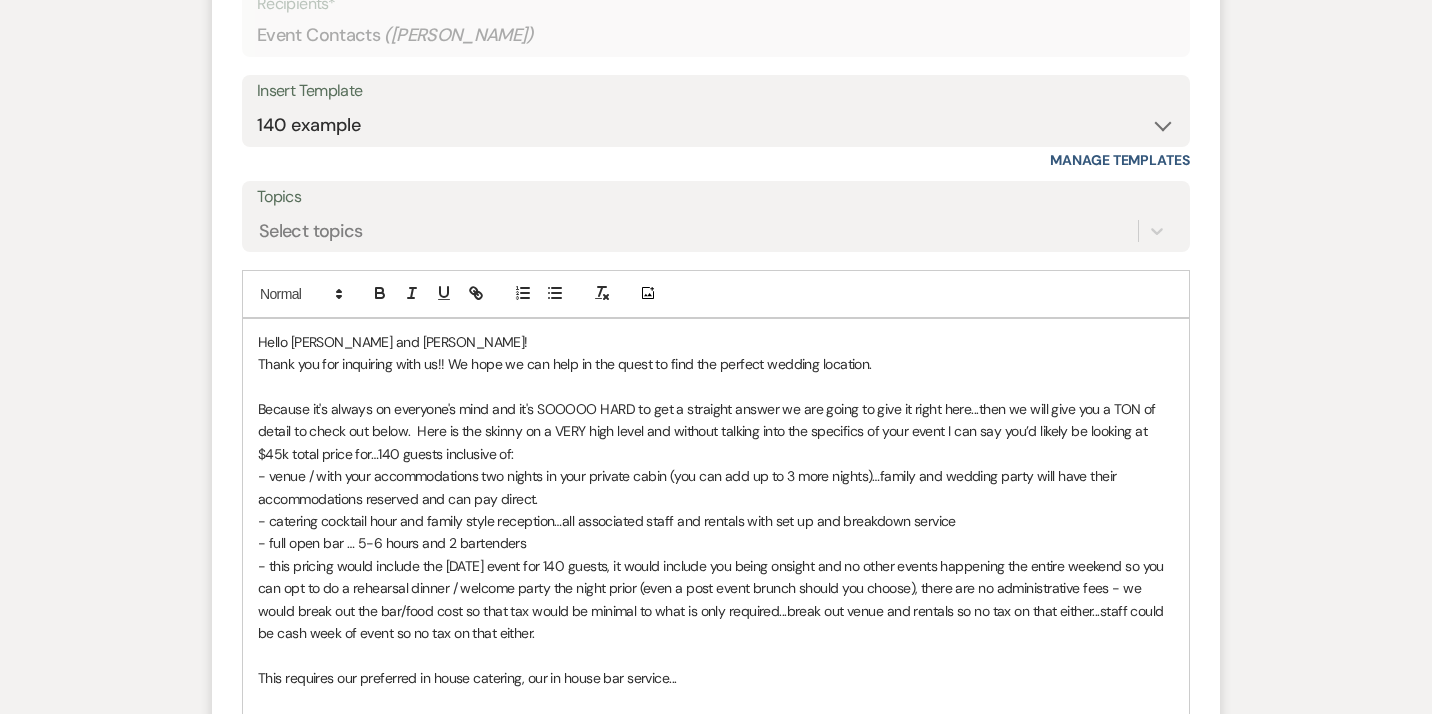 scroll, scrollTop: 1252, scrollLeft: 0, axis: vertical 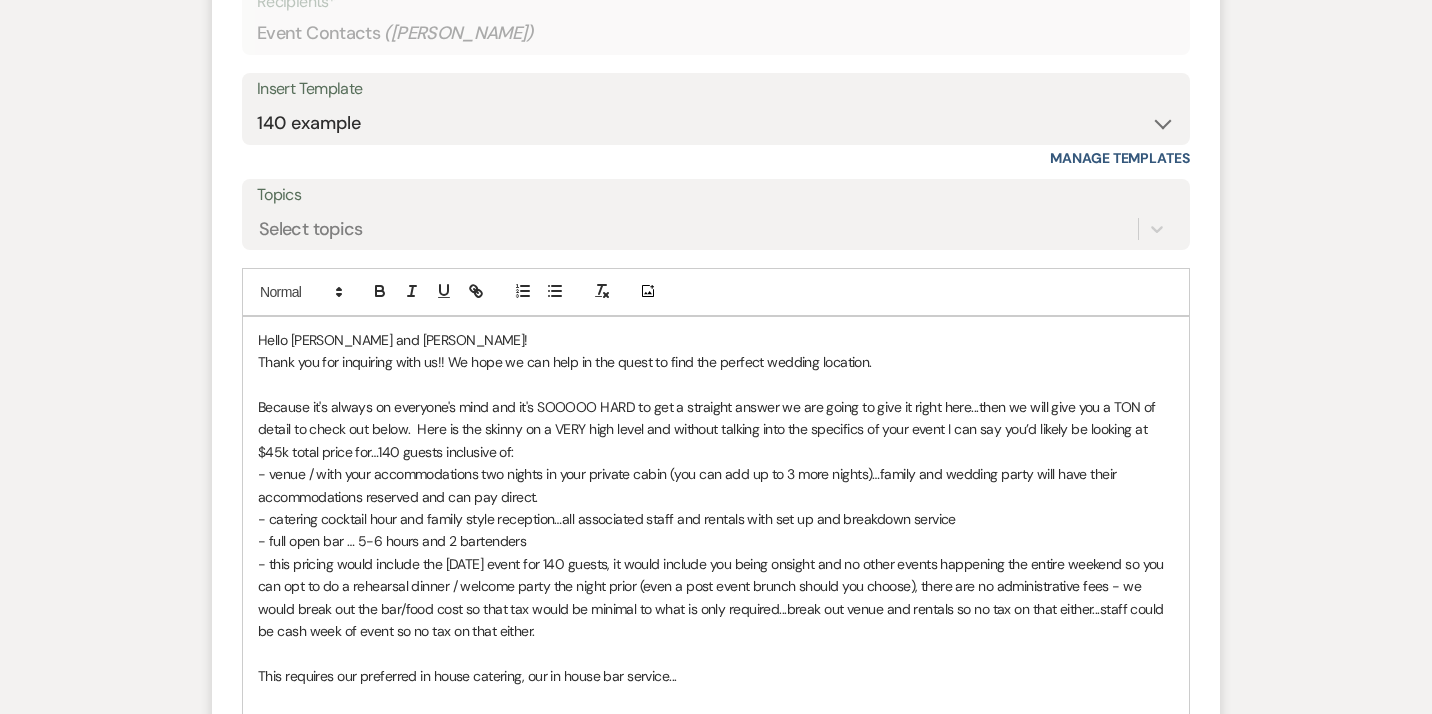 click on "Thank you for inquiring with us!! We hope we can help in the quest to find the perfect wedding location." at bounding box center (716, 362) 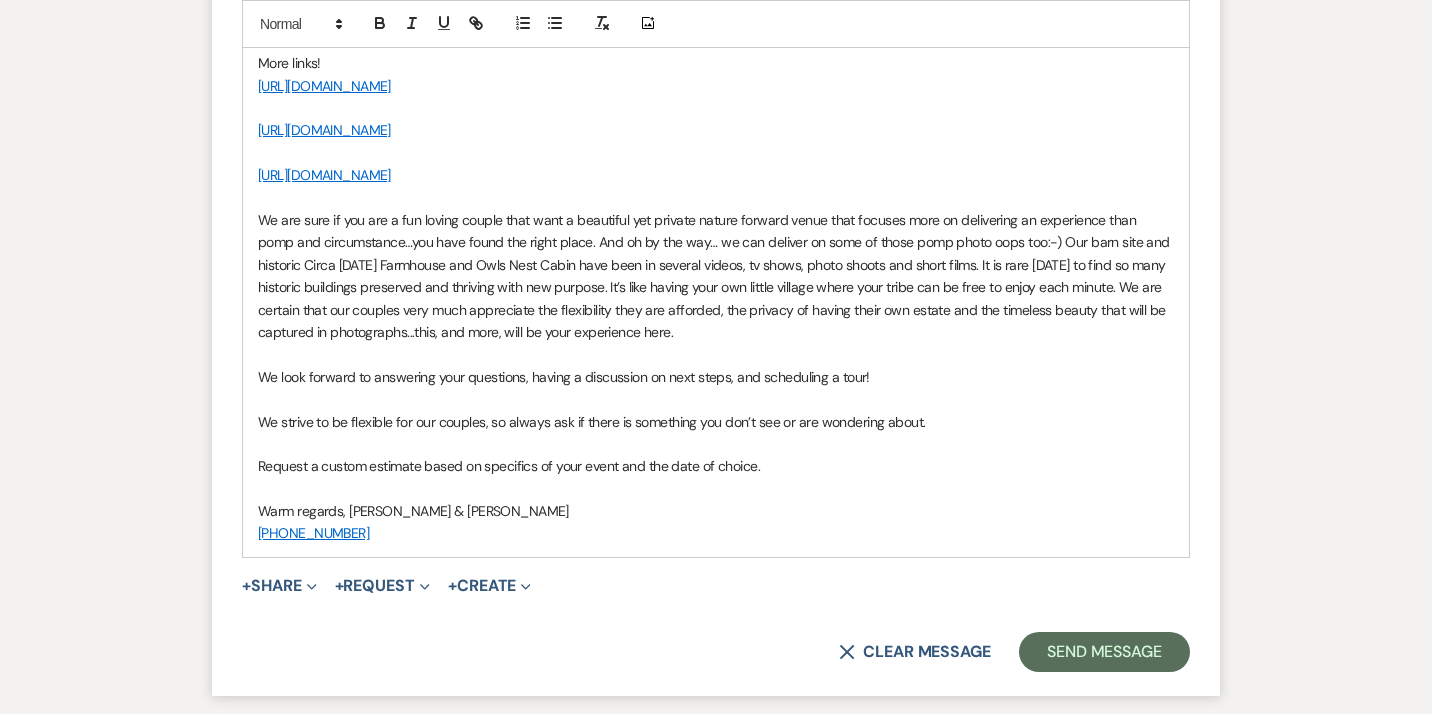 scroll, scrollTop: 8951, scrollLeft: 0, axis: vertical 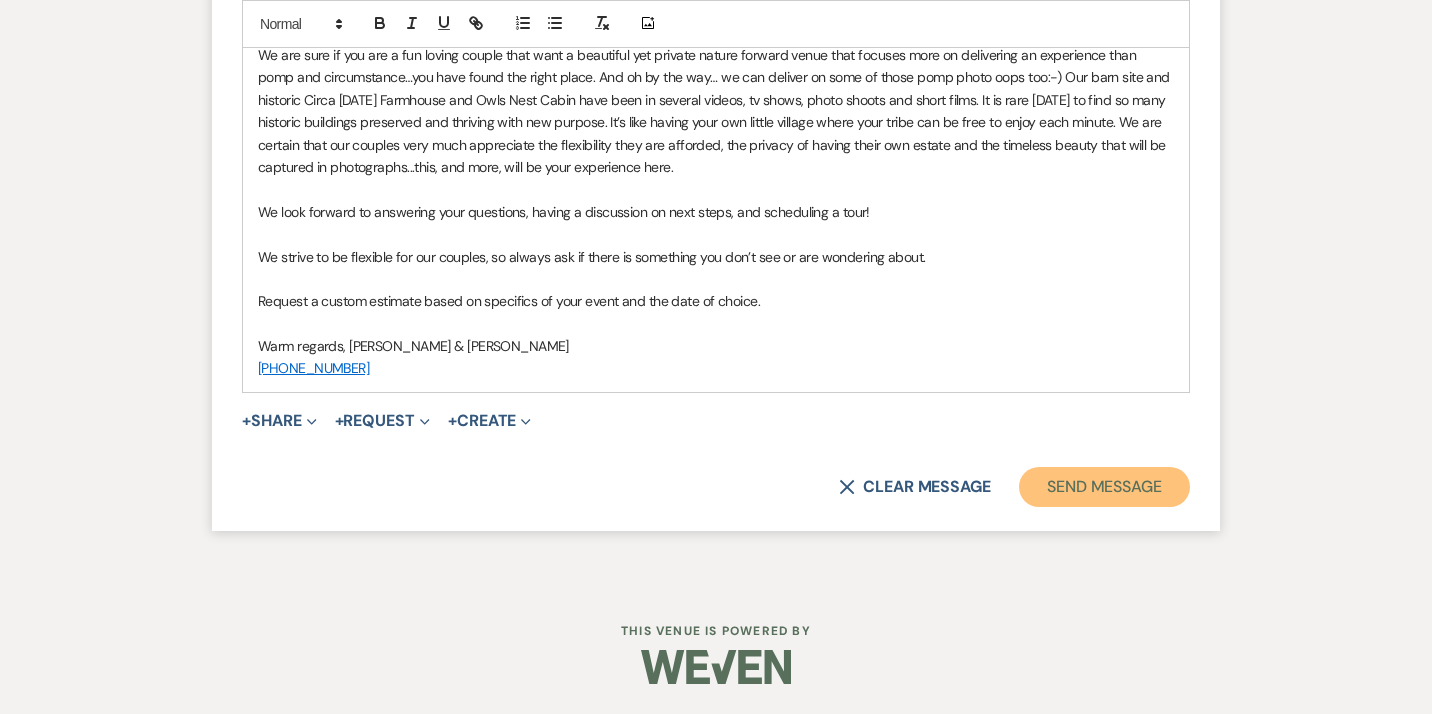 click on "Send Message" at bounding box center [1104, 487] 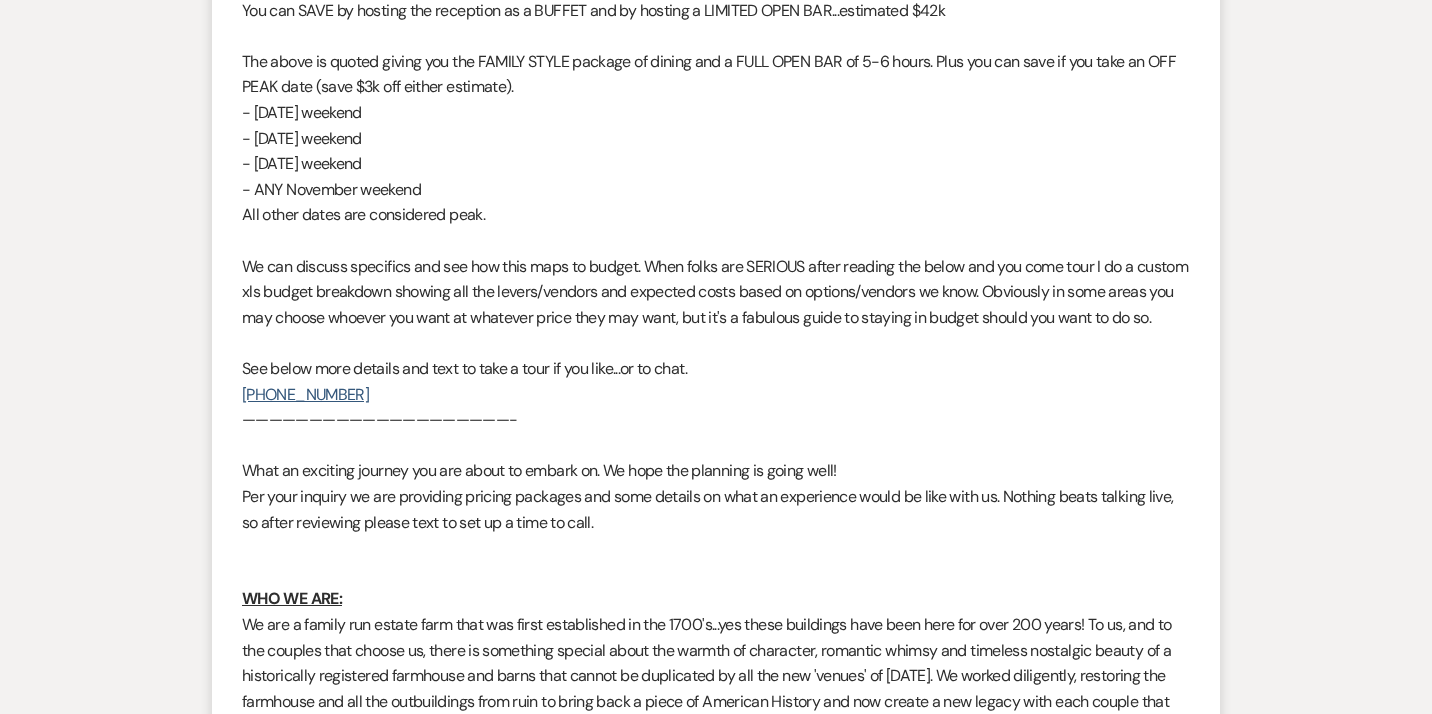 scroll, scrollTop: 0, scrollLeft: 0, axis: both 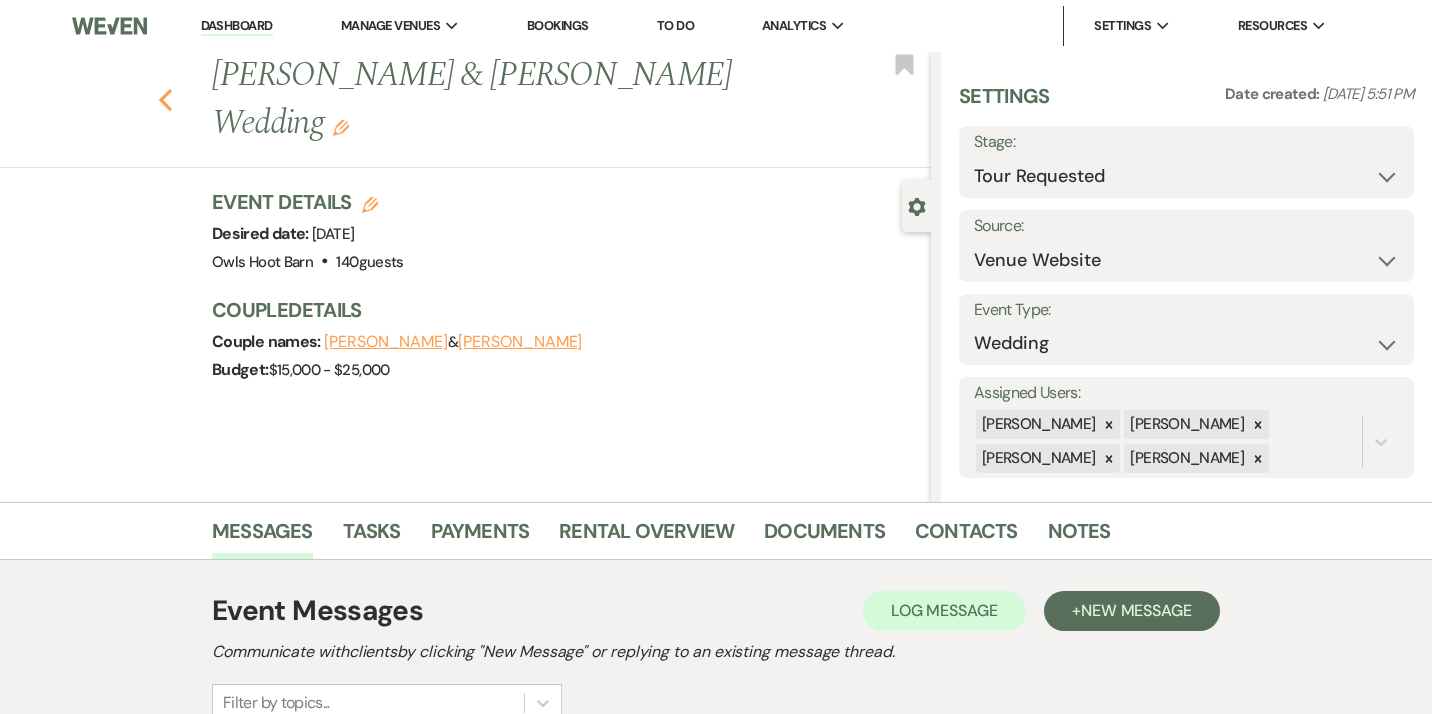 click on "Previous" 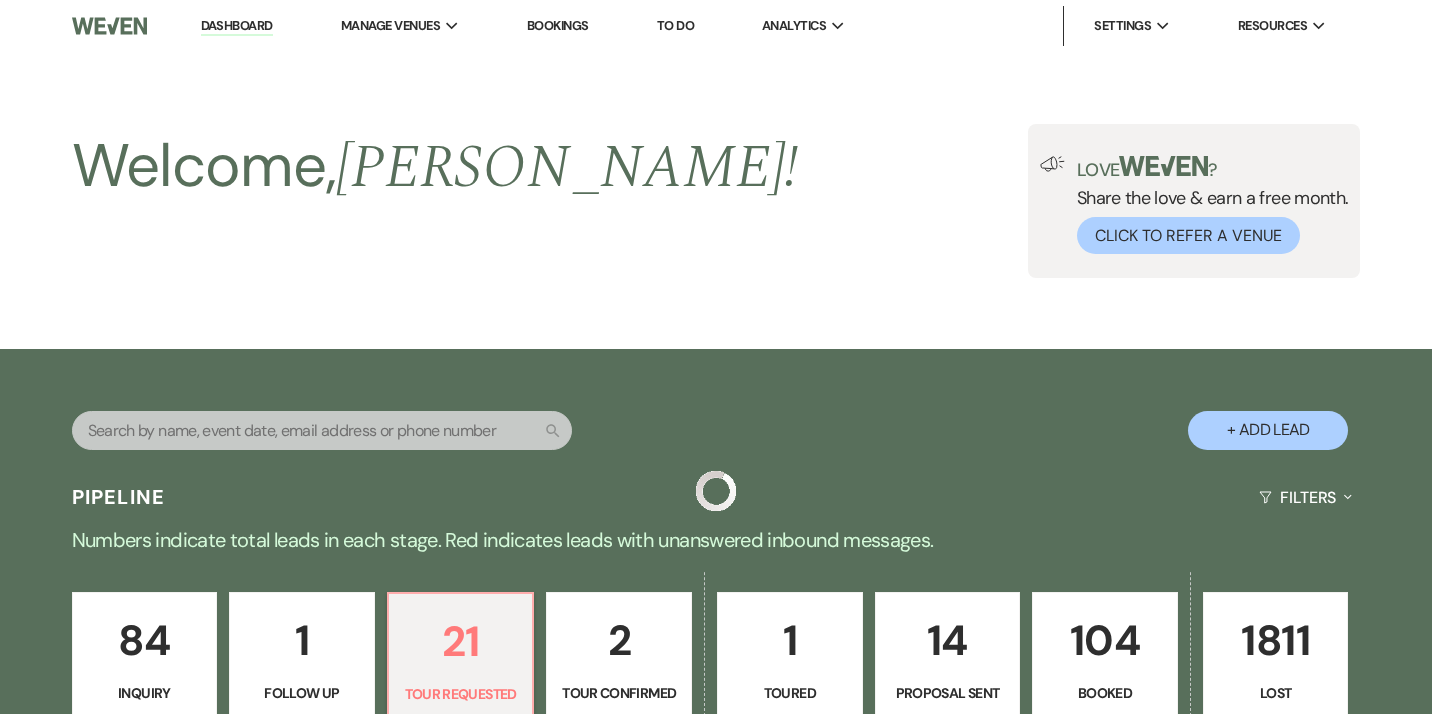 scroll, scrollTop: 278, scrollLeft: 0, axis: vertical 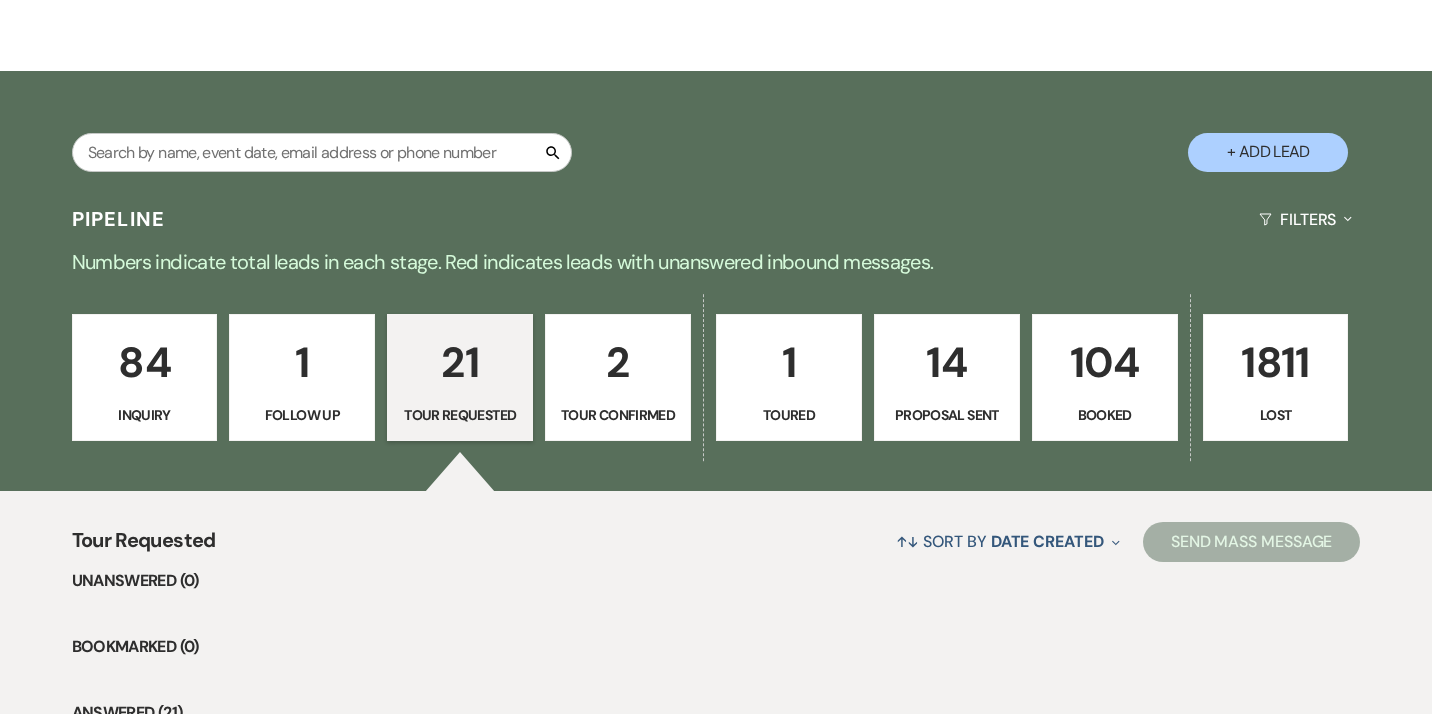 click on "104" at bounding box center (1105, 362) 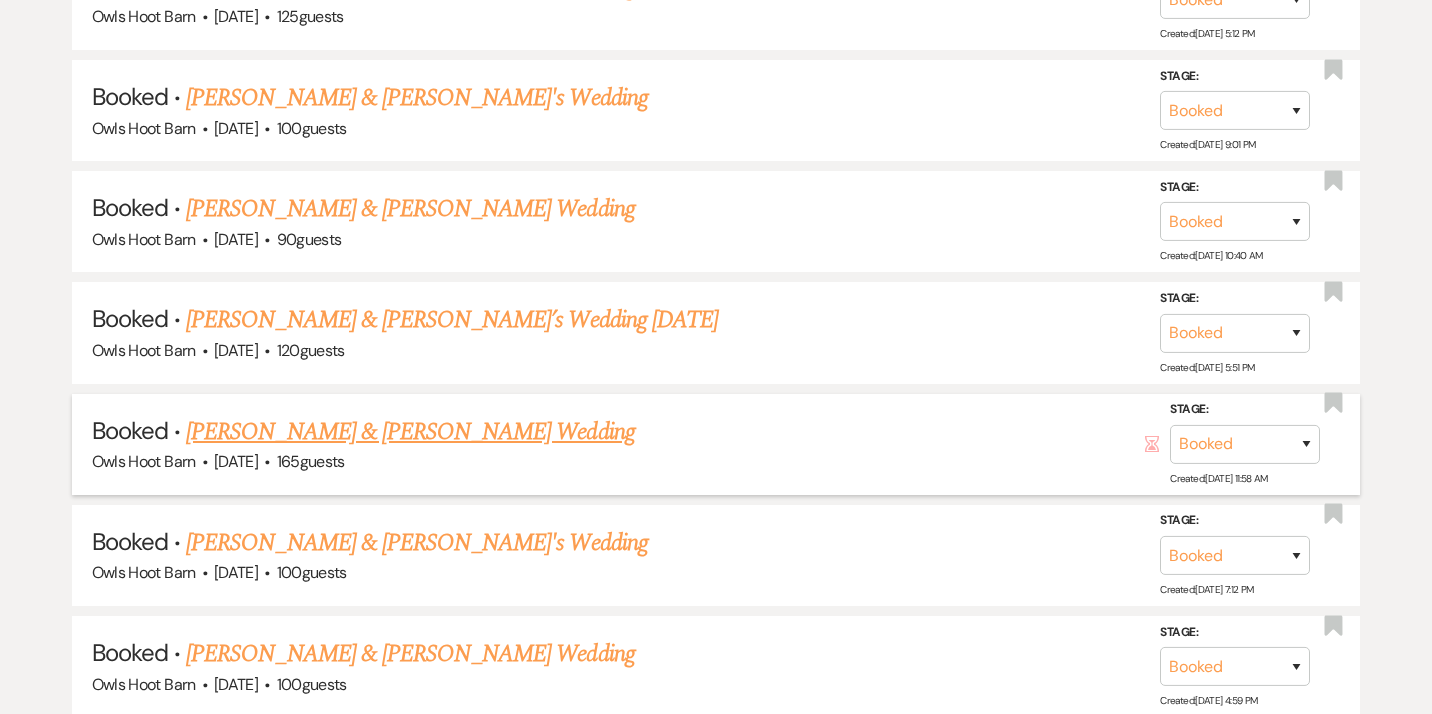 scroll, scrollTop: 1511, scrollLeft: 0, axis: vertical 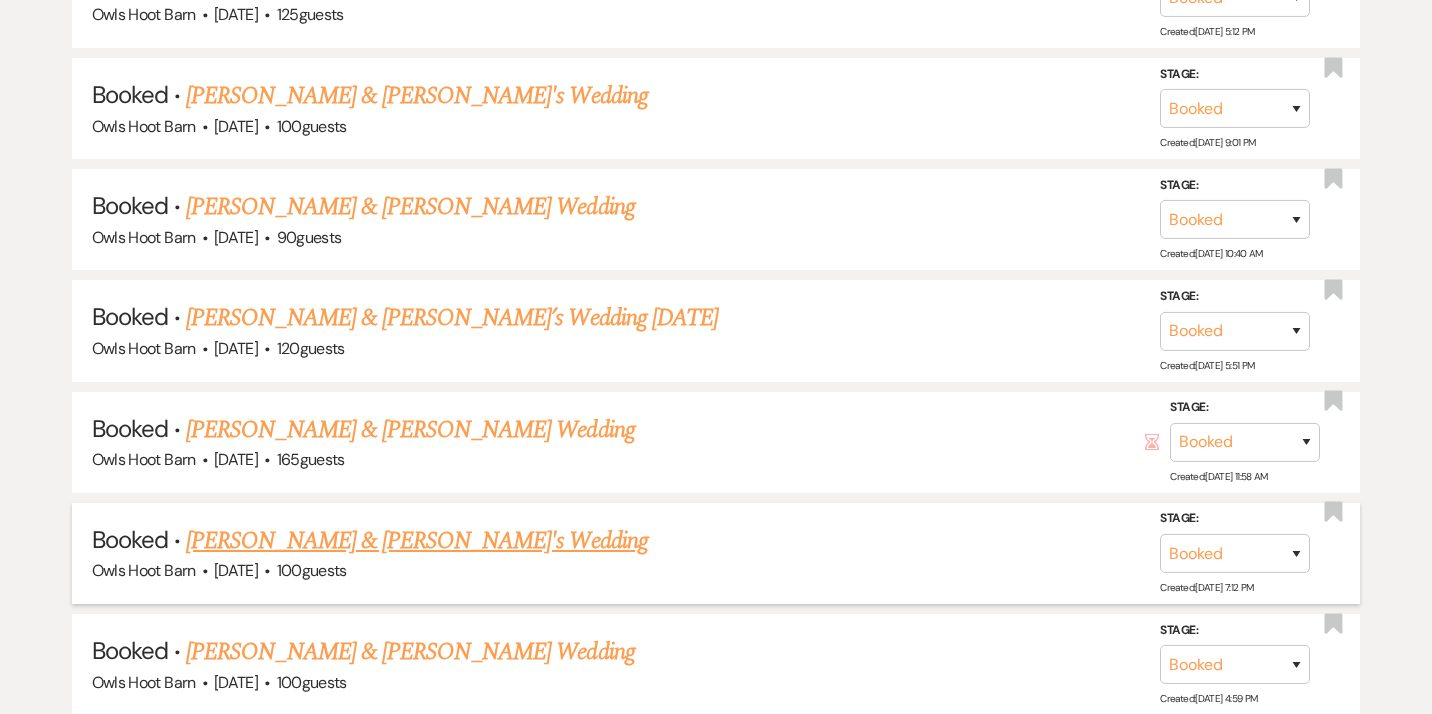 click on "[PERSON_NAME] & [PERSON_NAME]'s Wedding" at bounding box center [417, 541] 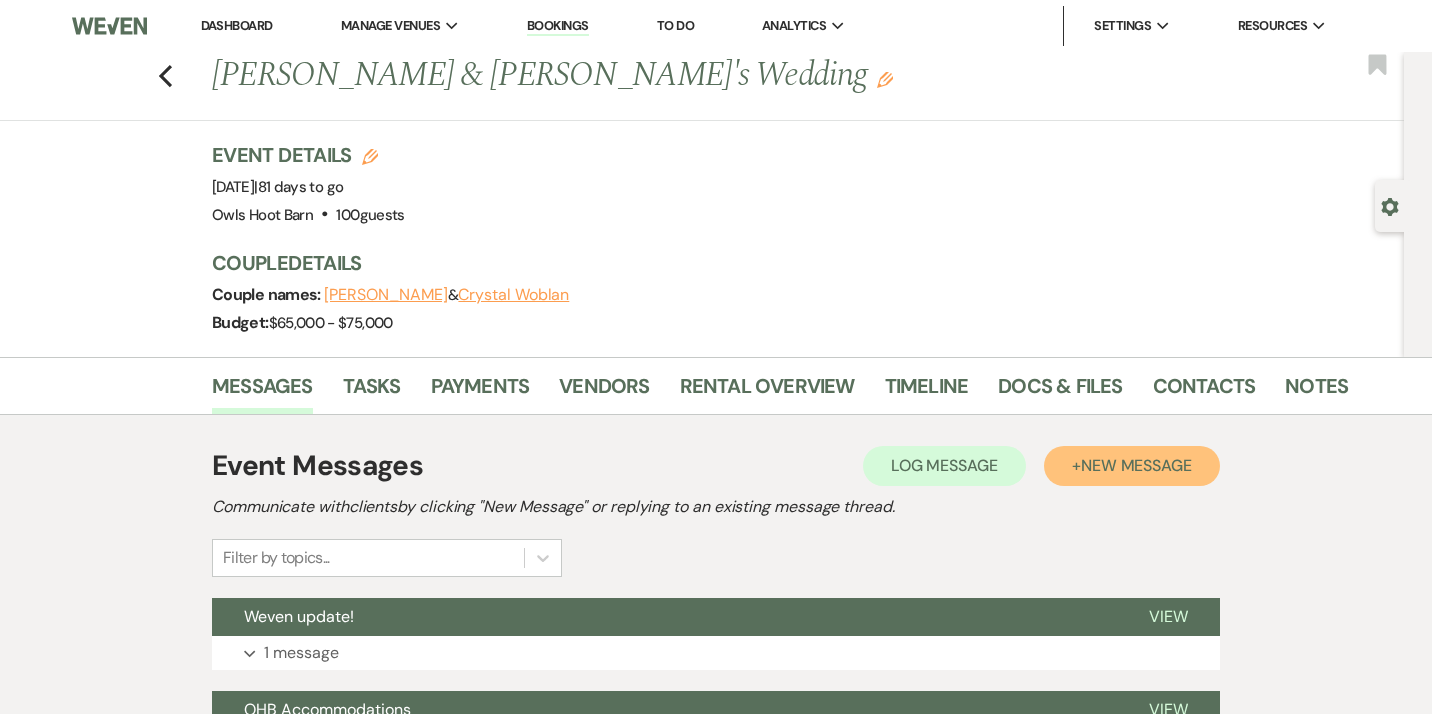 click on "New Message" at bounding box center [1136, 465] 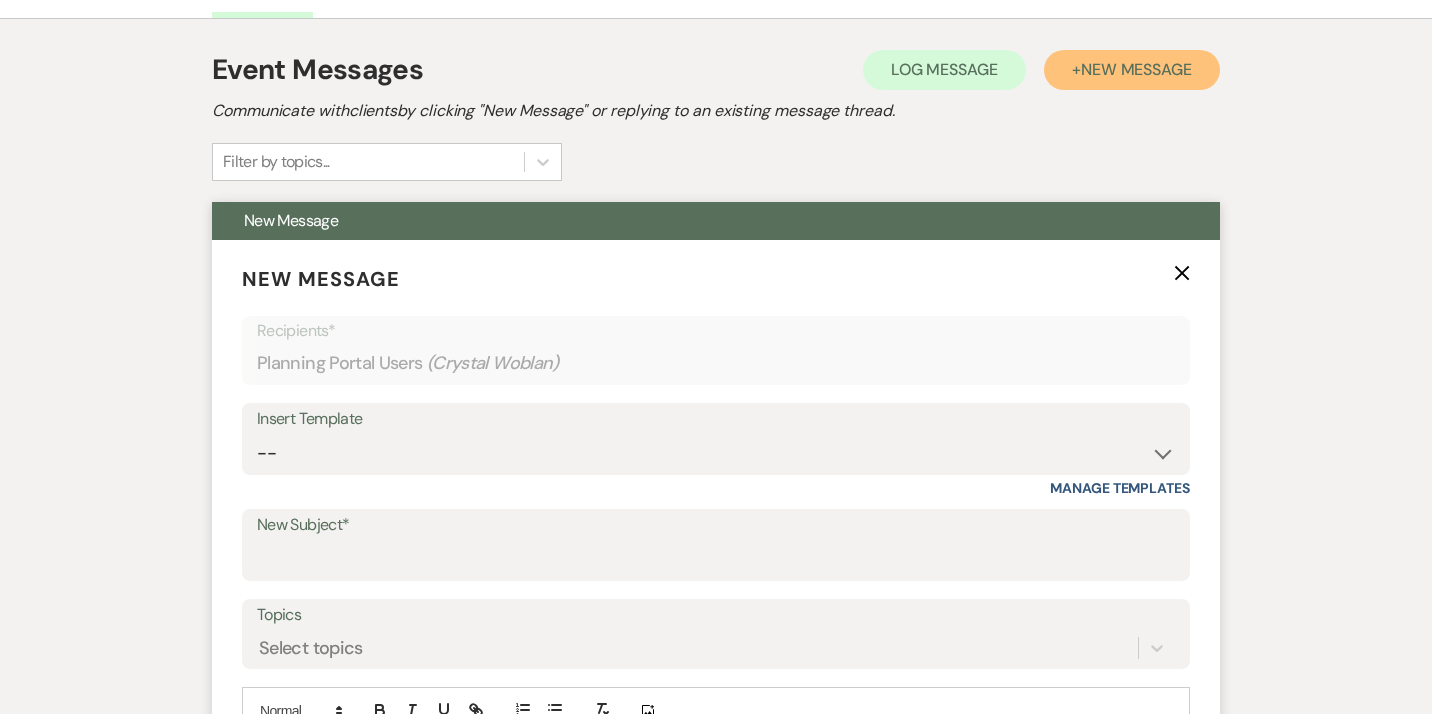 scroll, scrollTop: 403, scrollLeft: 0, axis: vertical 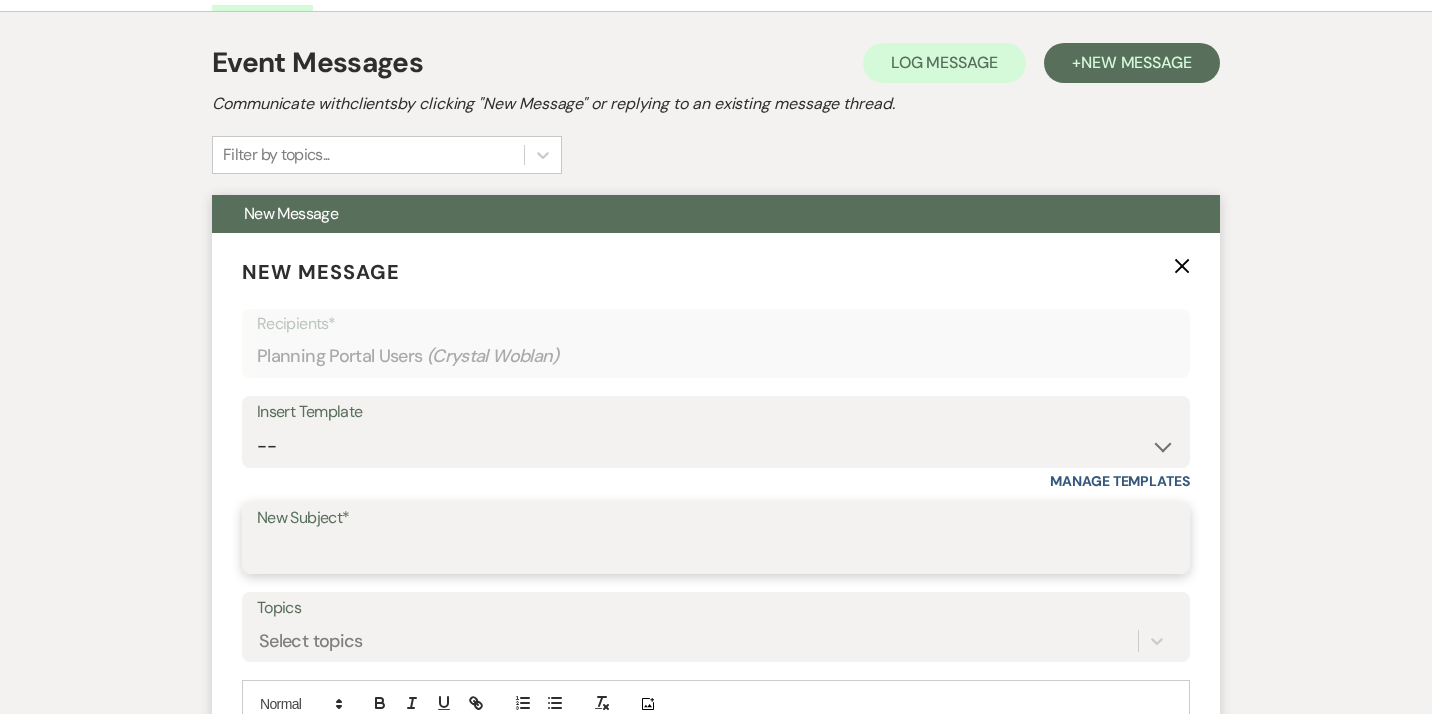 click on "New Subject*" at bounding box center [716, 552] 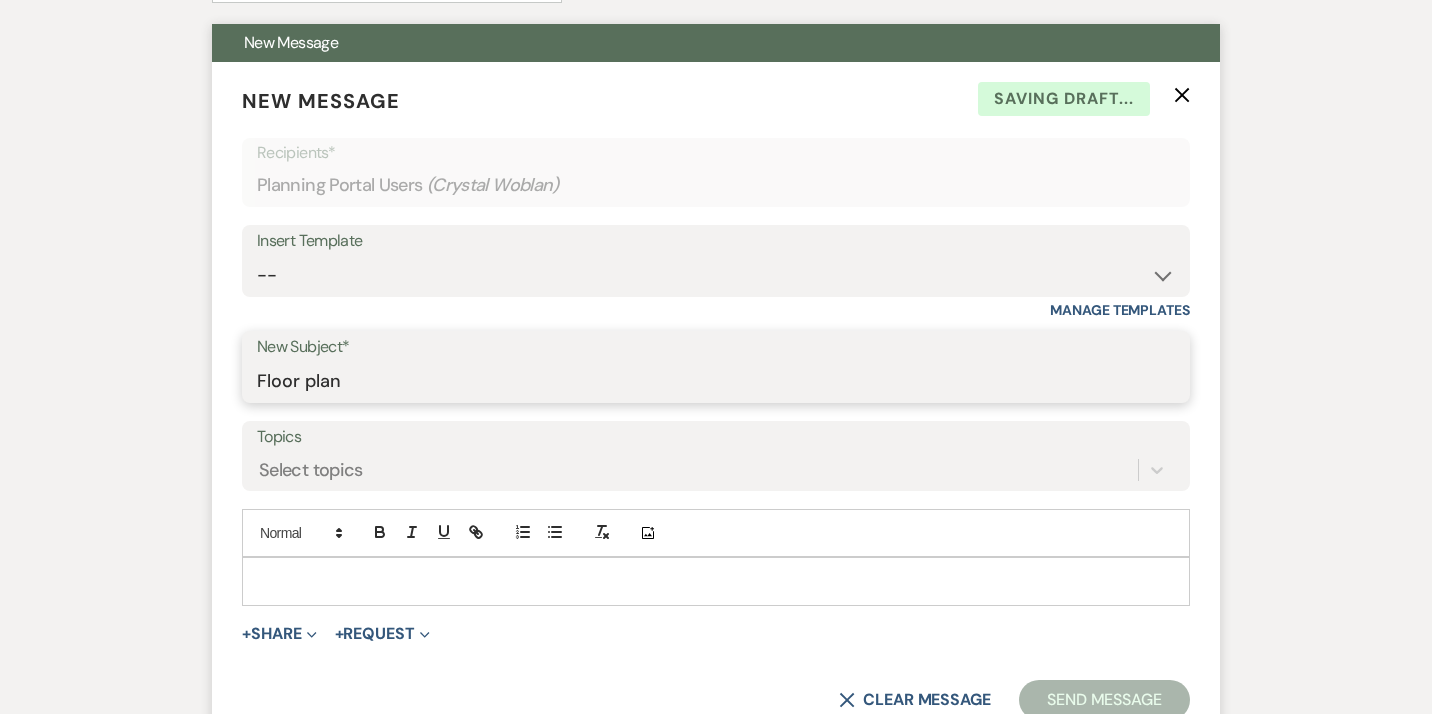 scroll, scrollTop: 576, scrollLeft: 0, axis: vertical 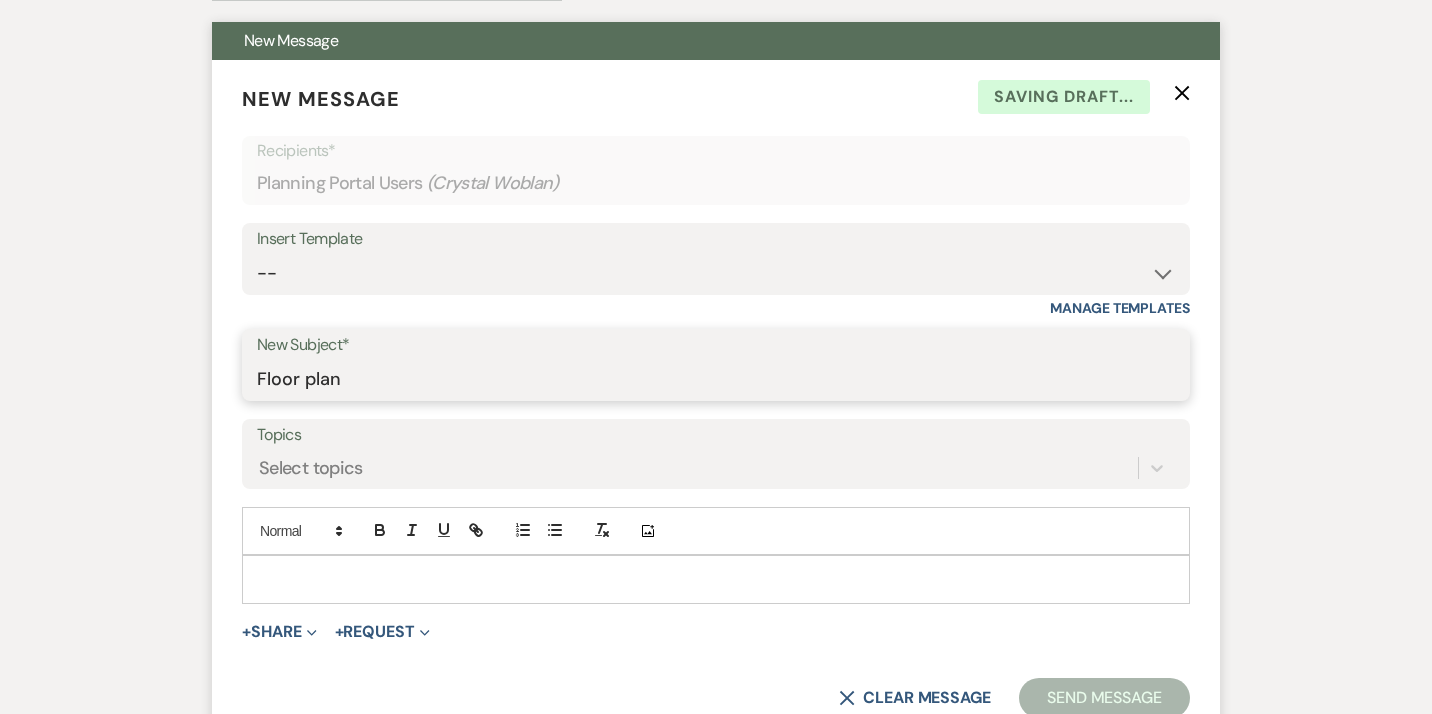 type on "Floor plan" 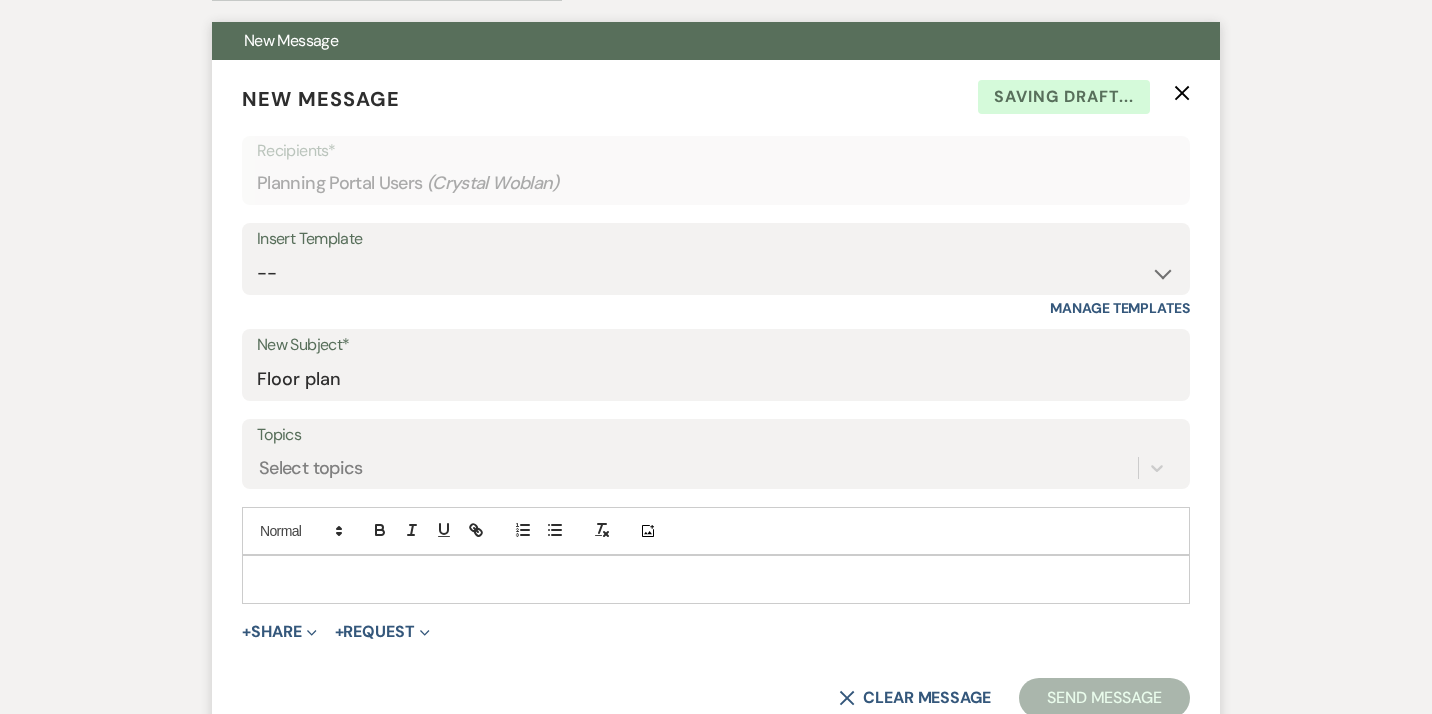 click at bounding box center (716, 579) 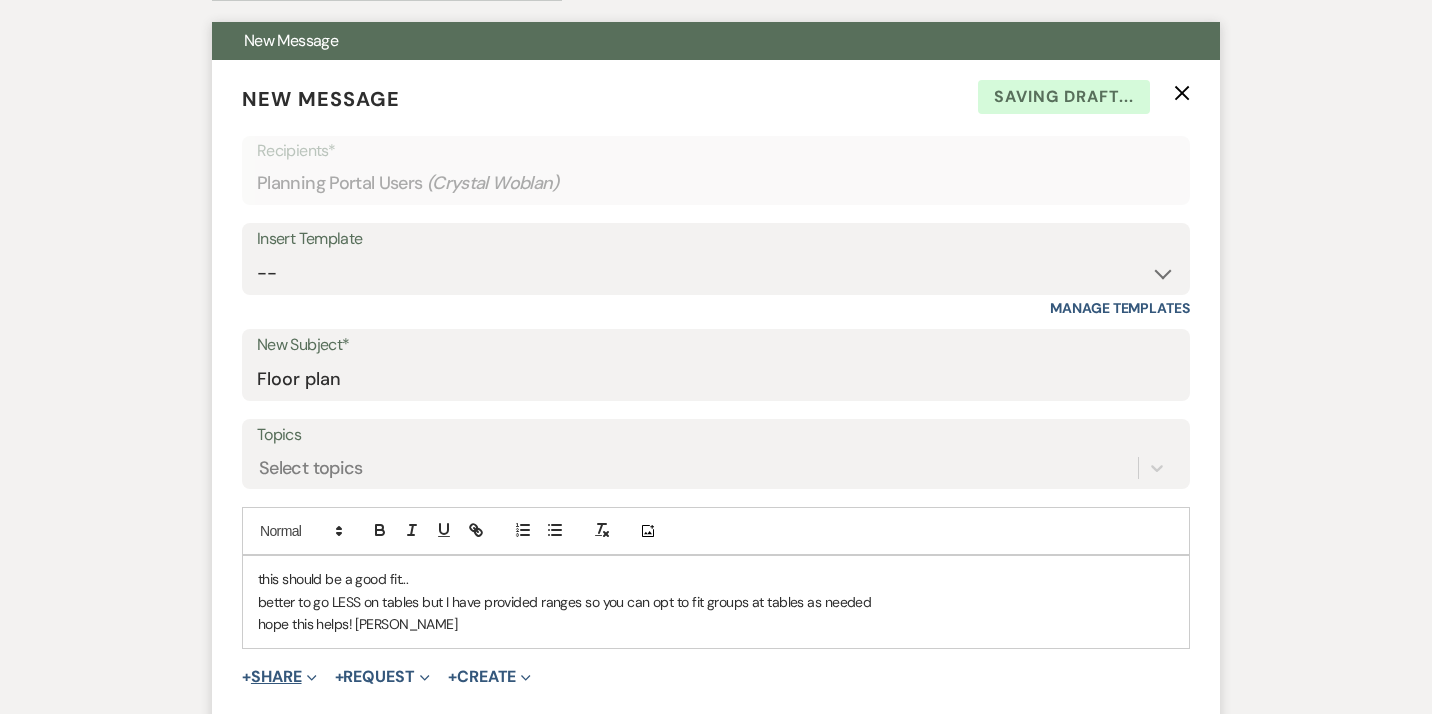click on "+  Share Expand" at bounding box center [279, 677] 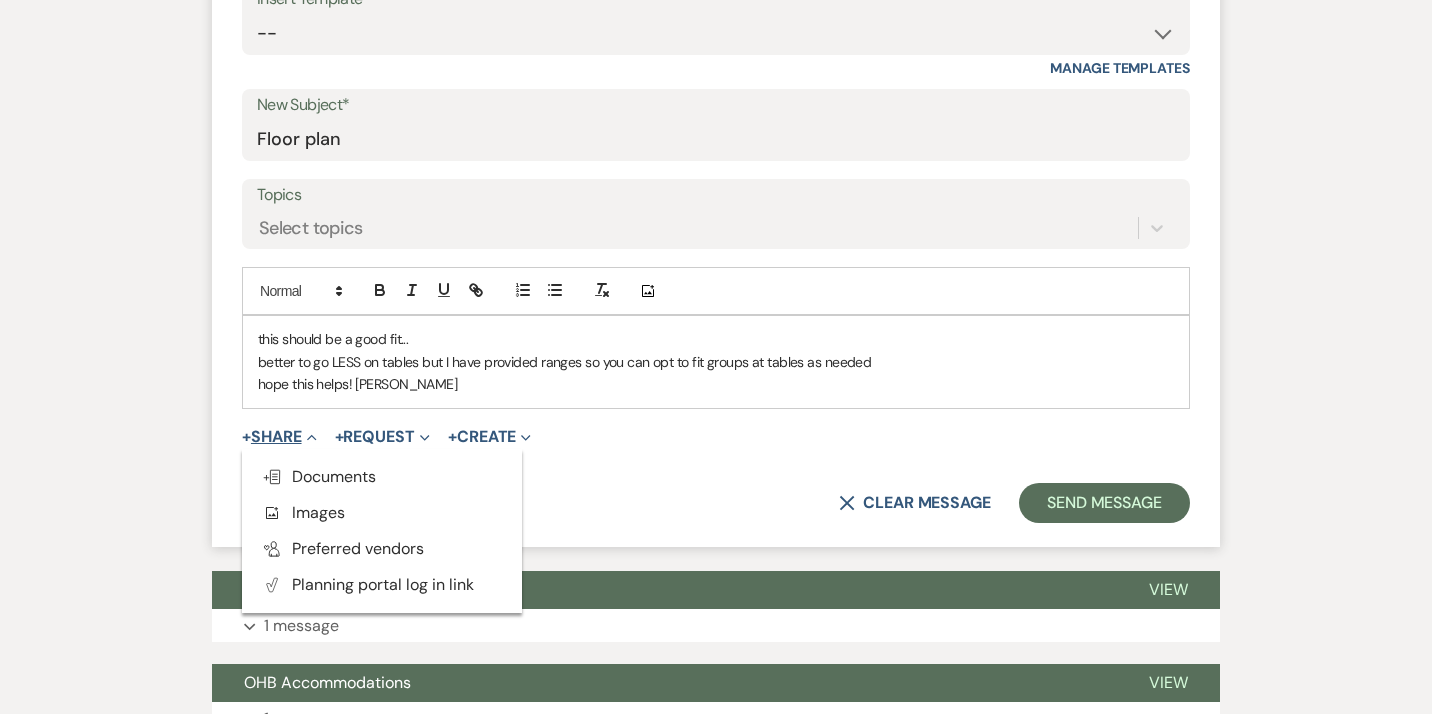 scroll, scrollTop: 834, scrollLeft: 0, axis: vertical 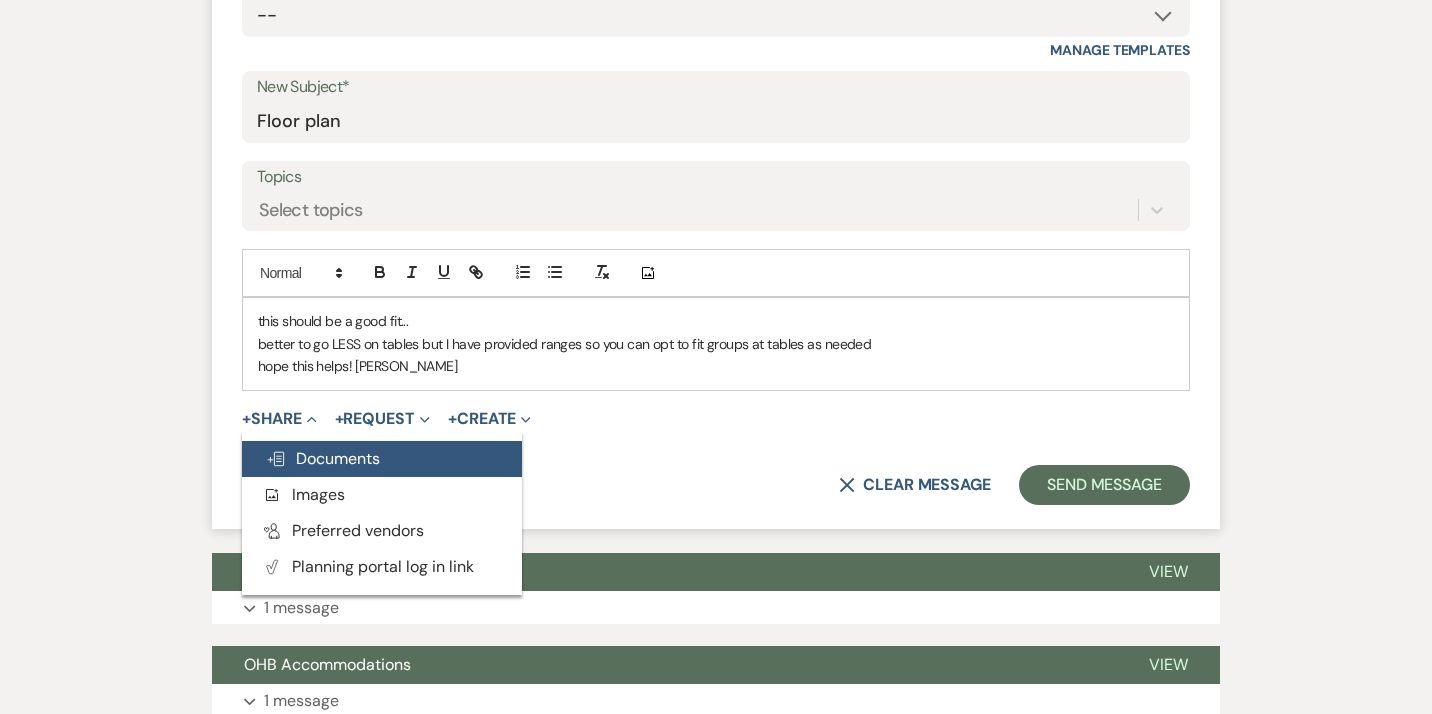 click on "Doc Upload Documents" at bounding box center (323, 458) 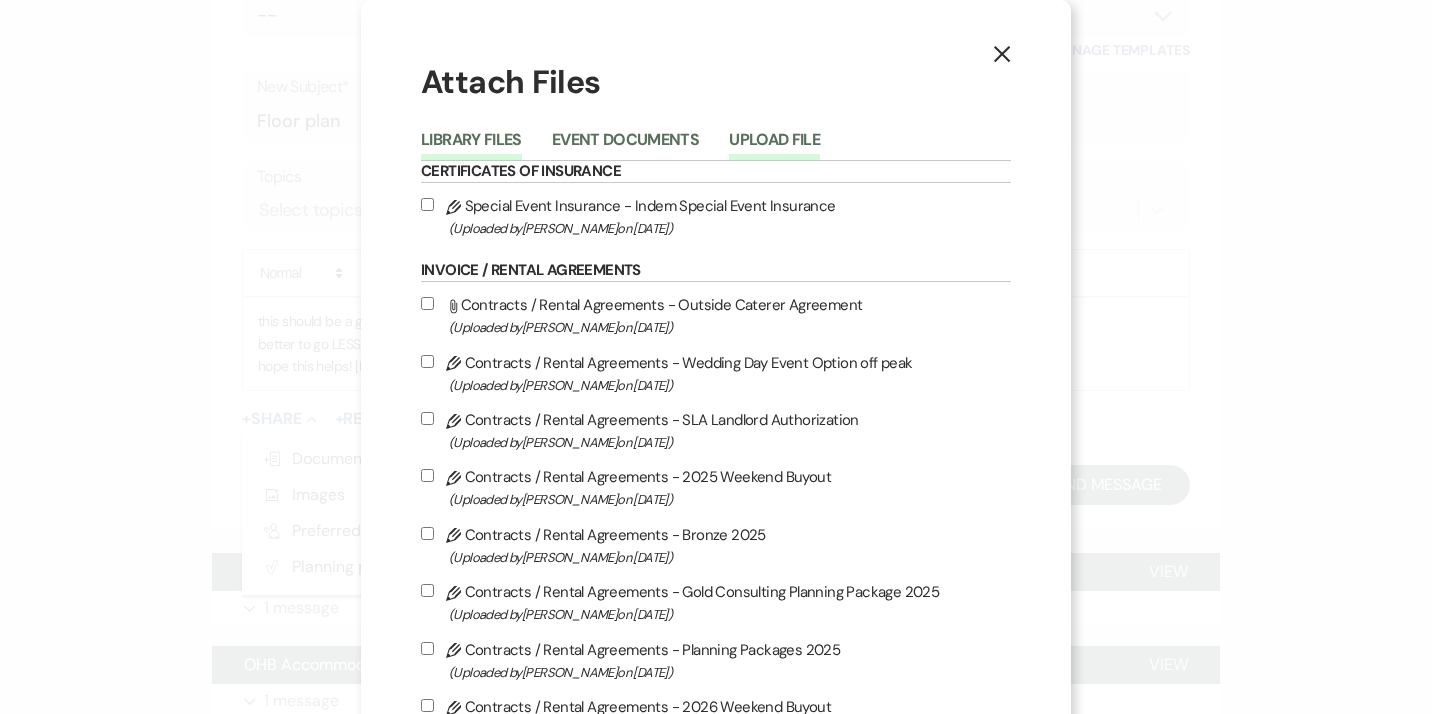 click on "Upload File" at bounding box center [774, 146] 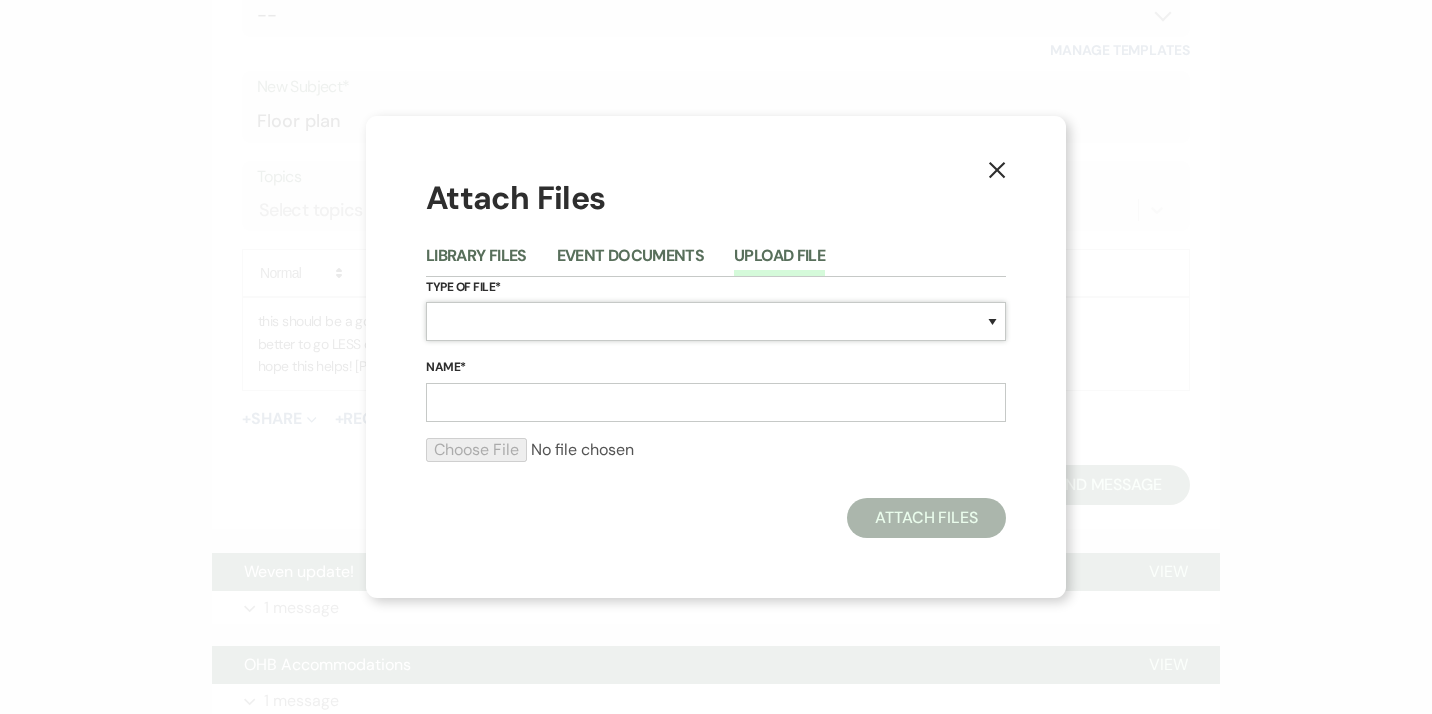 click on "Special Event Insurance Vendor Certificate of Insurance Contracts / Rental Agreements Invoices Receipts Event Maps Floor Plans Rain Plan Seating Charts Venue Layout Catering / Alcohol Permit Event Permit Fire Permit Fuel Permit Generator Permit Tent Permit Venue Permit Other Permit Inventory  Promotional Sample Venue Beverage Ceremony Event Finalize + Share Guests Lodging Menu Vendors Venue Beverage Brochure Menu Packages Product Specifications Quotes Beverage Event and Ceremony Details Finalize & Share Guests Lodging Menu Vendors Venue Event Timeline Family / Wedding Party Timeline Food and Beverage Timeline MC / DJ / Band Timeline Master Timeline Photography Timeline Set-Up / Clean-Up Vendor Timeline Bartender Safe Serve / TiPS Certification Vendor Certification Vendor License Other" at bounding box center (716, 321) 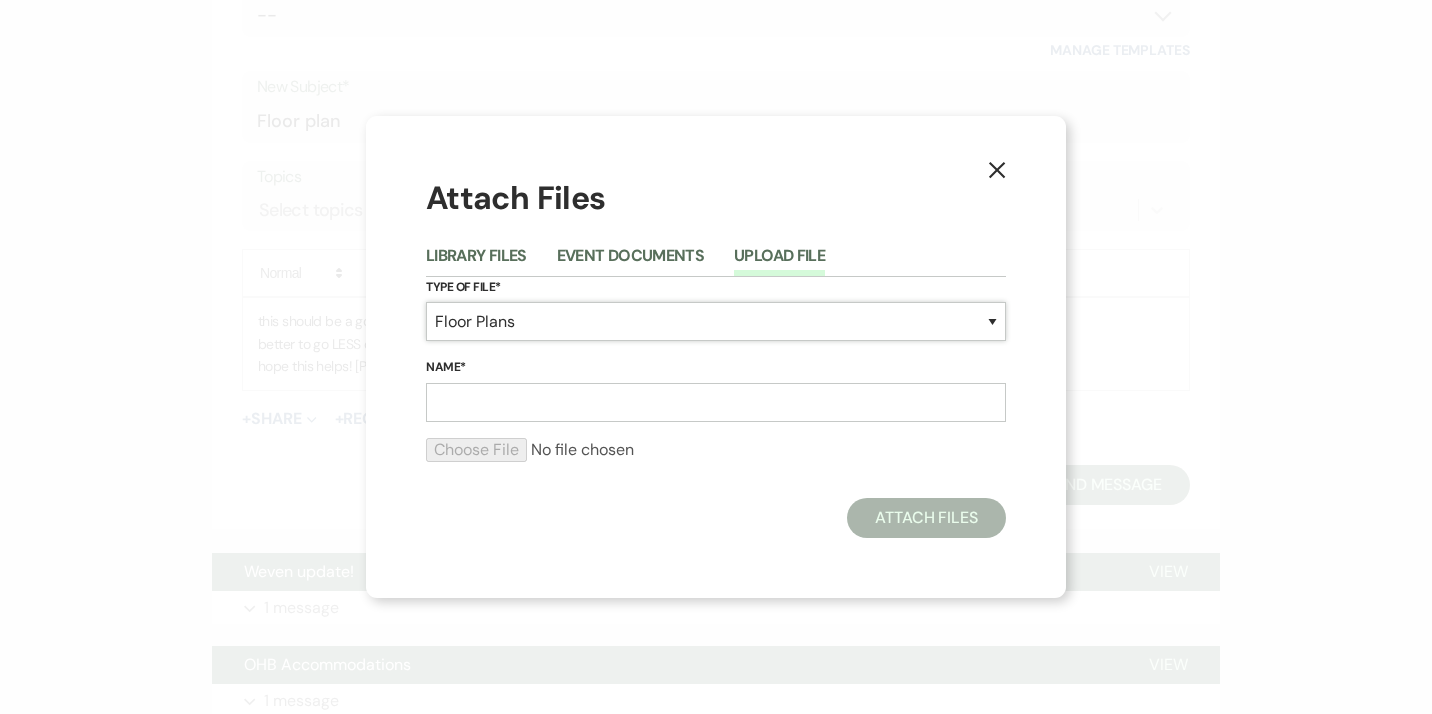 click on "Floor Plans" at bounding box center (0, 0) 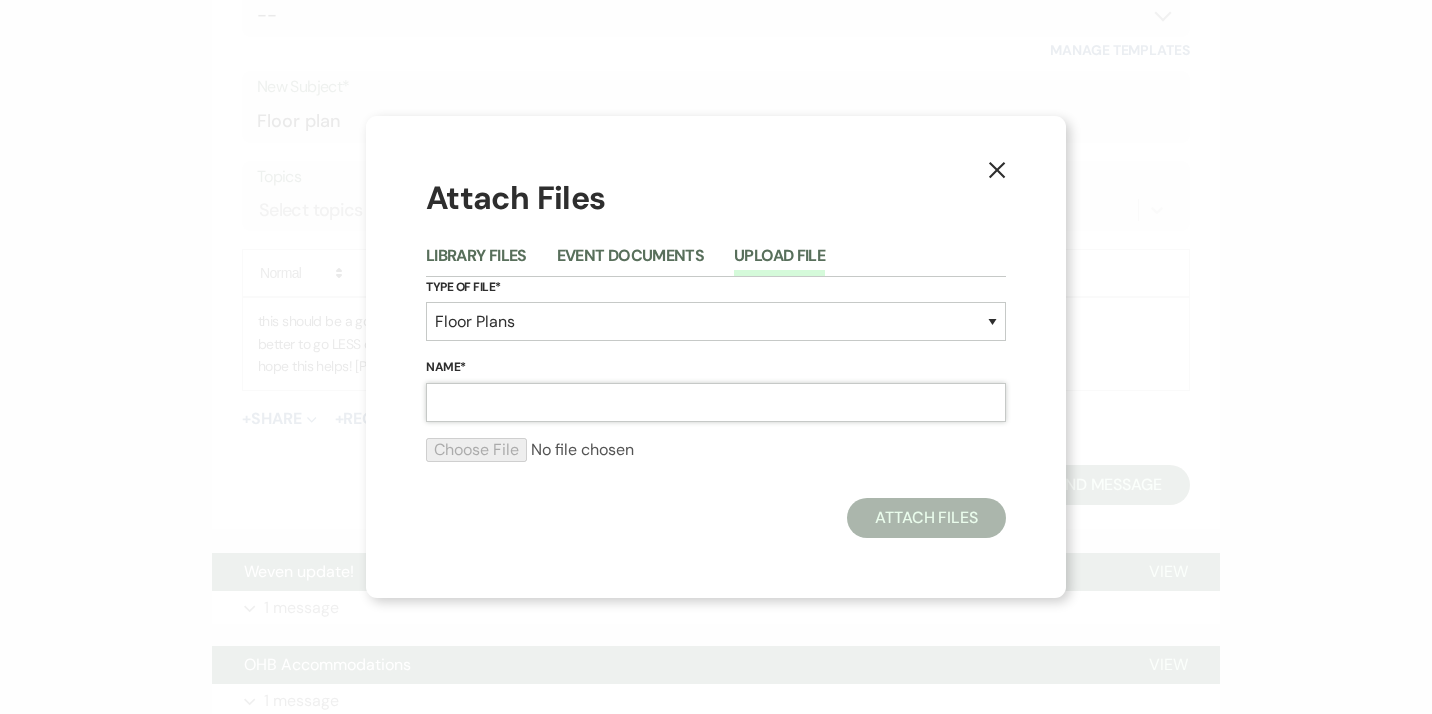 click on "Name*" at bounding box center (716, 402) 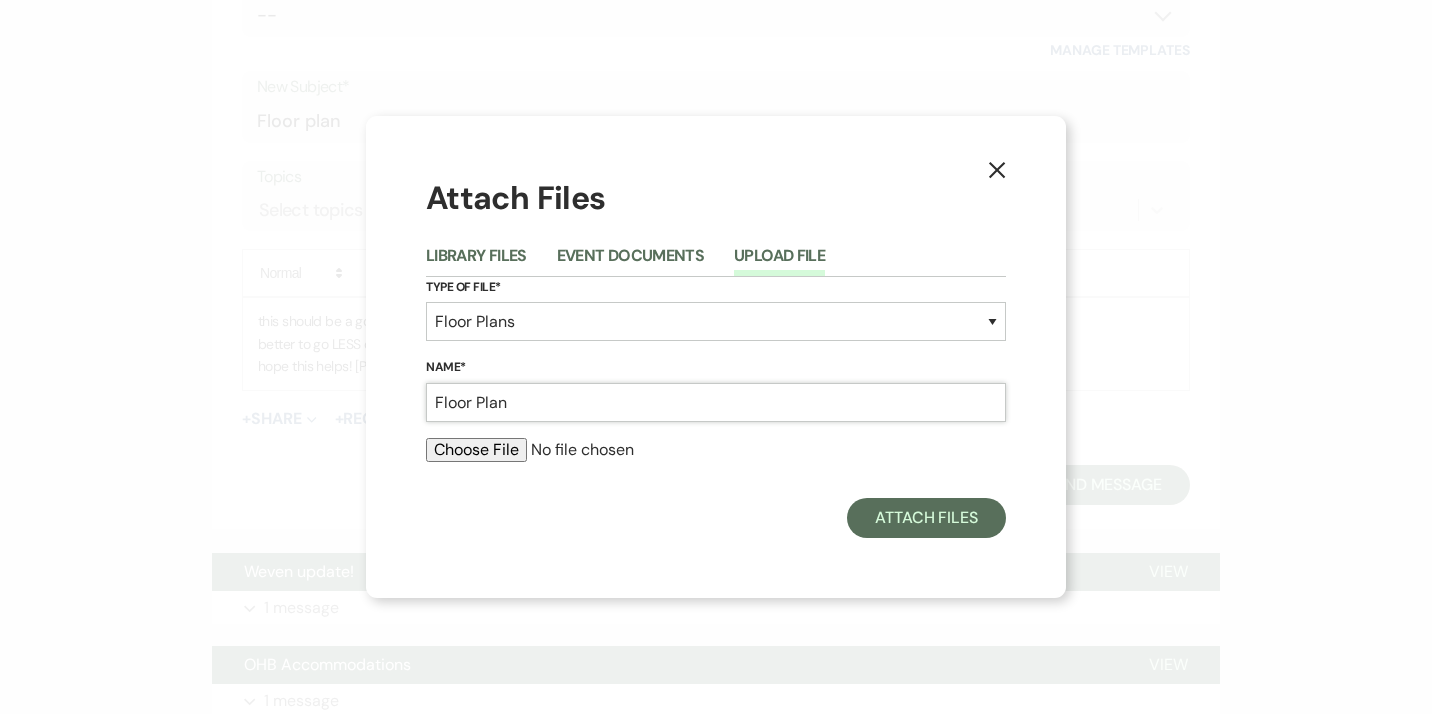 type on "Floor Plan" 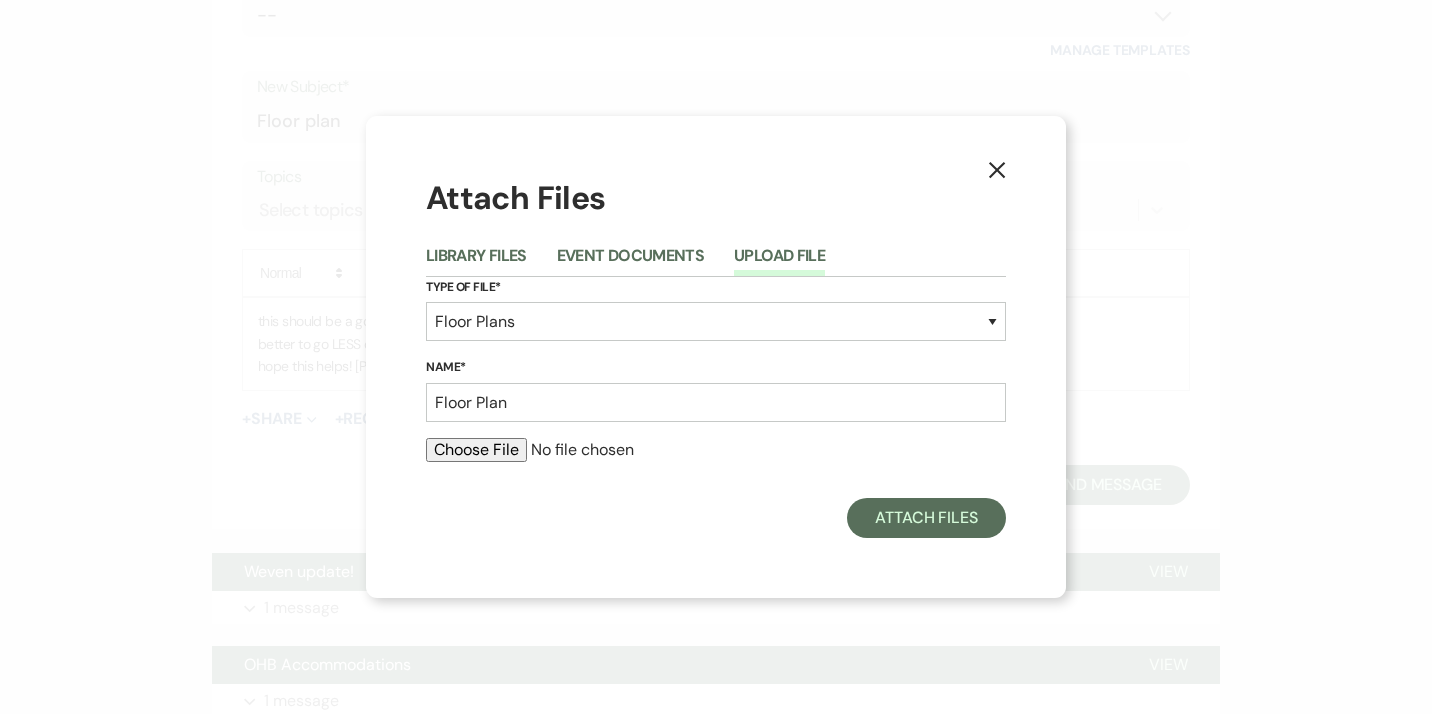 click at bounding box center (716, 450) 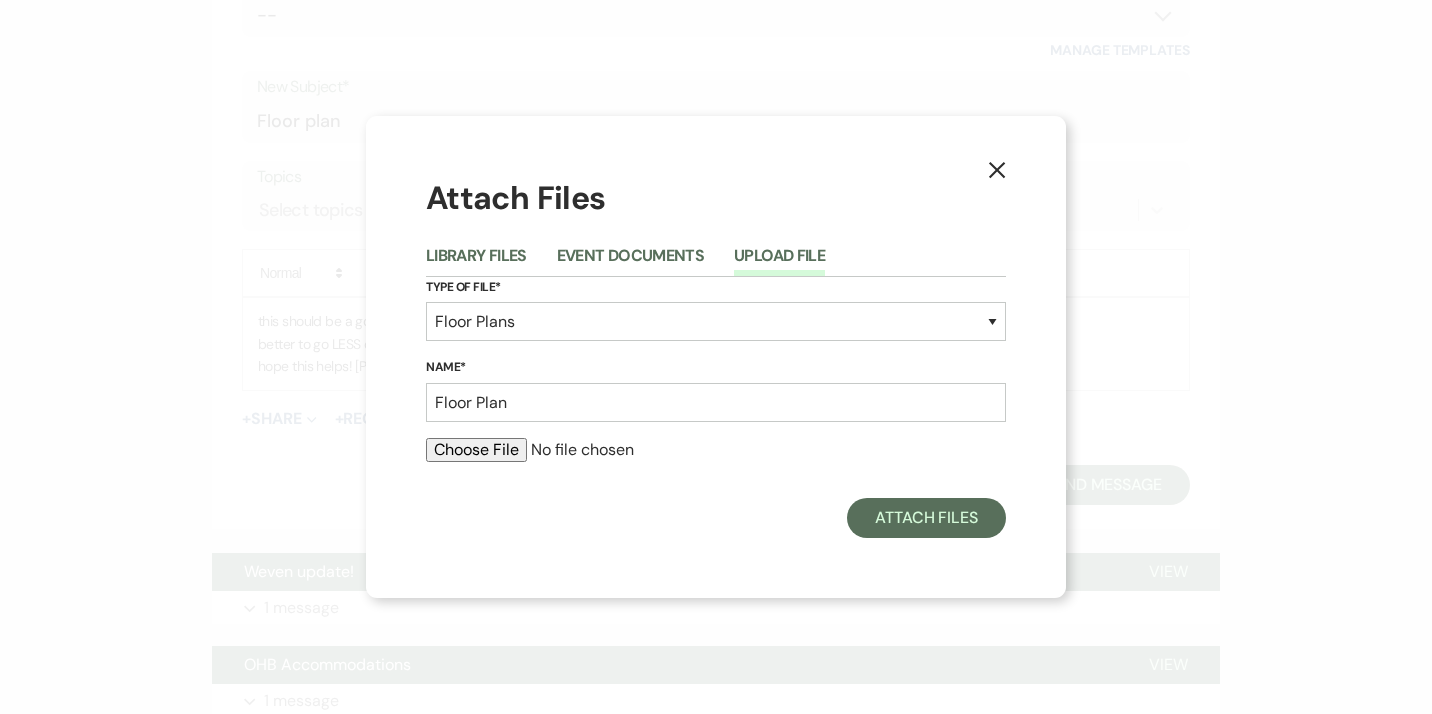 type on "C:\fakepath\Floor Plan & Guest [DOMAIN_NAME] block.[DATE].pptx" 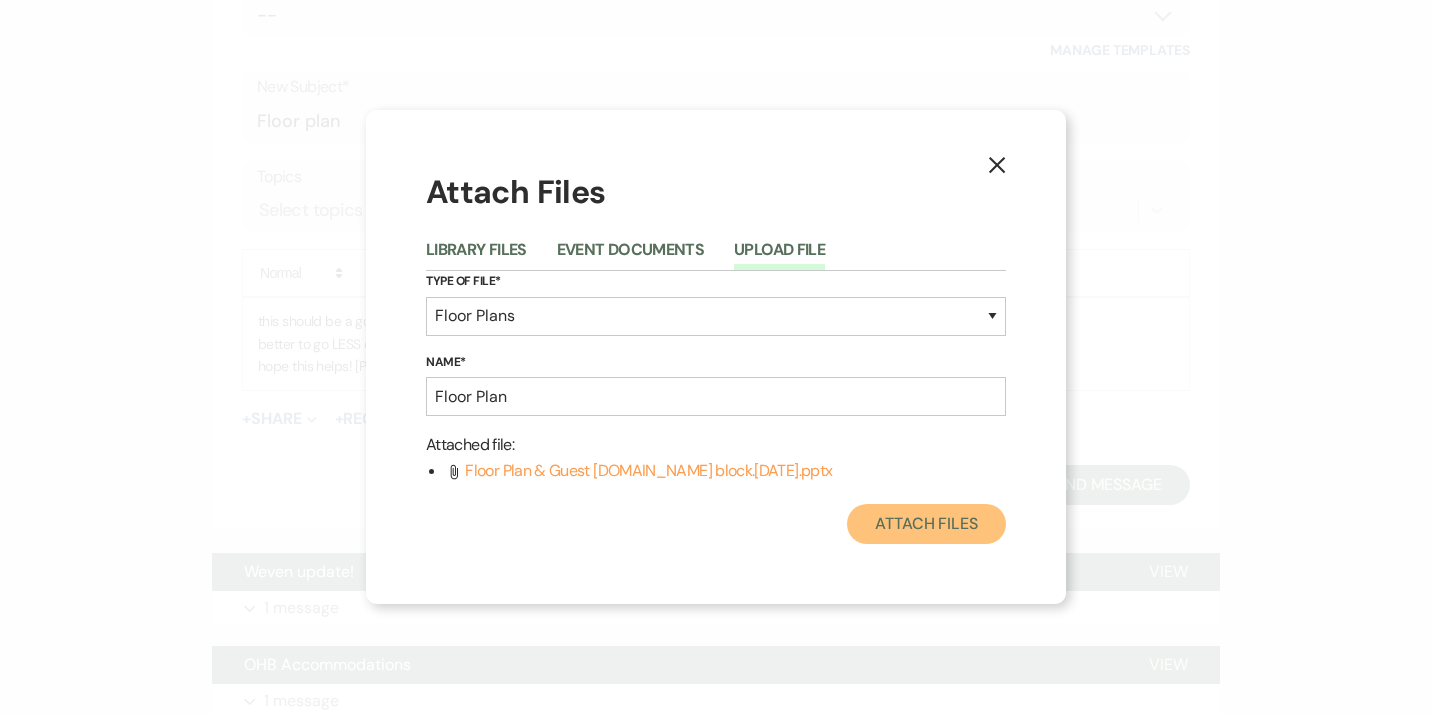 click on "Attach Files" at bounding box center (926, 524) 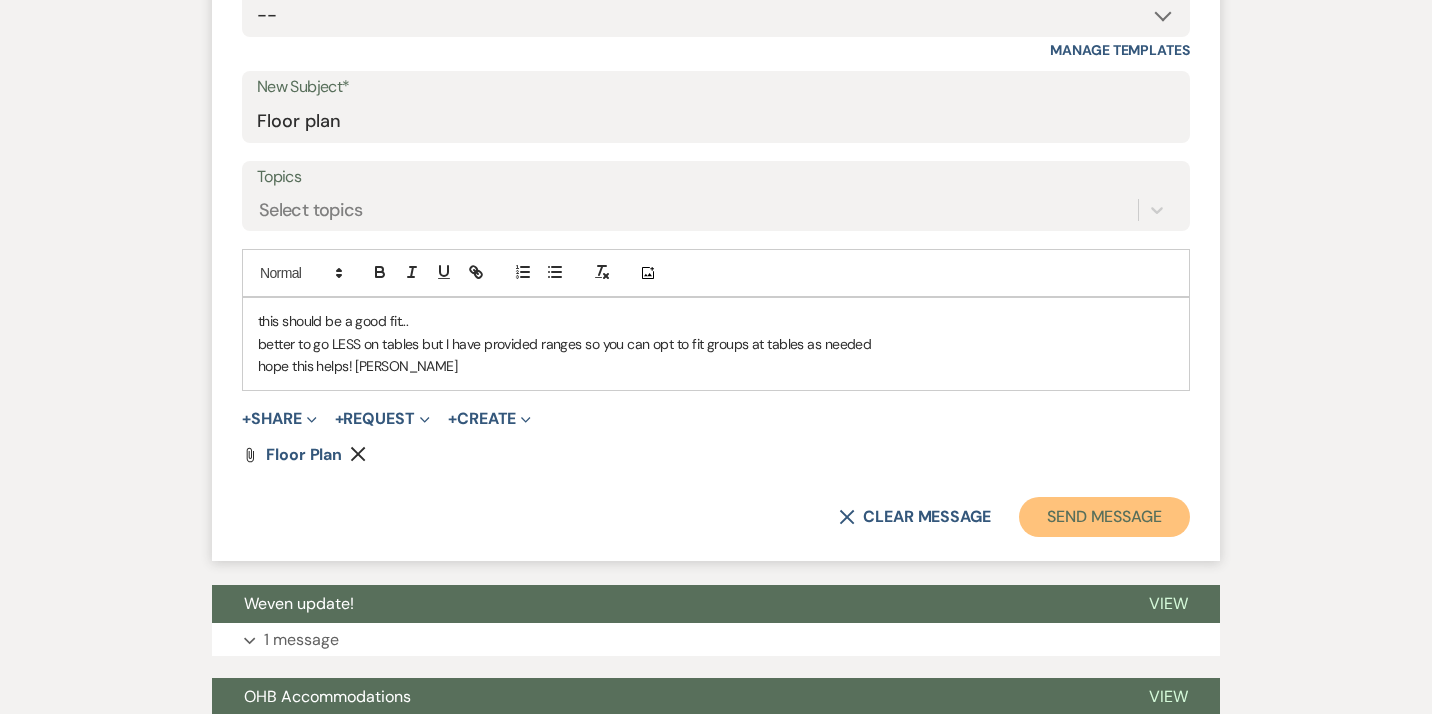 click on "Send Message" at bounding box center (1104, 517) 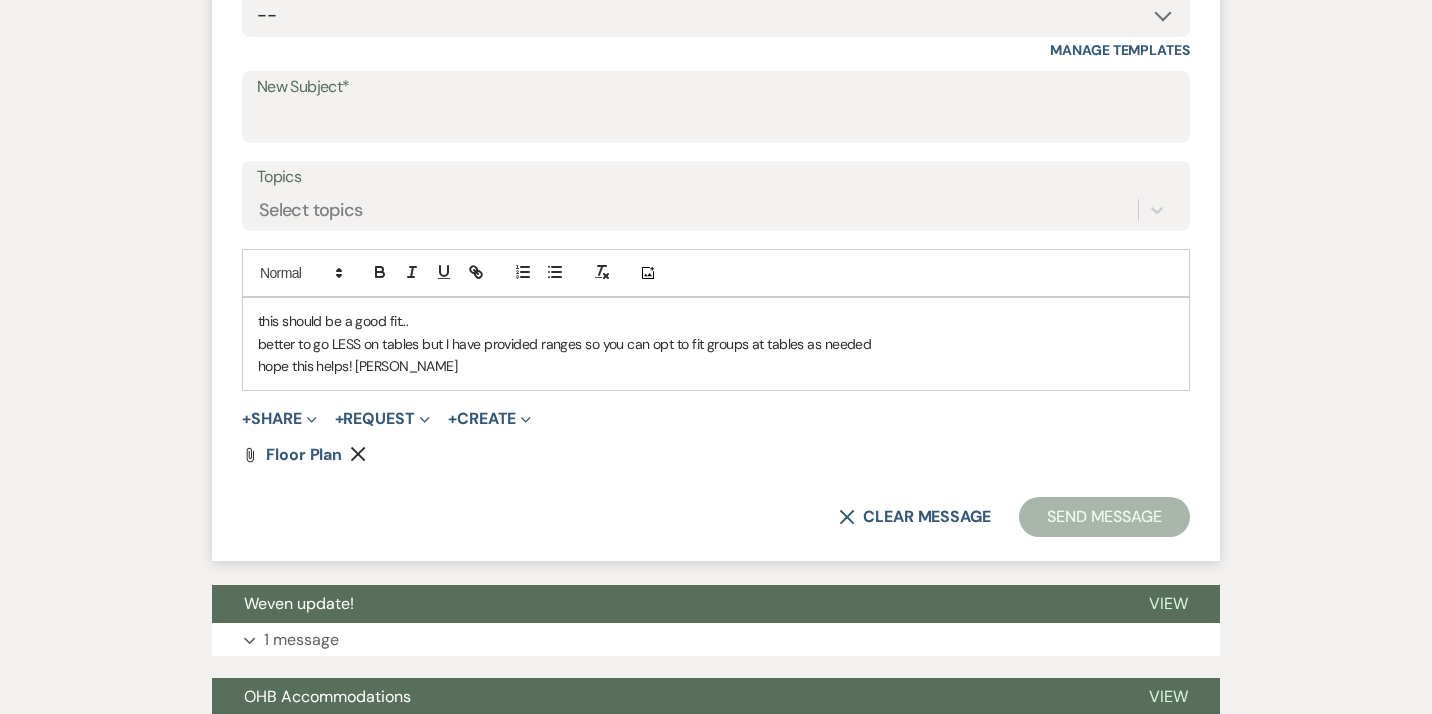 scroll, scrollTop: 90, scrollLeft: 0, axis: vertical 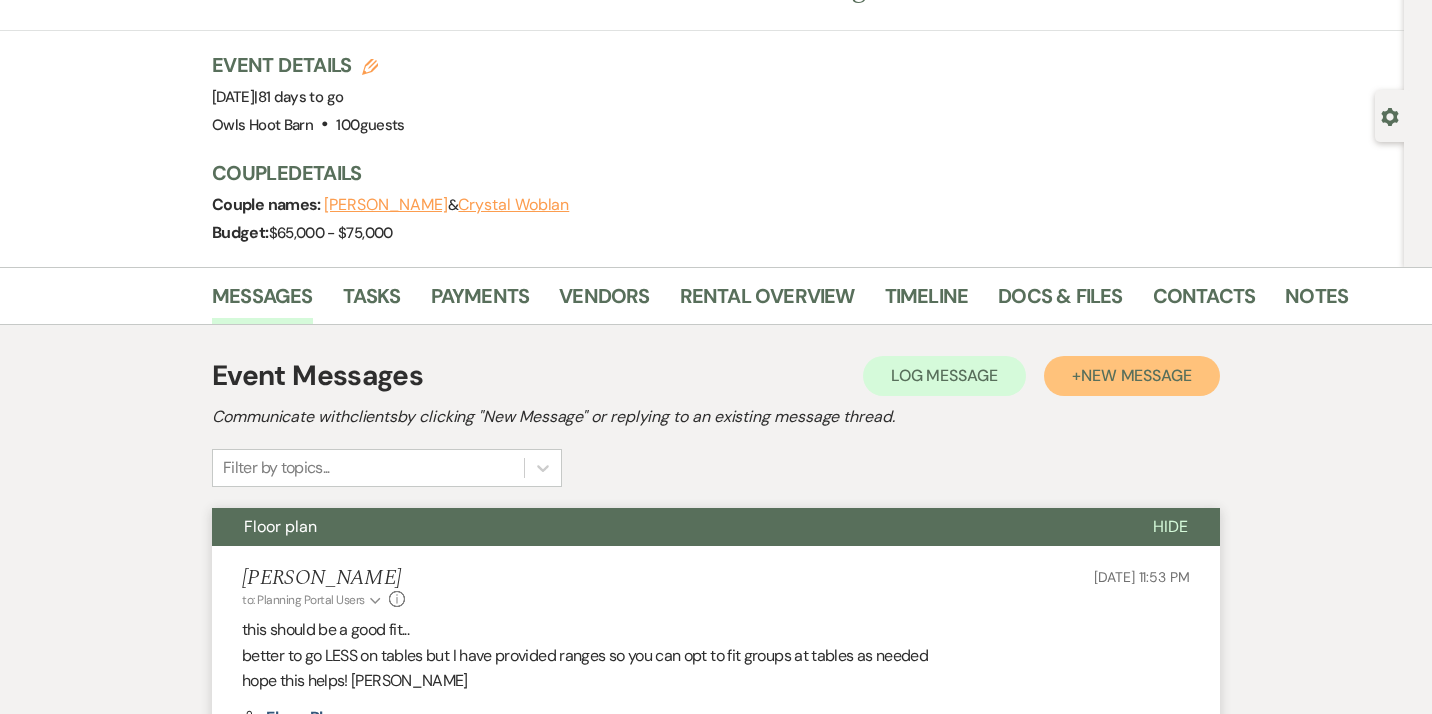 click on "+  New Message" at bounding box center [1132, 376] 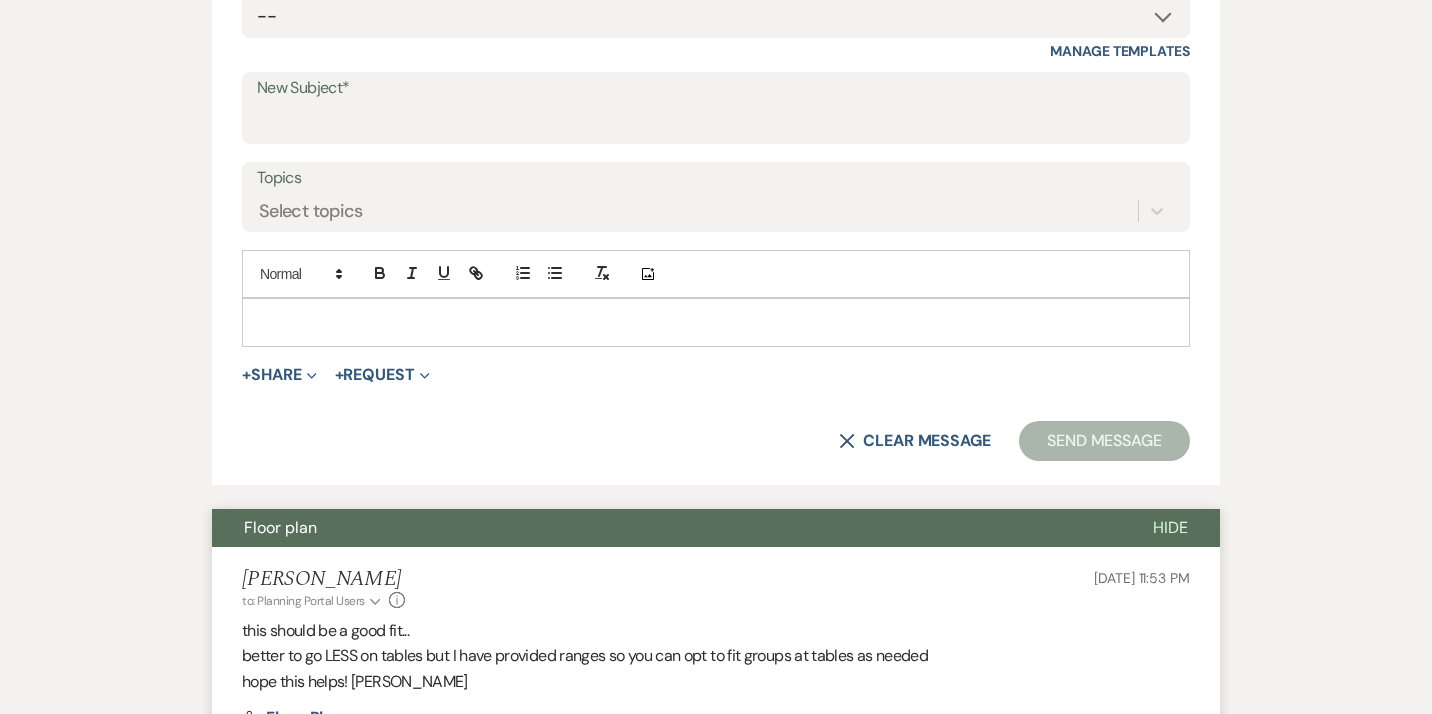 scroll, scrollTop: 834, scrollLeft: 0, axis: vertical 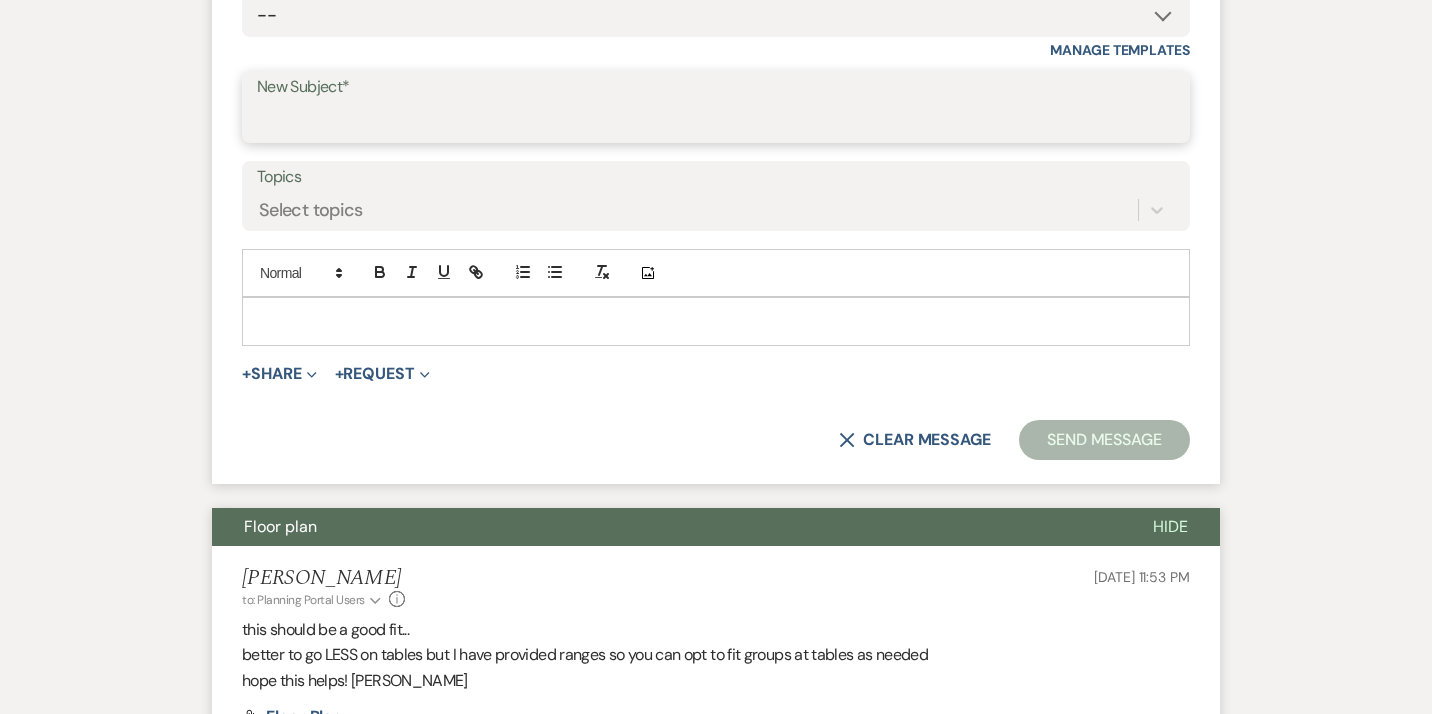 click on "New Subject*" at bounding box center [716, 121] 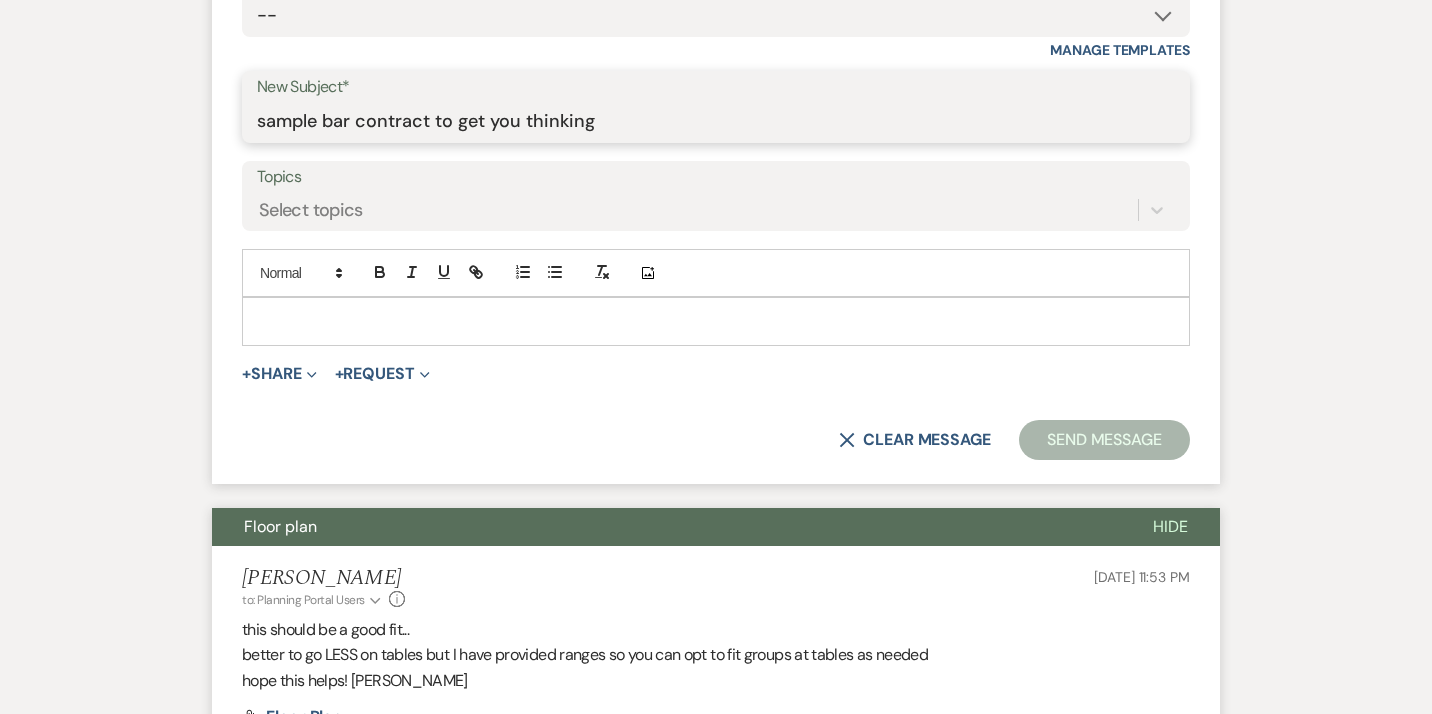 type on "sample bar contract to get you thinking" 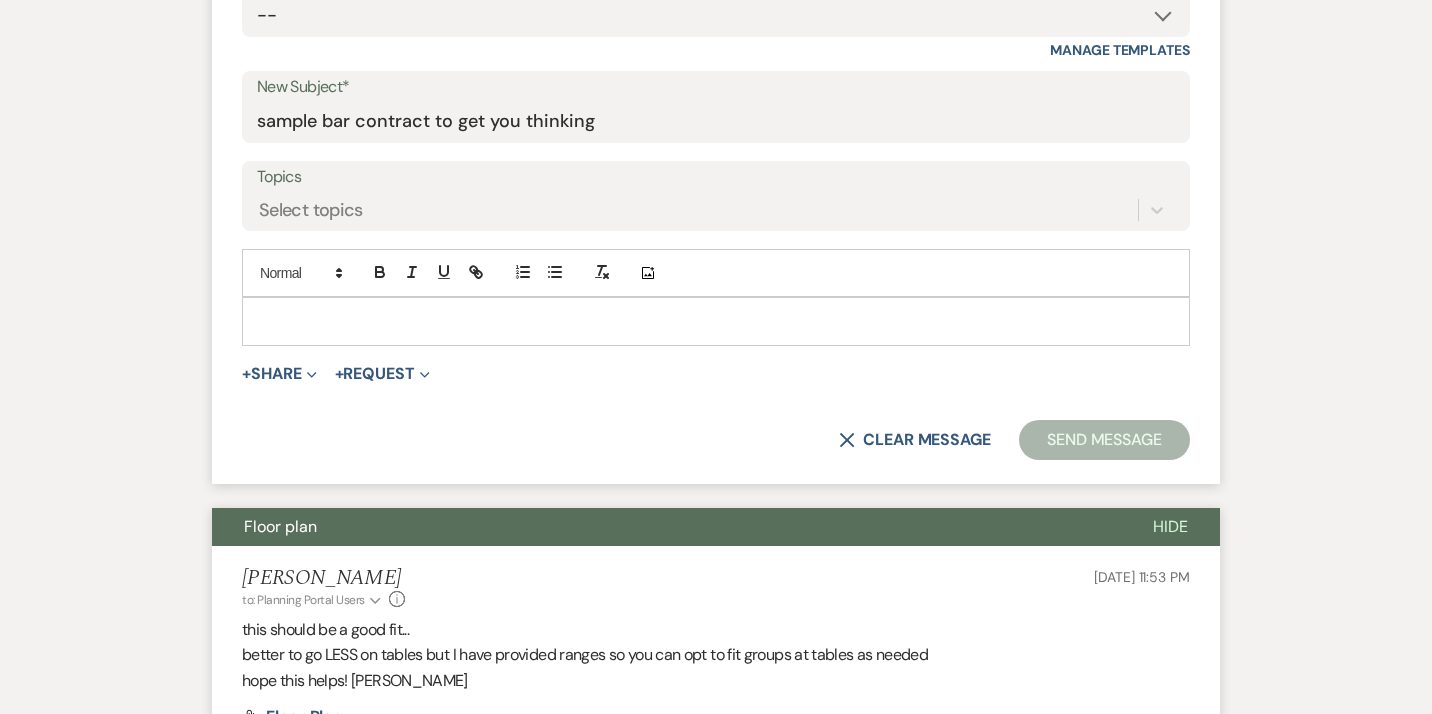 click at bounding box center [716, 321] 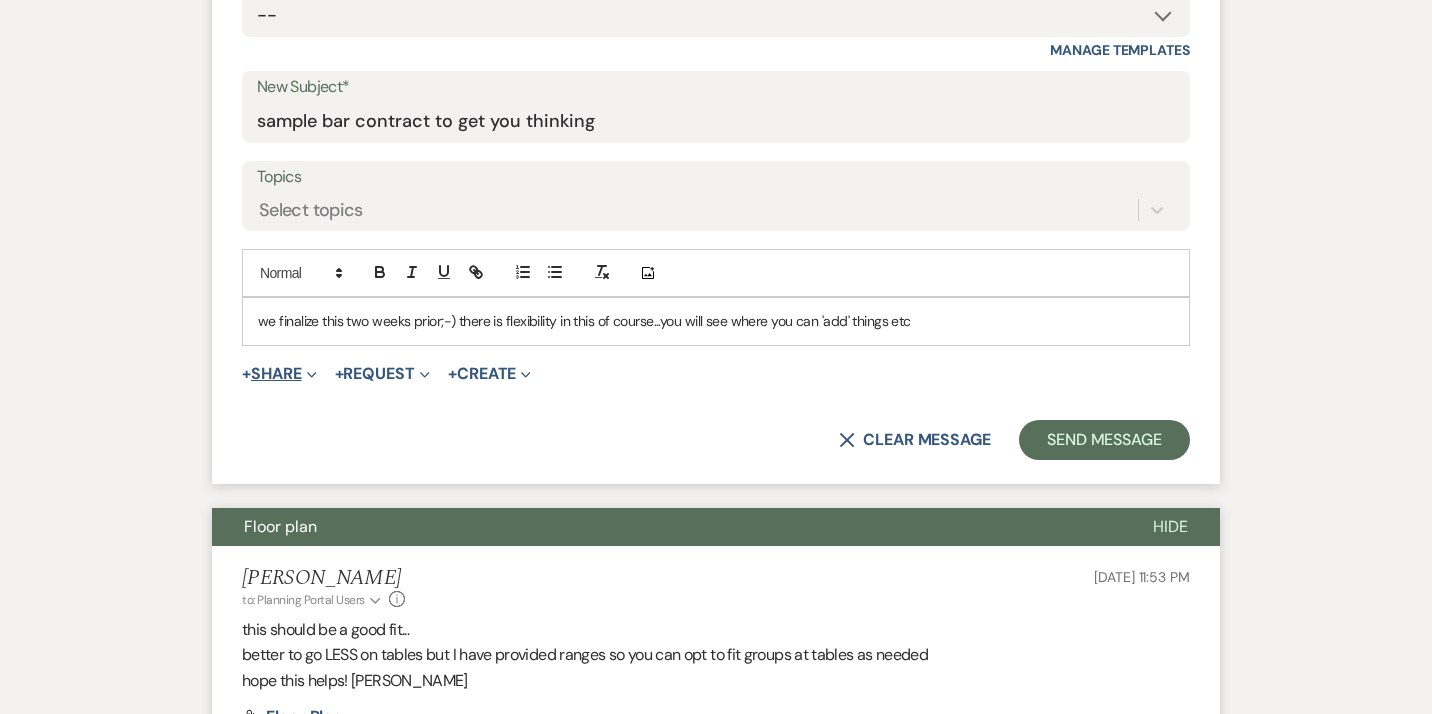 click on "+  Share Expand" at bounding box center (279, 374) 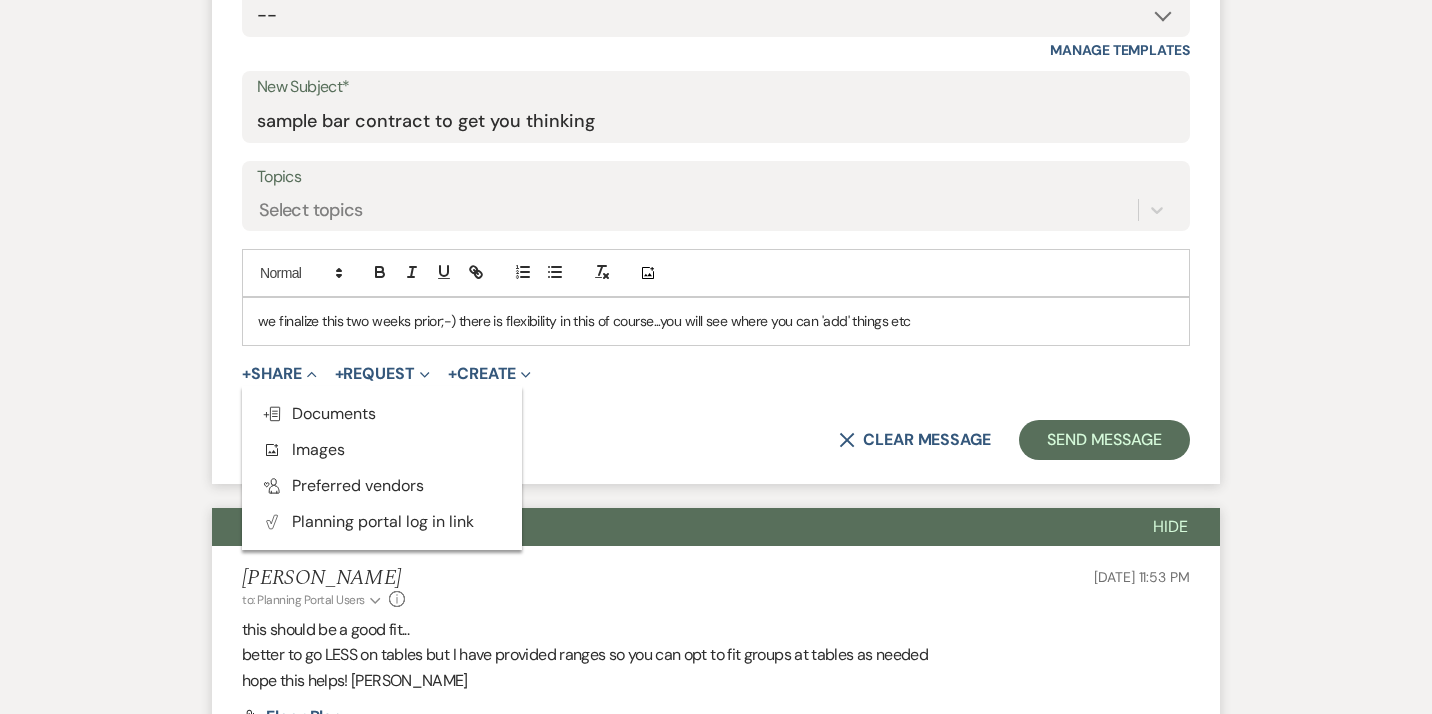 click on "we finalize this two weeks prior;-) there is flexibility in this of course...you will see where you can 'add' things etc" at bounding box center (716, 321) 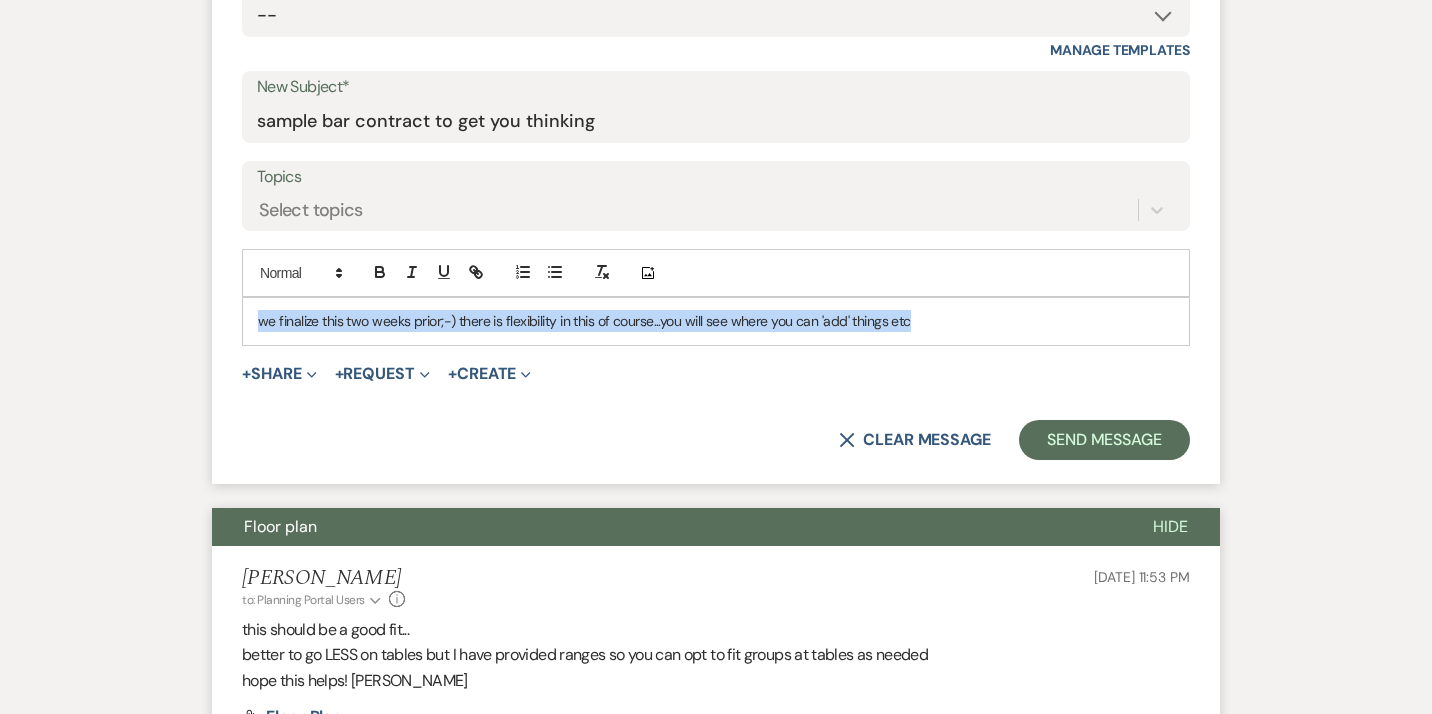 drag, startPoint x: 939, startPoint y: 327, endPoint x: 222, endPoint y: 316, distance: 717.08435 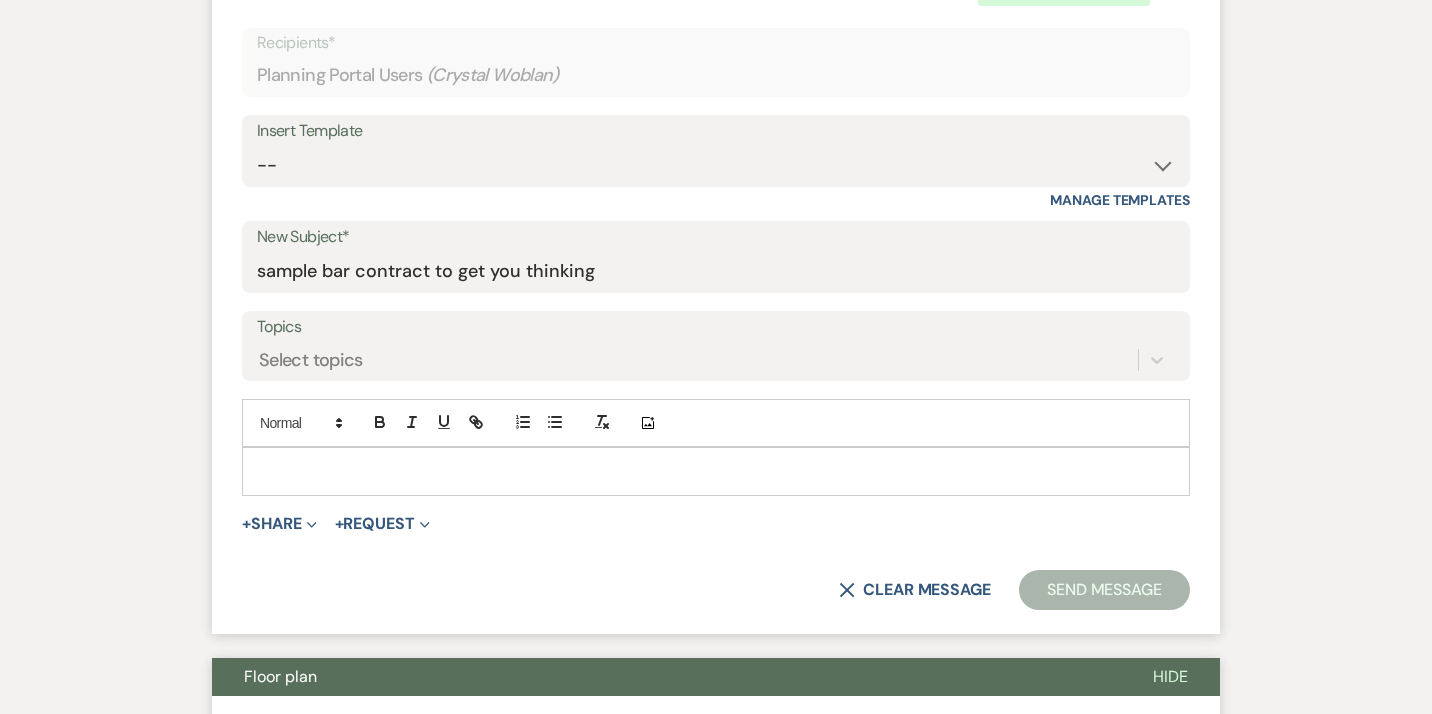 scroll, scrollTop: 678, scrollLeft: 0, axis: vertical 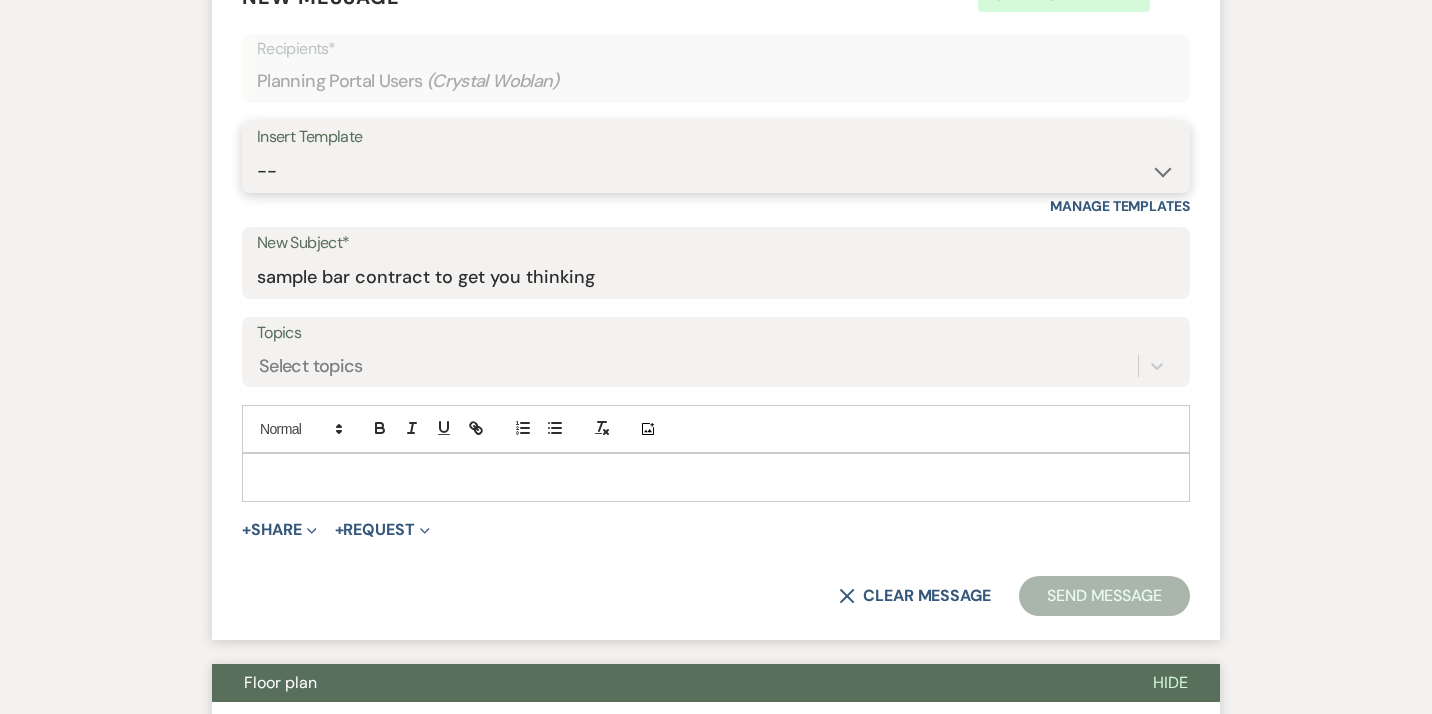 click on "-- Weven Planning Portal Introduction (Booked Events) [MEDICAL_DATA] OHB Bulleted List - Weven Planning Portal Introduction AC & Heating options OHB Contract e-sign  Insurance Policy eWed Itinerary: suggested  30 days out payment & list  Planning & Consulting Services Welcome to the OHB Family! Run of Show OHB recommended  Floor plans  Itineraries  2024 contract review Tipping Guidance 2023 Services & Accessory Rentals xls  WEBO XLS Accessory Rentals & Services NP Final Stretch!  Hello from Owls Hoot Barn Planner final stretch 10% HOLD  2024 Planning 2024 Planning/Consulting  Stay review photos Close loop post tour Overall budget view Wedding Hello Portal Welcome Weven 2025 2024 accommodations  2025 options  Links info  First Student Shuttle Template Welcome 2025 Tips Links & questions  Call Loop Brief links questions  Invoice Links Local recommendations to put in website  Suggested flow /run of show 3:30  Special Event Insurance  Petite  Couples air bnb stays  ESign to review  Local recommendations 2024 3D’s PT" at bounding box center [716, 171] 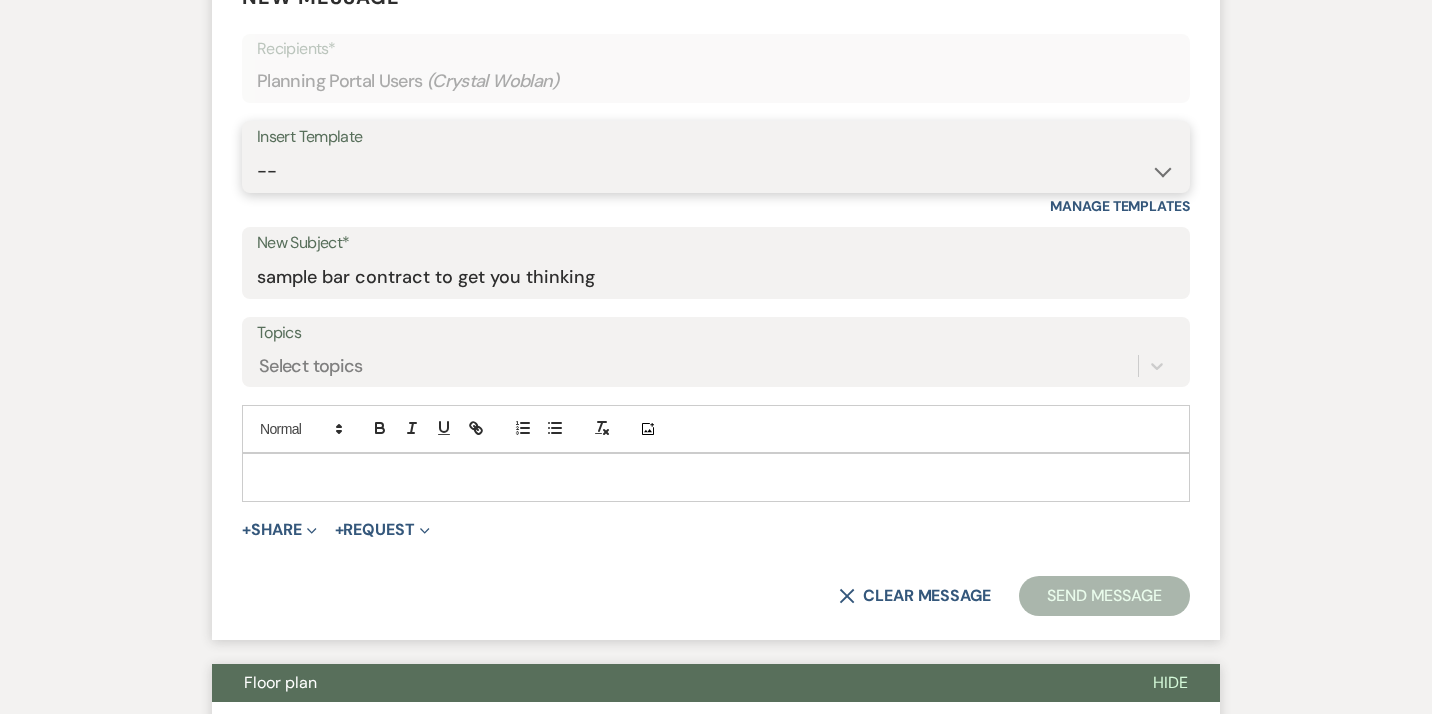 select on "6044" 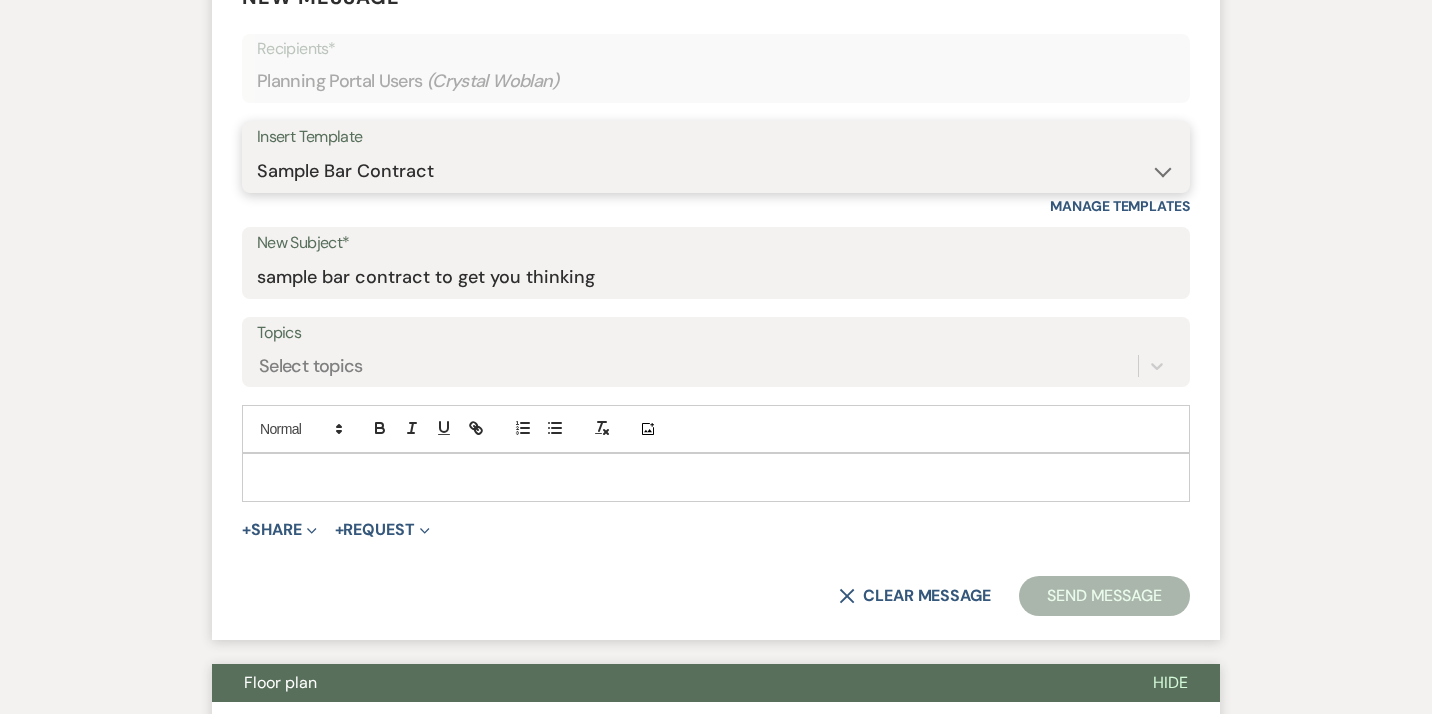 click on "Sample Bar Contract" at bounding box center (0, 0) 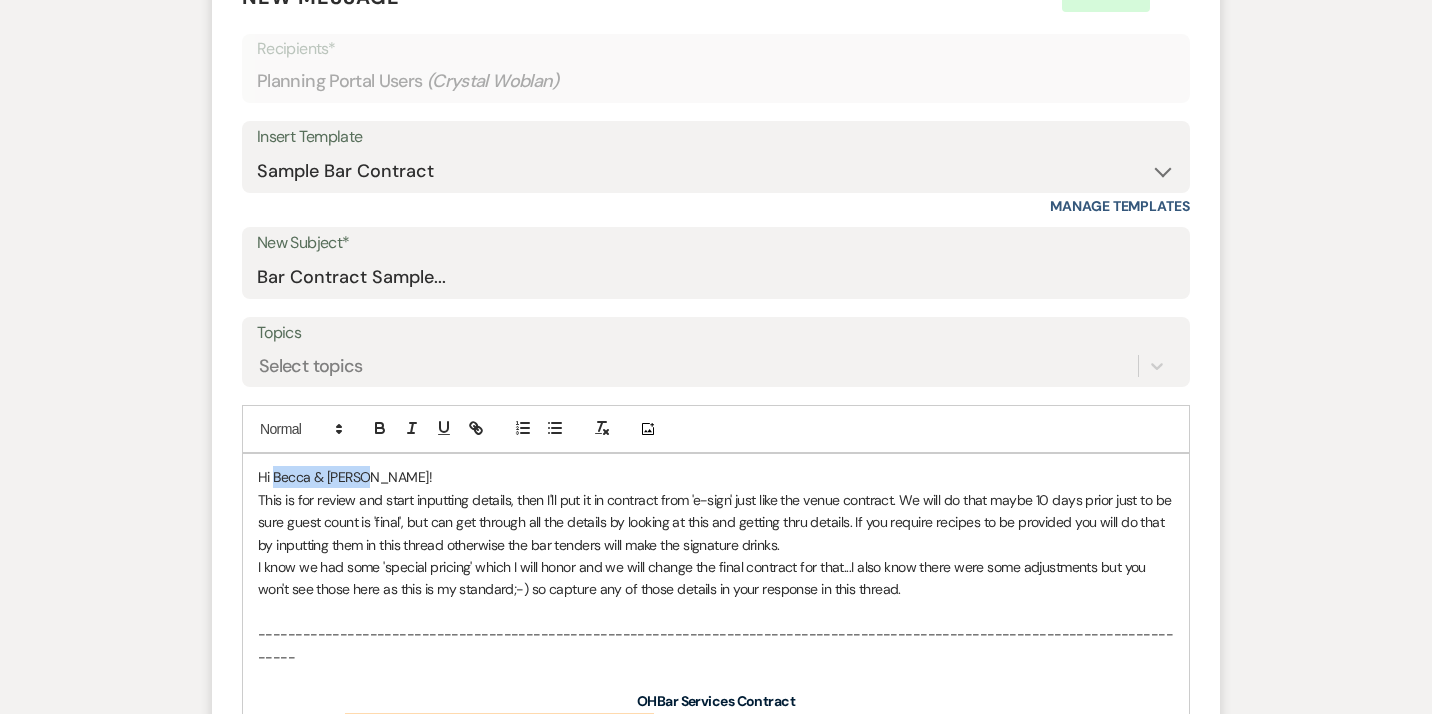 drag, startPoint x: 369, startPoint y: 476, endPoint x: 277, endPoint y: 472, distance: 92.086914 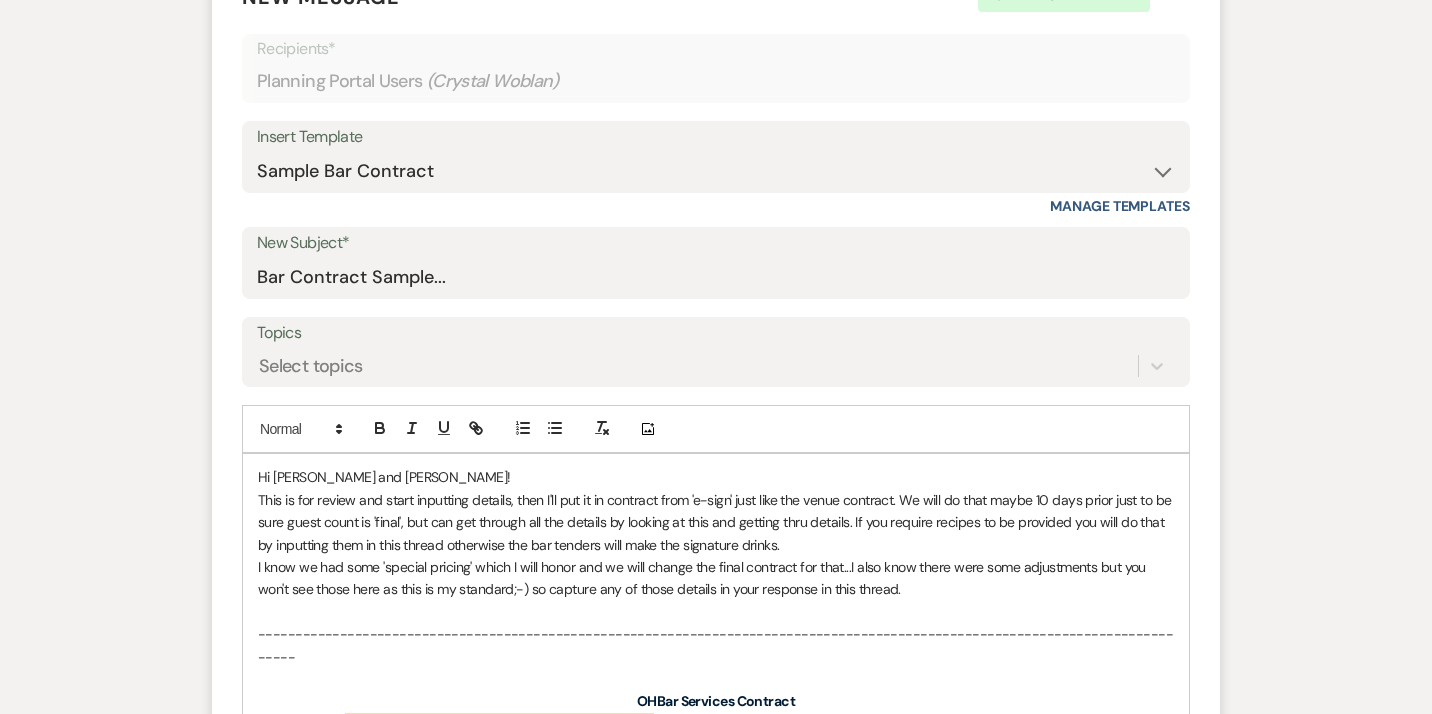 click on "Hi [PERSON_NAME] and [PERSON_NAME]!" at bounding box center (716, 477) 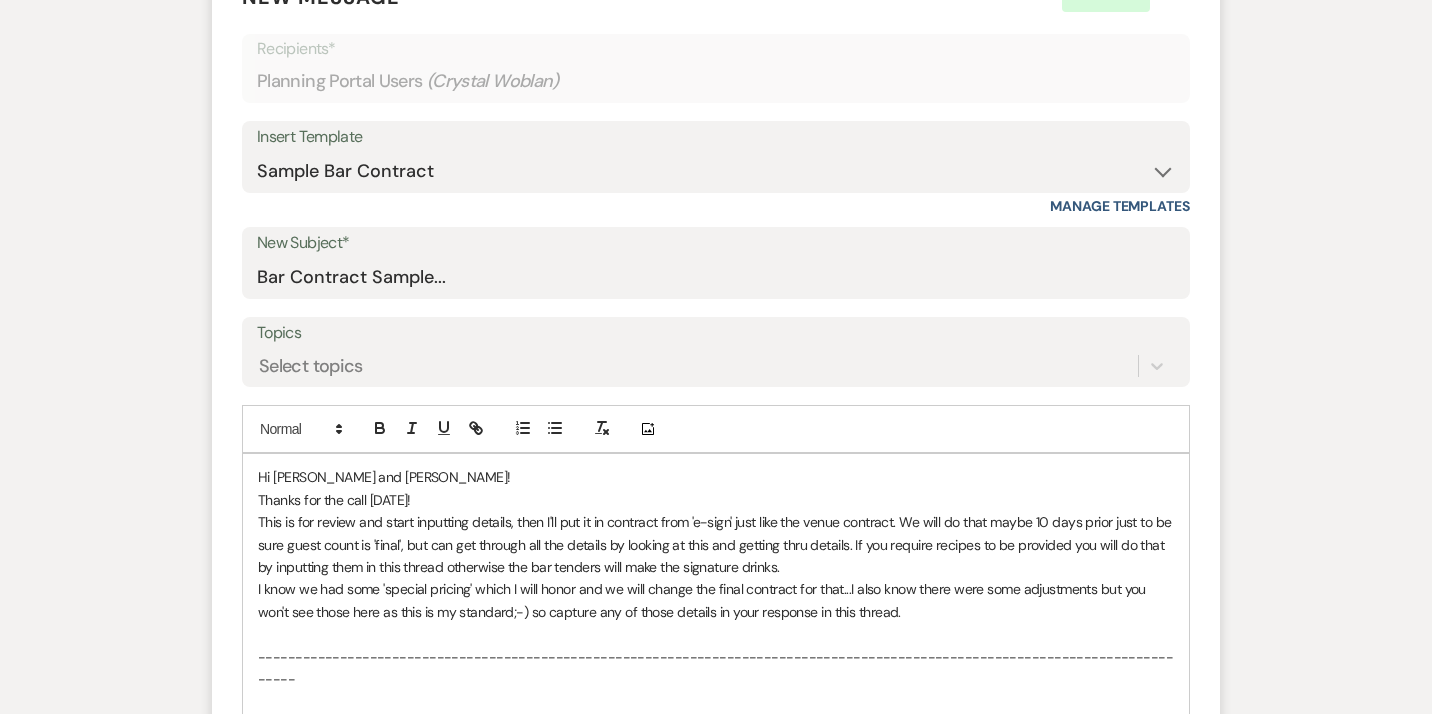 click on "This is for review and start inputting details, then I'll put it in contract from 'e-sign' just like the venue contract. We will do that maybe 10 days prior just to be sure guest count is 'final', but can get through all the details by looking at this and getting thru details. If you require recipes to be provided you will do that by inputting them in this thread otherwise the bar tenders will make the signature drinks." at bounding box center [716, 544] 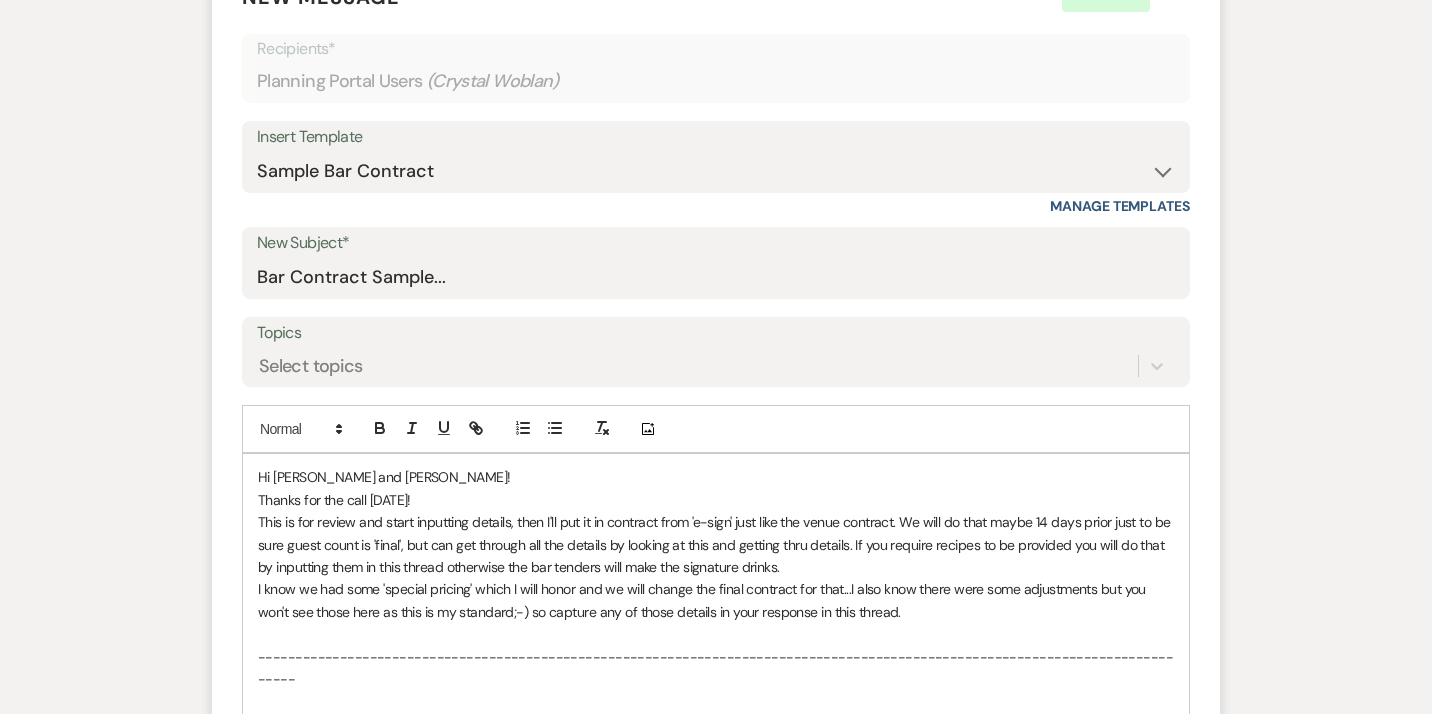 click on "This is for review and start inputting details, then I'll put it in contract from 'e-sign' just like the venue contract. We will do that maybe 14 days prior just to be sure guest count is 'final', but can get through all the details by looking at this and getting thru details. If you require recipes to be provided you will do that by inputting them in this thread otherwise the bar tenders will make the signature drinks." at bounding box center (716, 544) 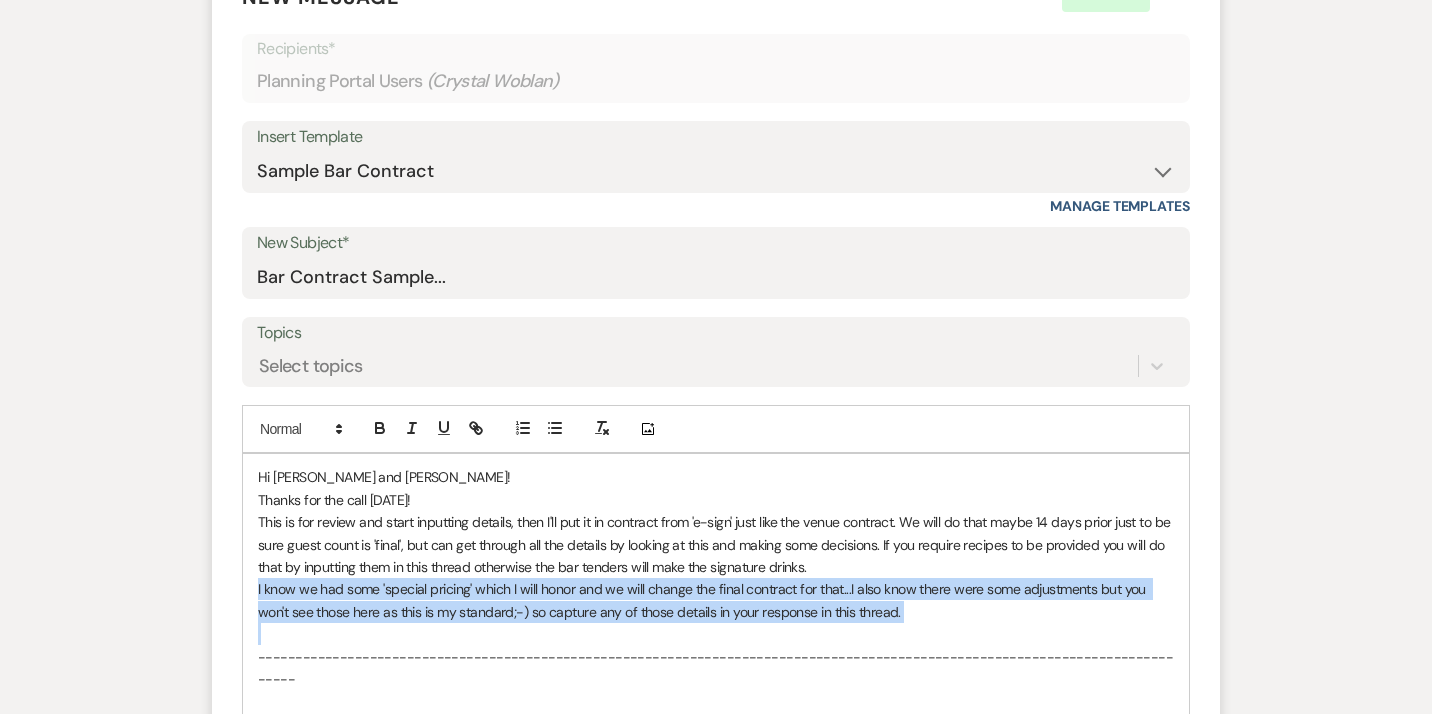 drag, startPoint x: 255, startPoint y: 594, endPoint x: 997, endPoint y: 623, distance: 742.56647 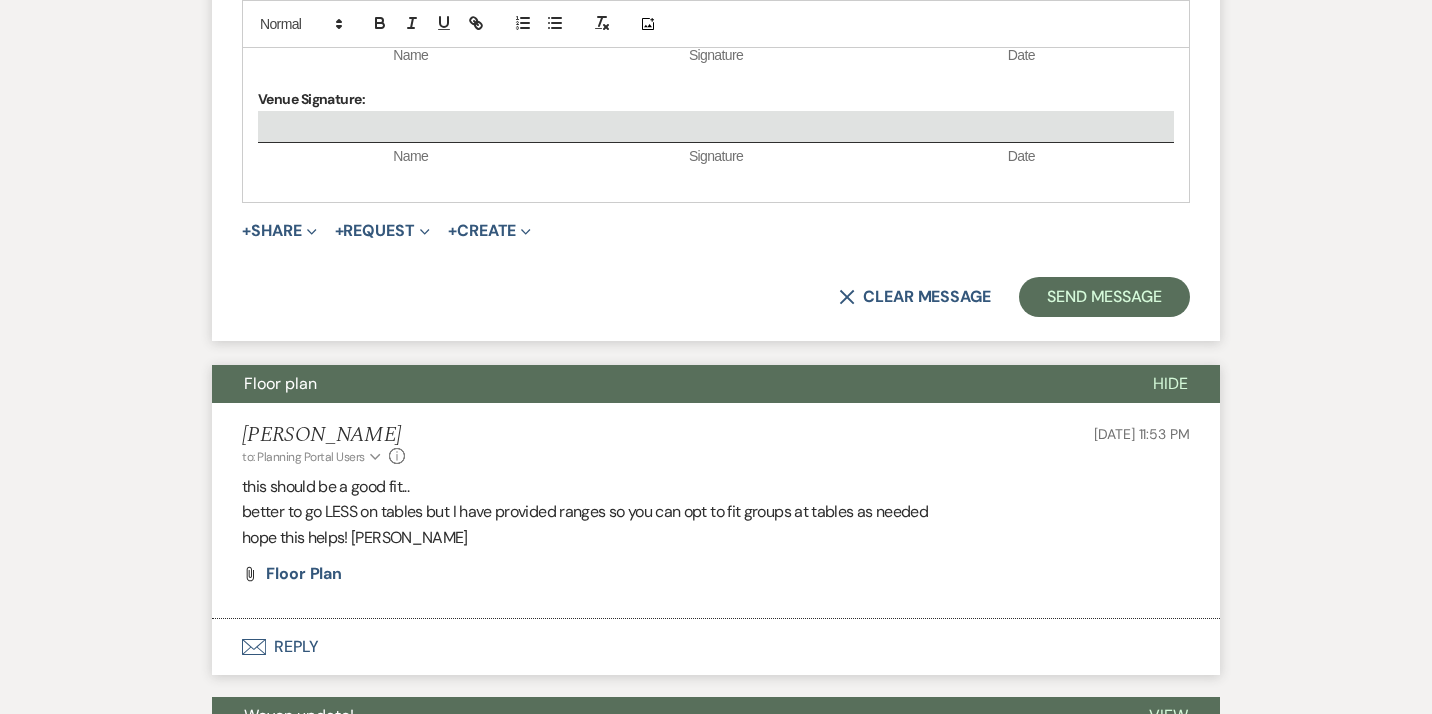 scroll, scrollTop: 4207, scrollLeft: 0, axis: vertical 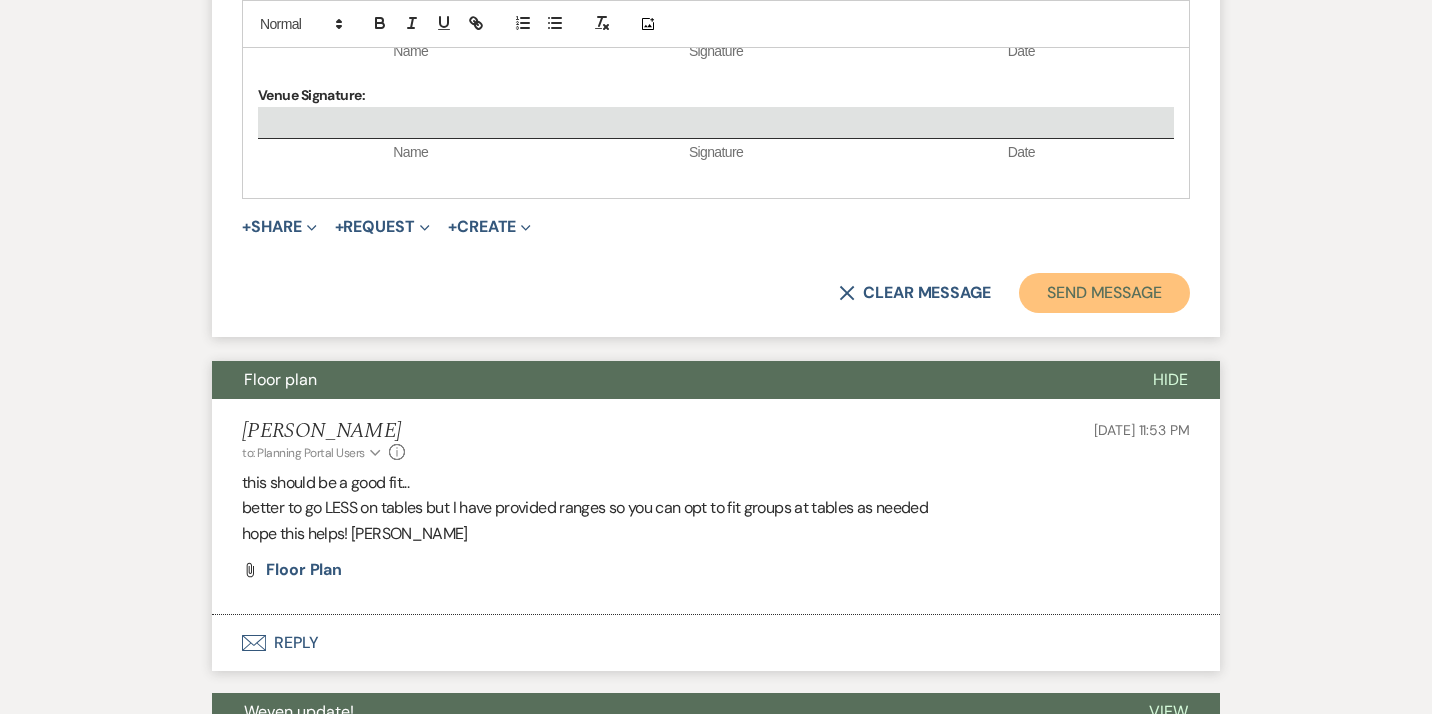 click on "Send Message" at bounding box center (1104, 293) 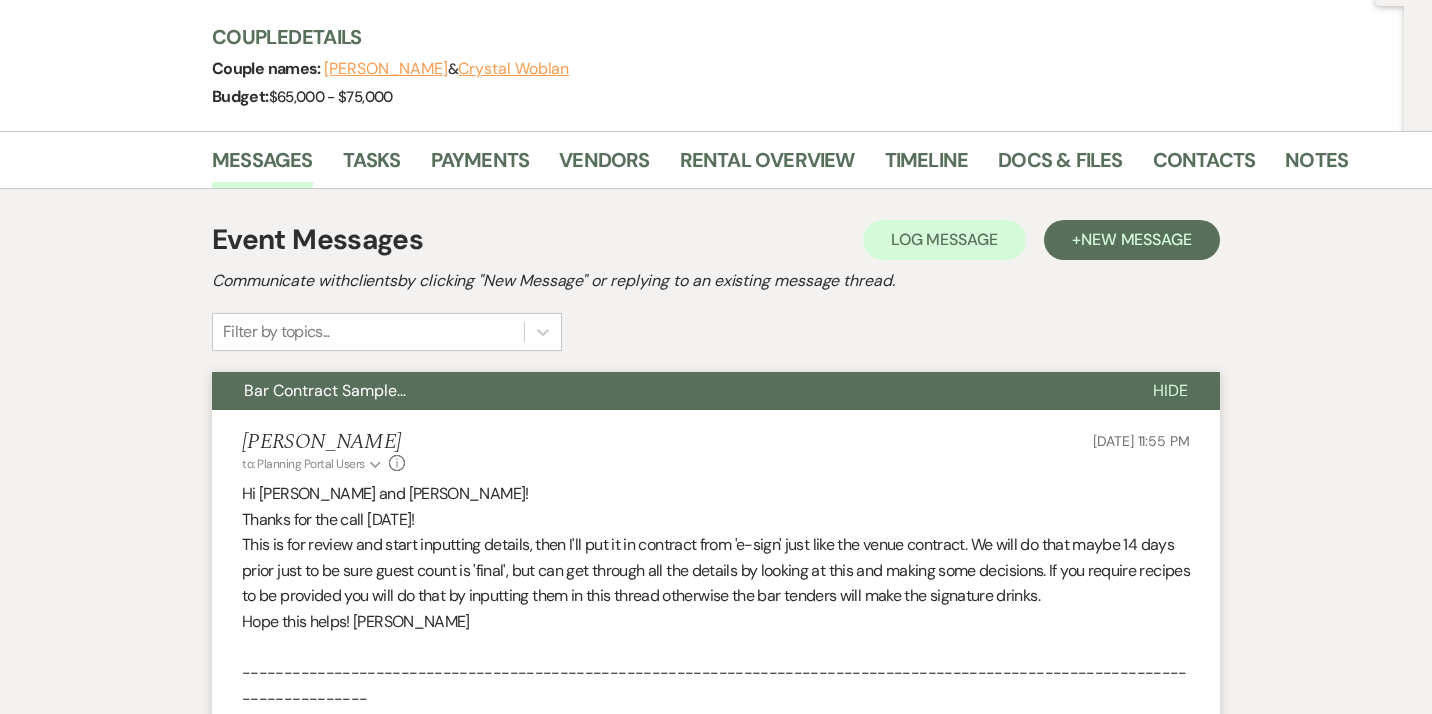 scroll, scrollTop: 225, scrollLeft: 0, axis: vertical 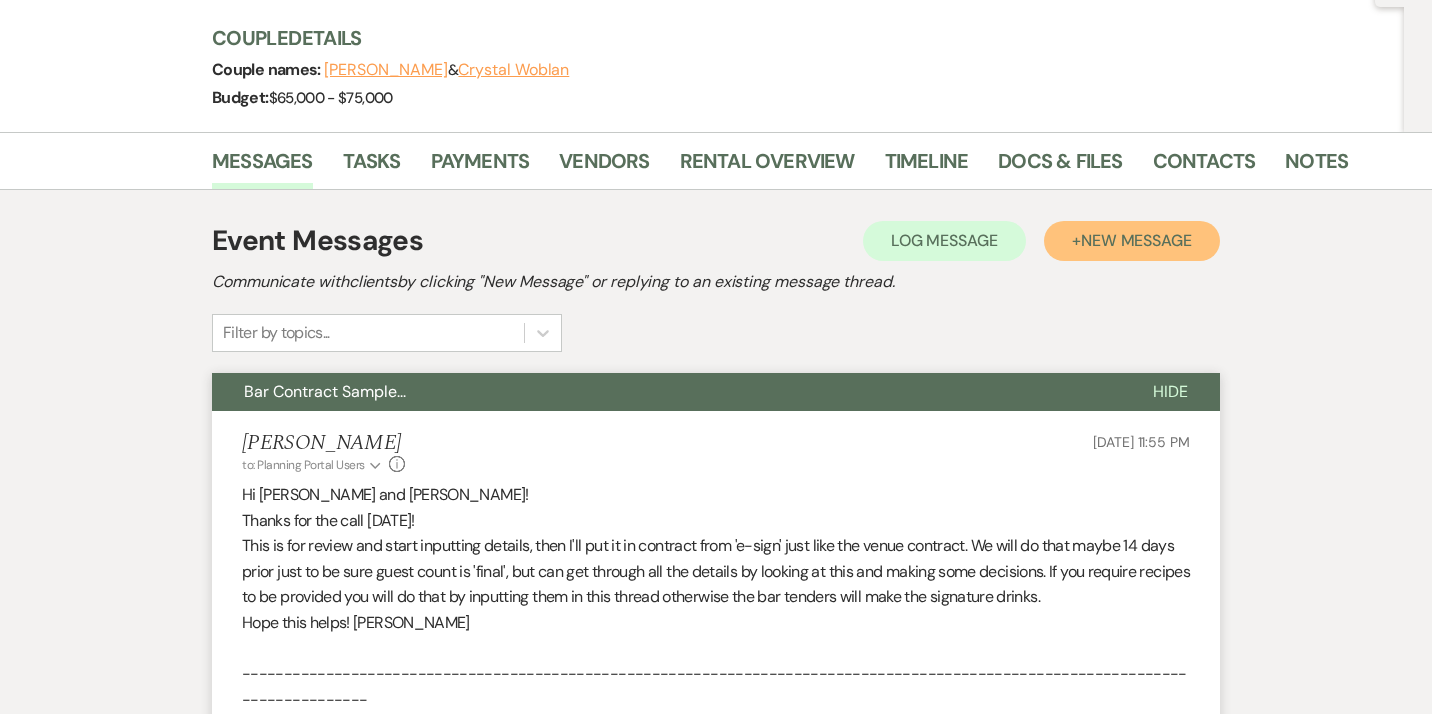 click on "New Message" at bounding box center [1136, 240] 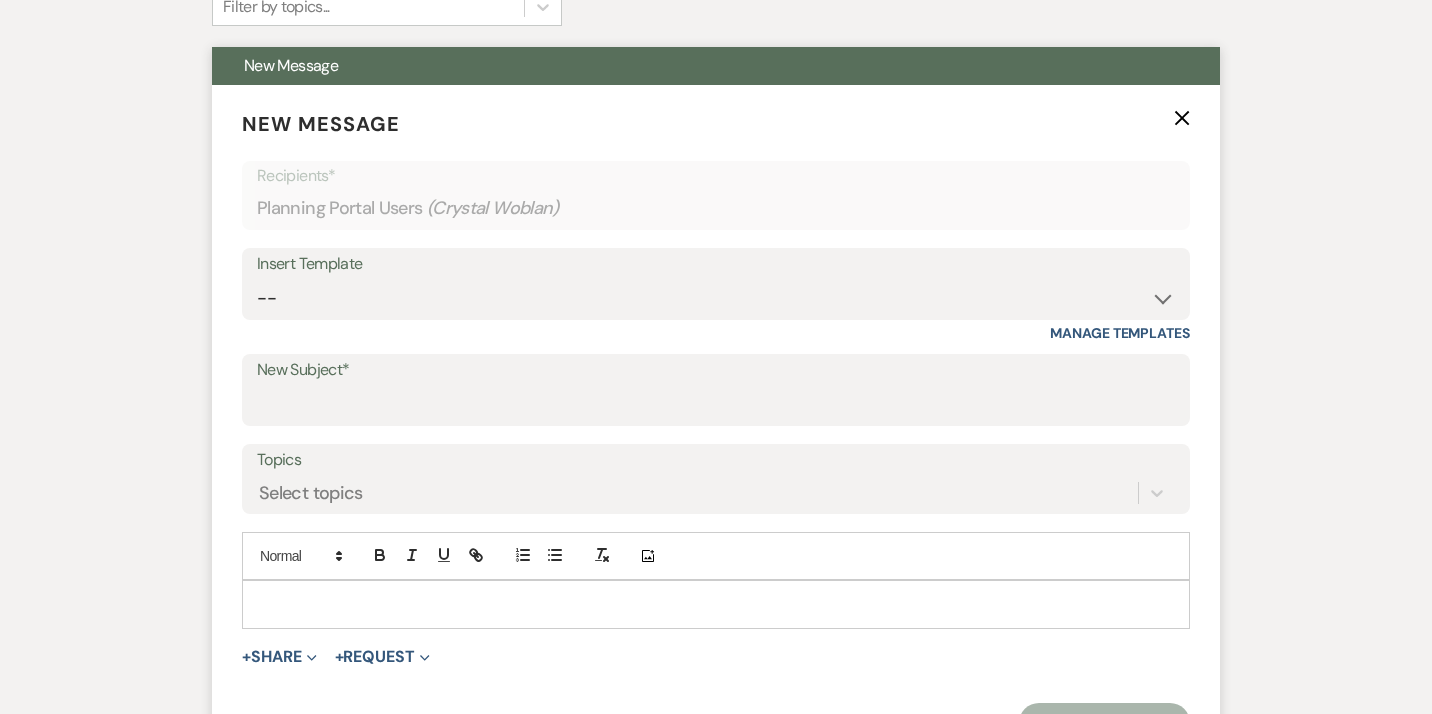 scroll, scrollTop: 553, scrollLeft: 0, axis: vertical 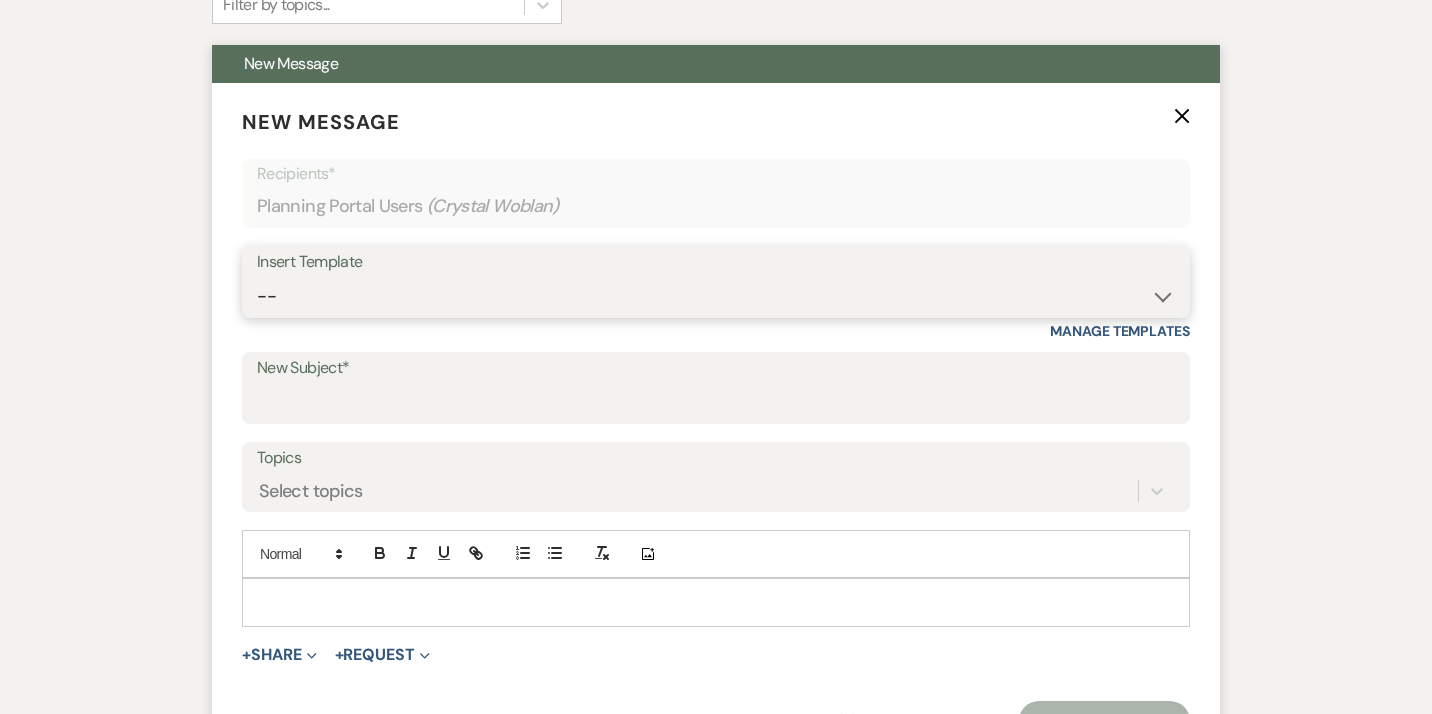 click on "-- Weven Planning Portal Introduction (Booked Events) [MEDICAL_DATA] OHB Bulleted List - Weven Planning Portal Introduction AC & Heating options OHB Contract e-sign  Insurance Policy eWed Itinerary: suggested  30 days out payment & list  Planning & Consulting Services Welcome to the OHB Family! Run of Show OHB recommended  Floor plans  Itineraries  2024 contract review Tipping Guidance 2023 Services & Accessory Rentals xls  WEBO XLS Accessory Rentals & Services NP Final Stretch!  Hello from Owls Hoot Barn Planner final stretch 10% HOLD  2024 Planning 2024 Planning/Consulting  Stay review photos Close loop post tour Overall budget view Wedding Hello Portal Welcome Weven 2025 2024 accommodations  2025 options  Links info  First Student Shuttle Template Welcome 2025 Tips Links & questions  Call Loop Brief links questions  Invoice Links Local recommendations to put in website  Suggested flow /run of show 3:30  Special Event Insurance  Petite  Couples air bnb stays  ESign to review  Local recommendations 2024 3D’s PT" at bounding box center [716, 296] 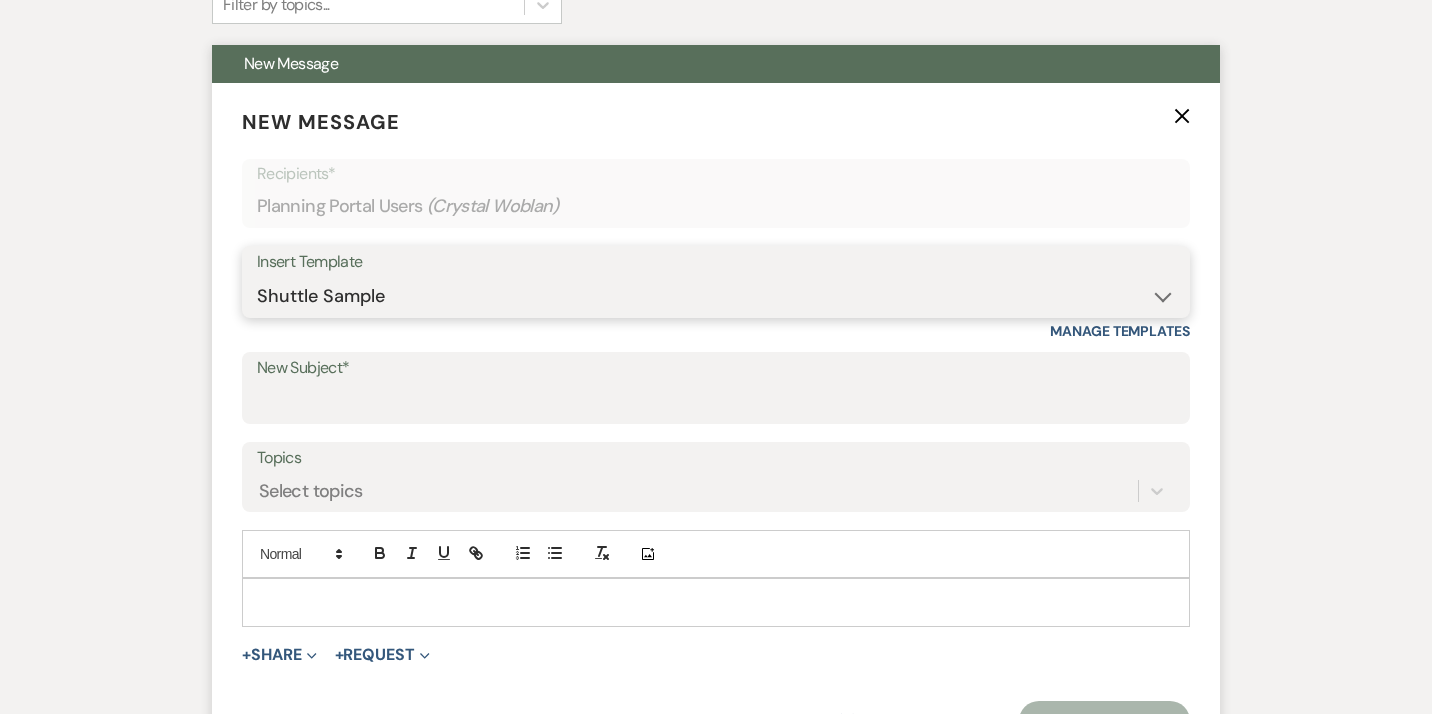 click on "Shuttle Sample" at bounding box center [0, 0] 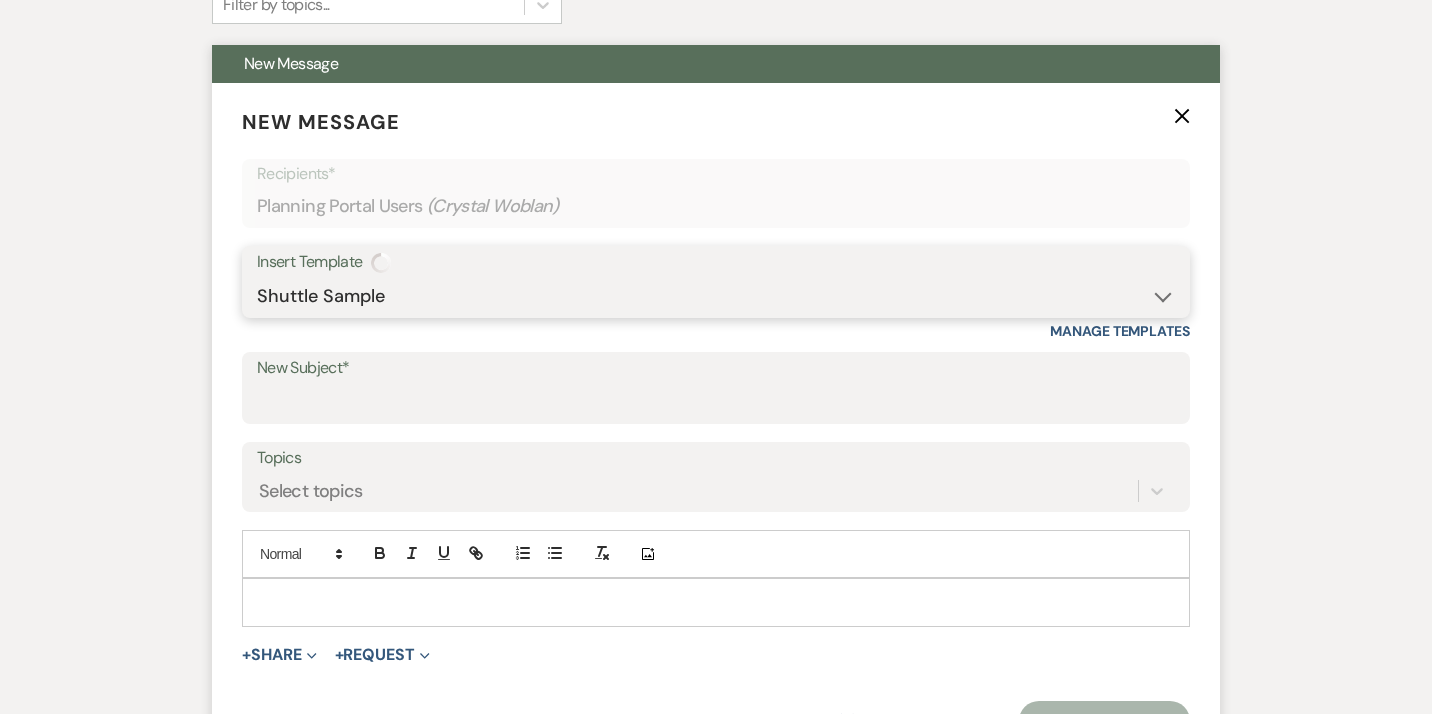 type on "Shuttle Template" 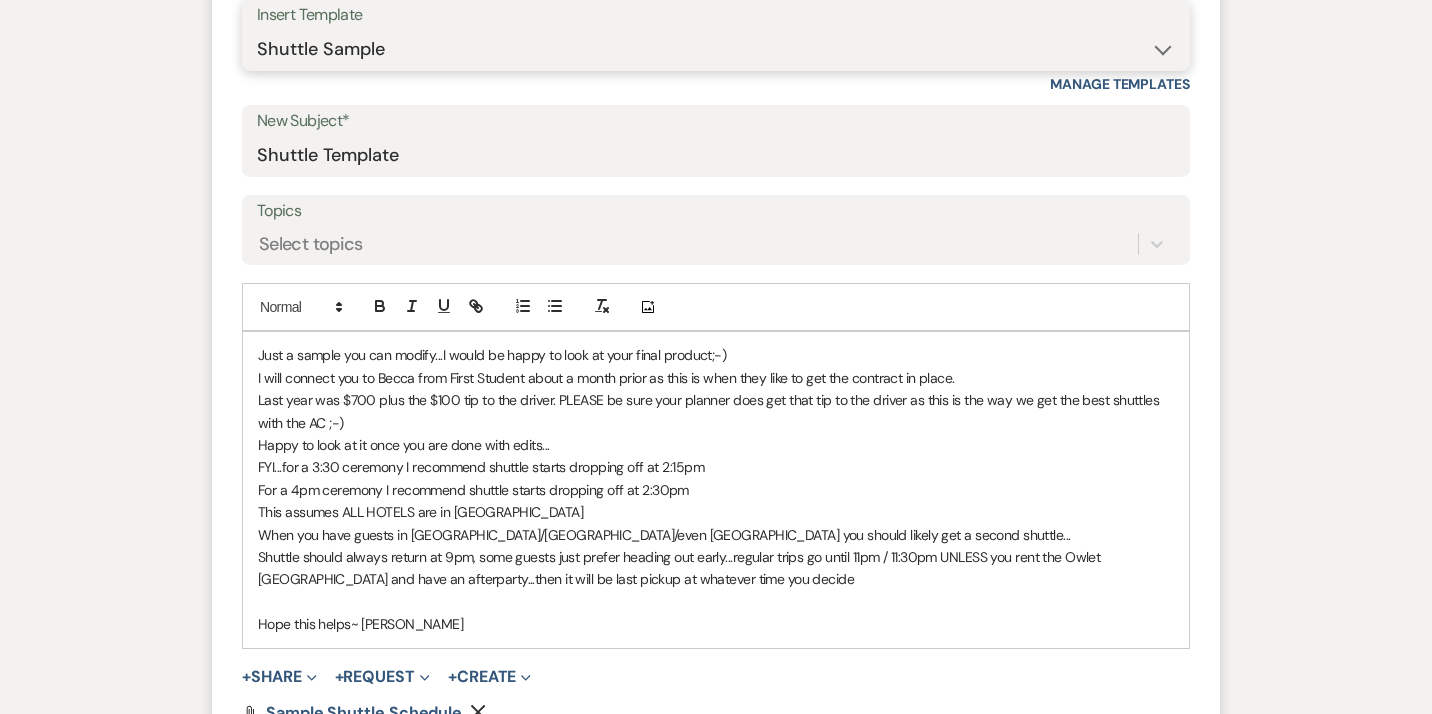 scroll, scrollTop: 807, scrollLeft: 0, axis: vertical 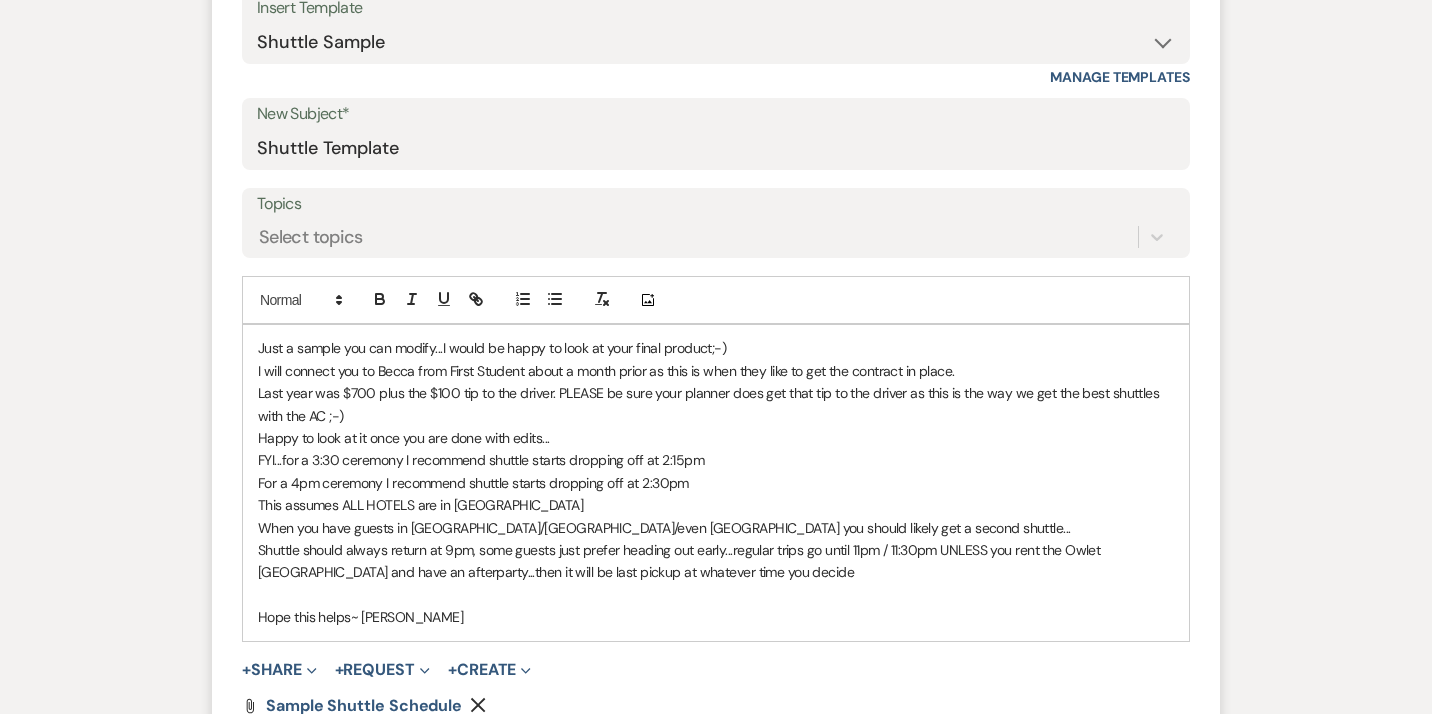 click on "FYI...for a 3:30 ceremony I recommend shuttle starts dropping off at 2:15pm" at bounding box center (716, 460) 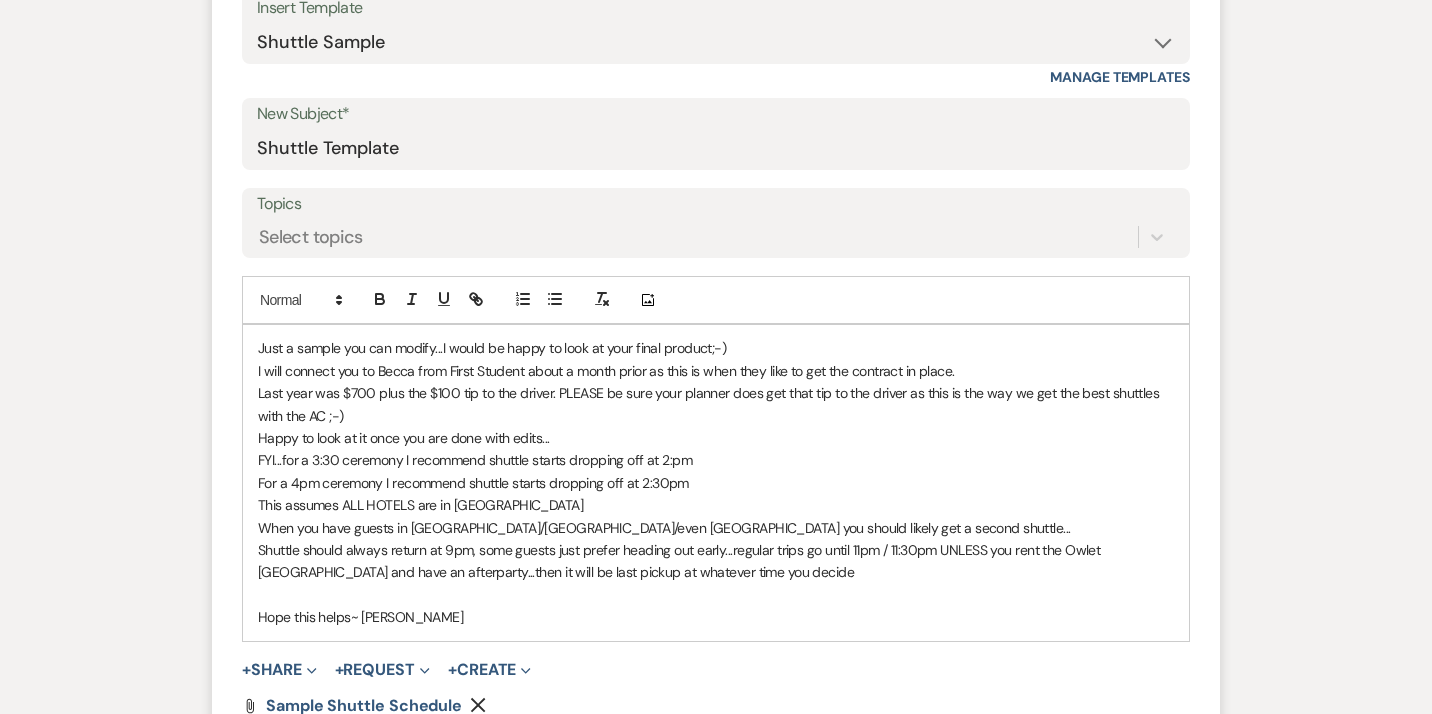 type 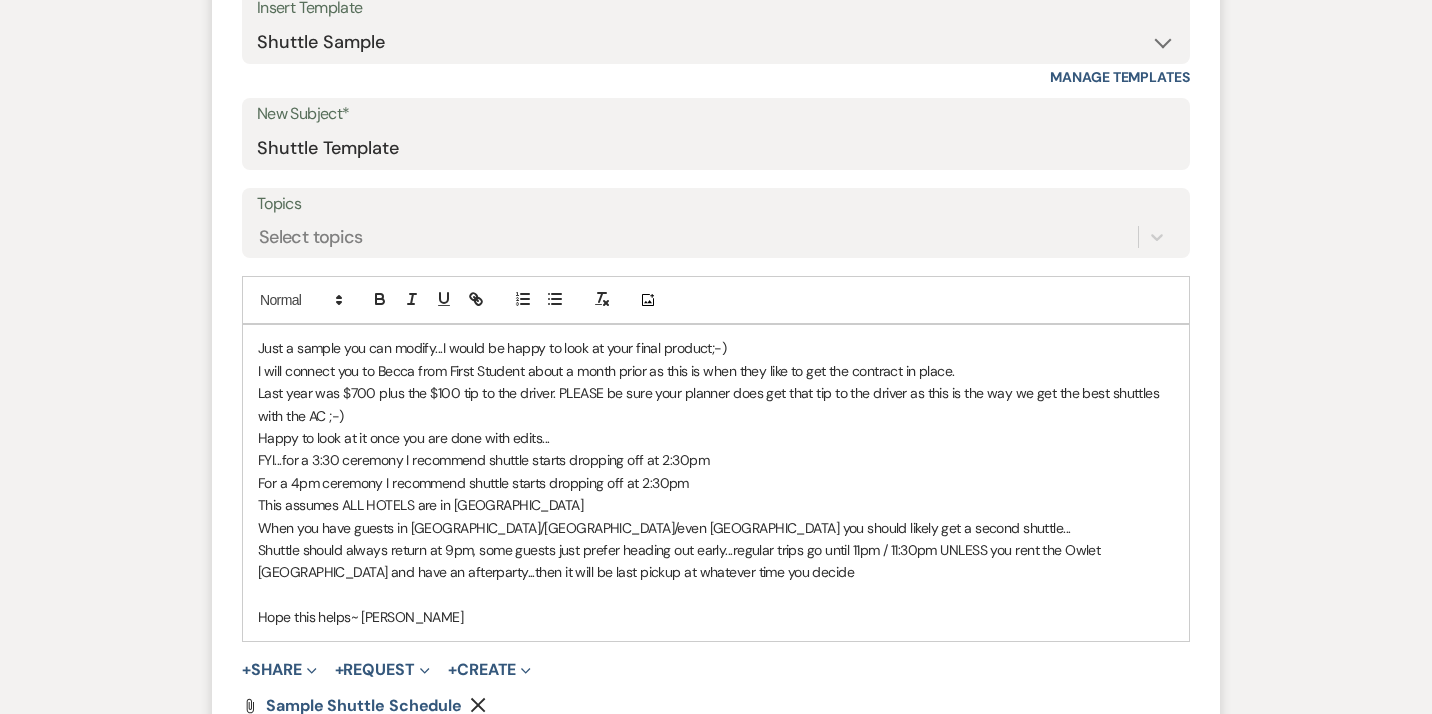 click on "FYI...for a 3:30 ceremony I recommend shuttle starts dropping off at 2:30pm" at bounding box center [716, 460] 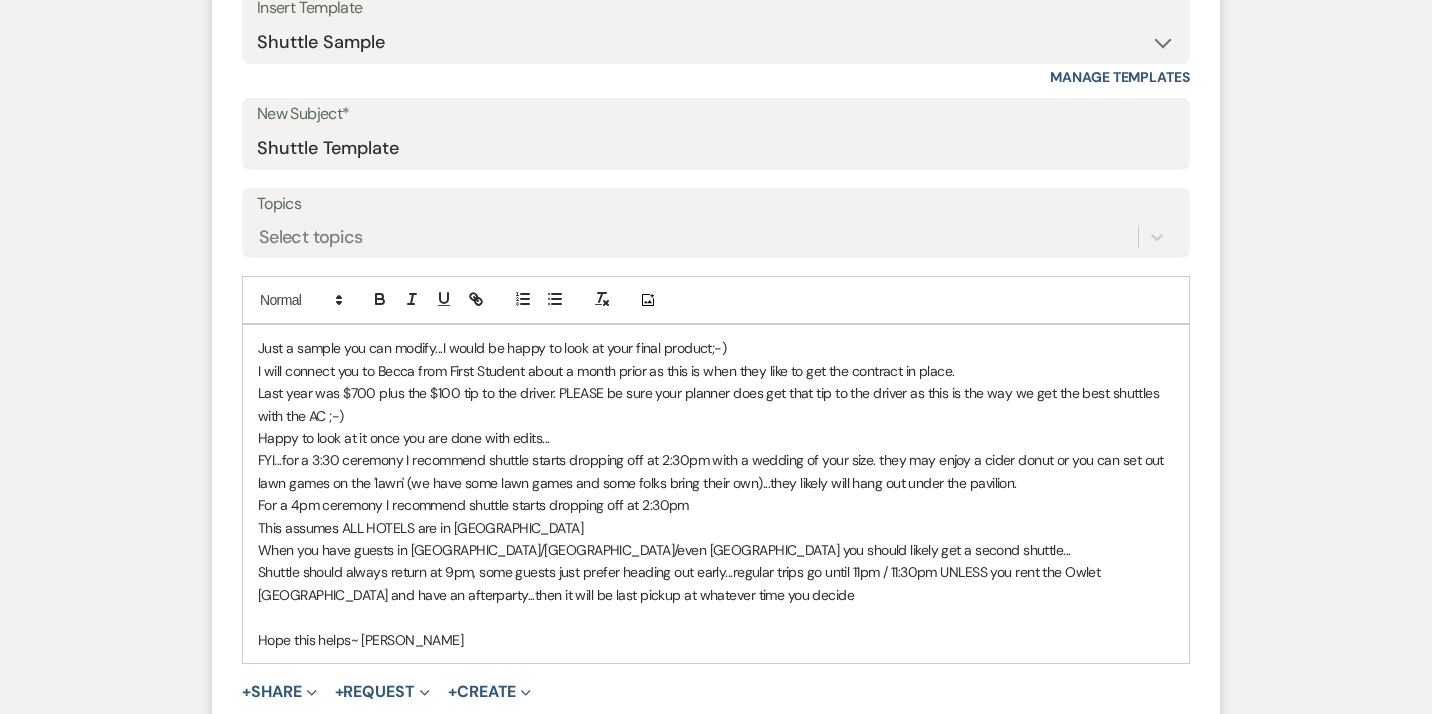 click on "For a 4pm ceremony I recommend shuttle starts dropping off at 2:30pm" at bounding box center (716, 505) 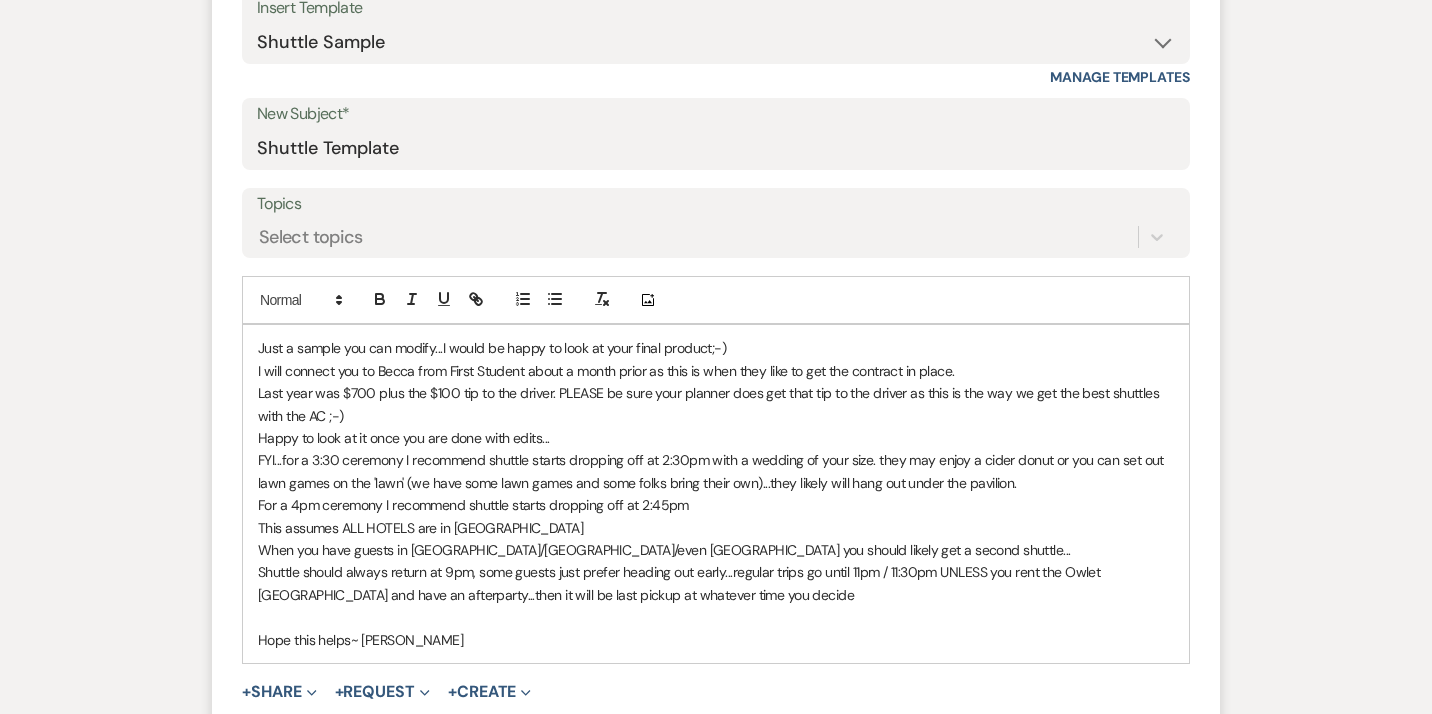 click on "When you have guests in [GEOGRAPHIC_DATA]/[GEOGRAPHIC_DATA]/even [GEOGRAPHIC_DATA] you should likely get a second shuttle..." at bounding box center (716, 550) 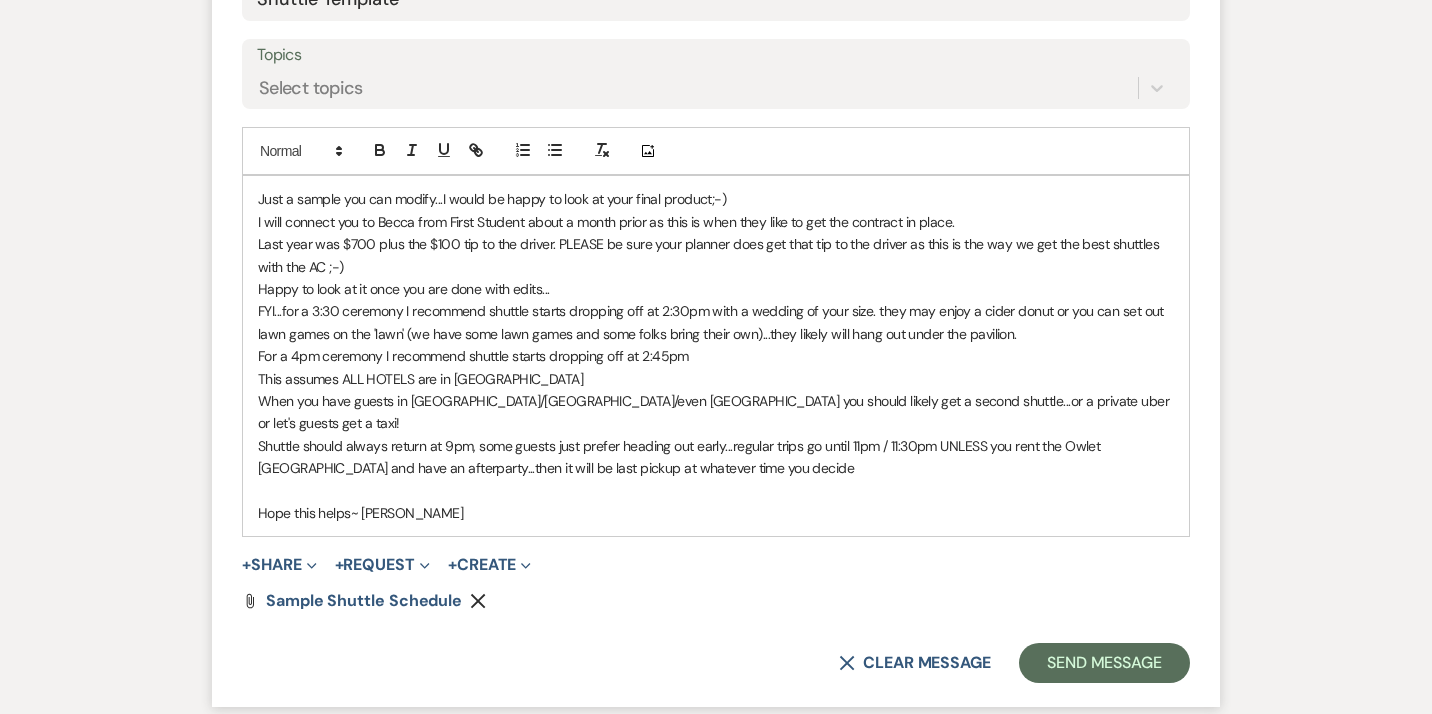 scroll, scrollTop: 966, scrollLeft: 0, axis: vertical 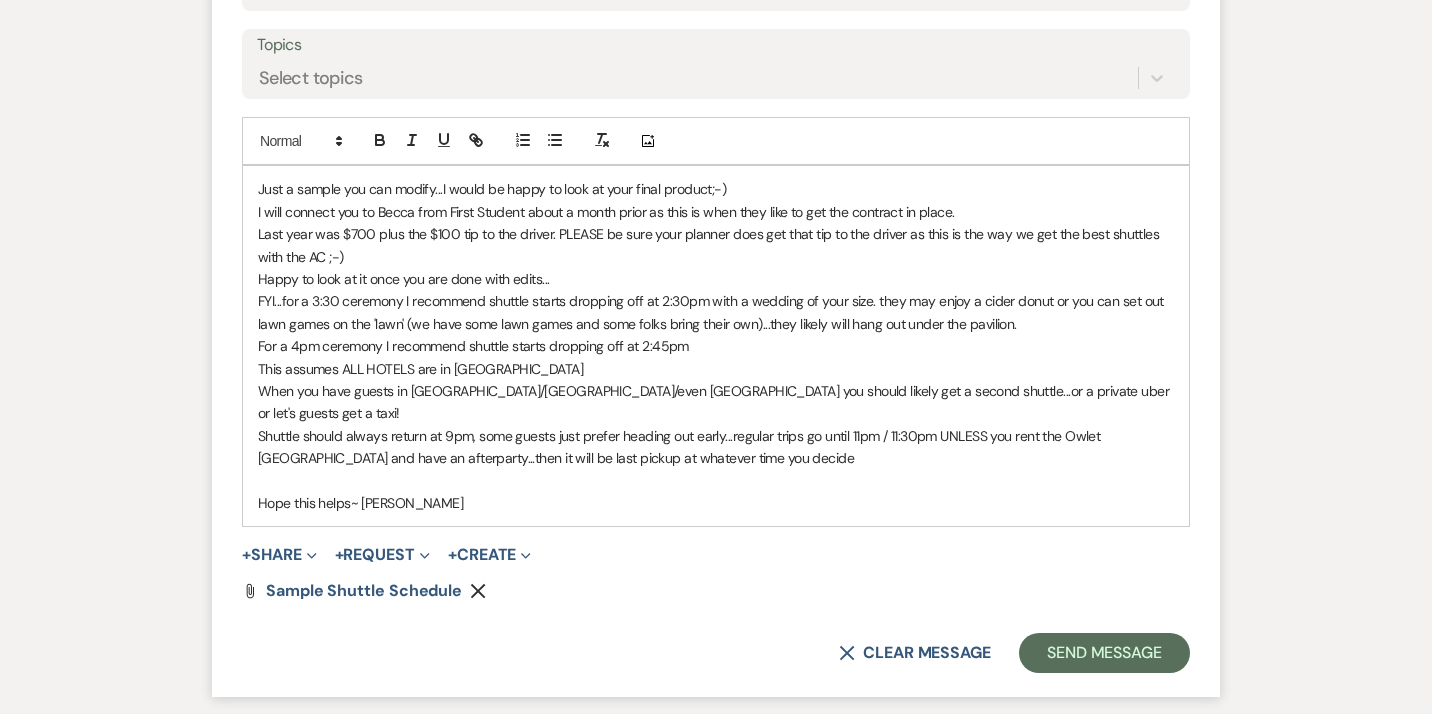 click on "Shuttle should always return at 9pm, some guests just prefer heading out early...regular trips go until 11pm / 11:30pm UNLESS you rent the Owlet [GEOGRAPHIC_DATA] and have an afterparty...then it will be last pickup at whatever time you decide" at bounding box center [716, 447] 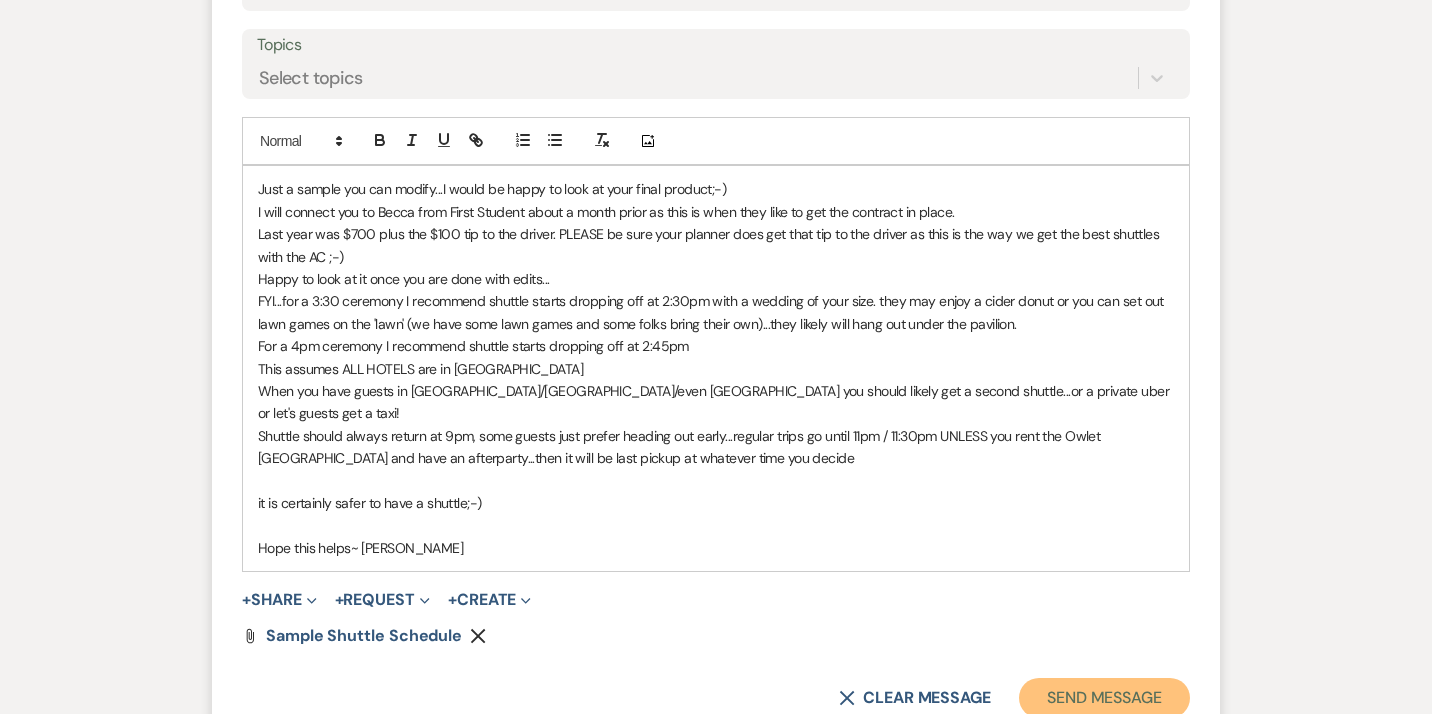 click on "Send Message" at bounding box center [1104, 698] 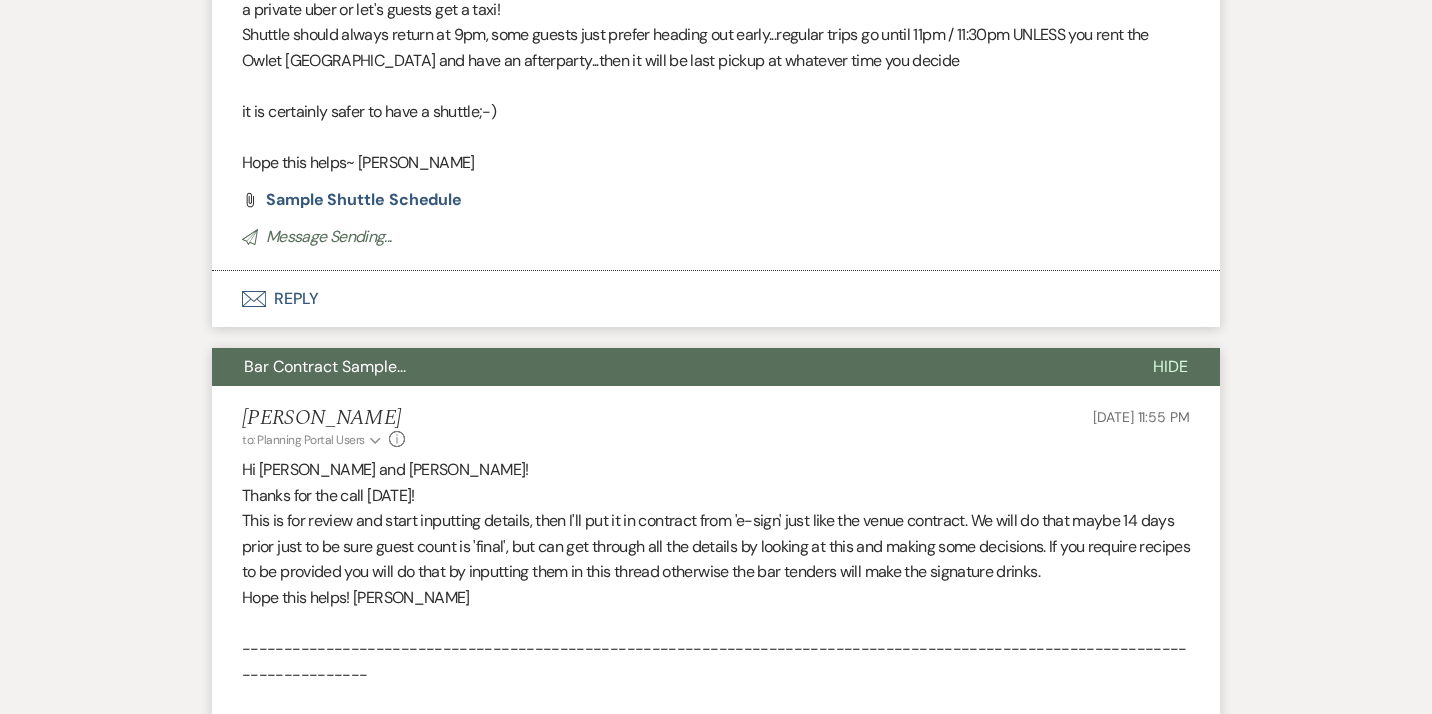 scroll, scrollTop: 223, scrollLeft: 0, axis: vertical 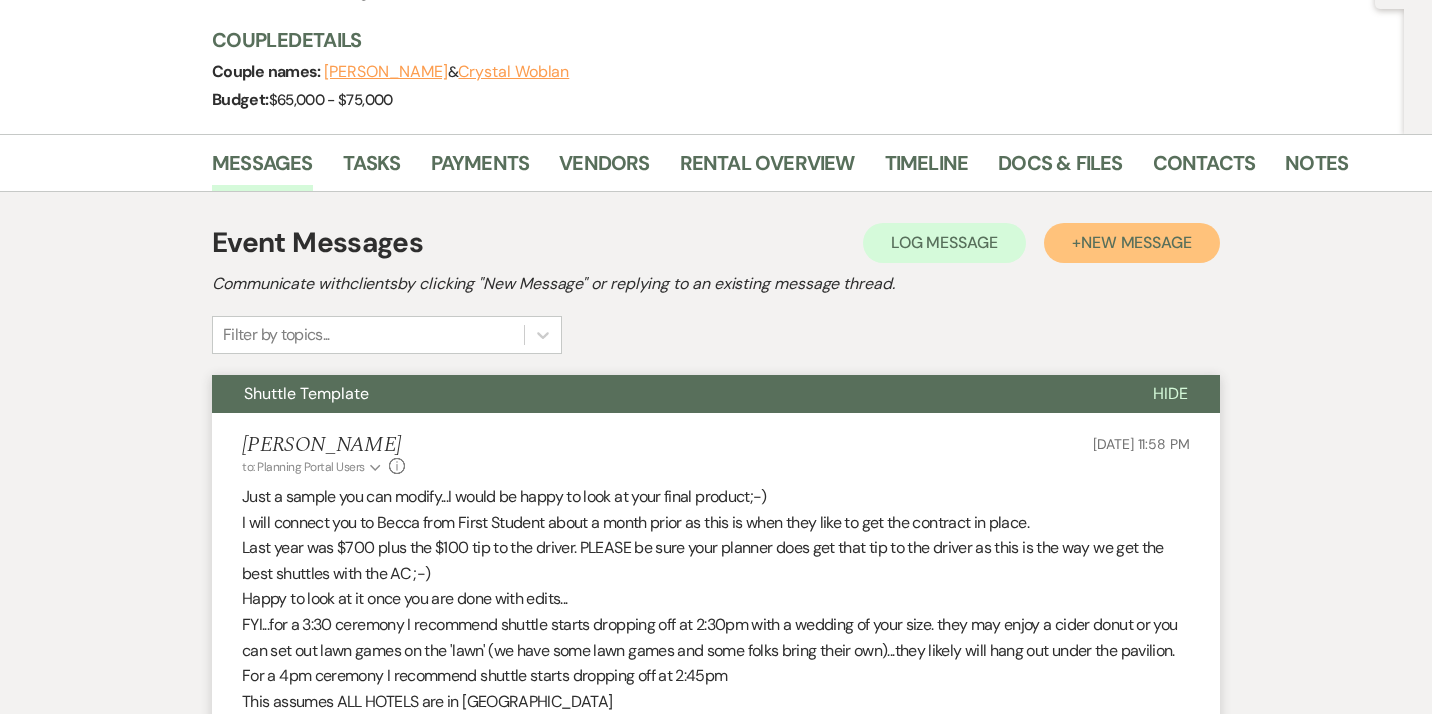 click on "New Message" at bounding box center (1136, 242) 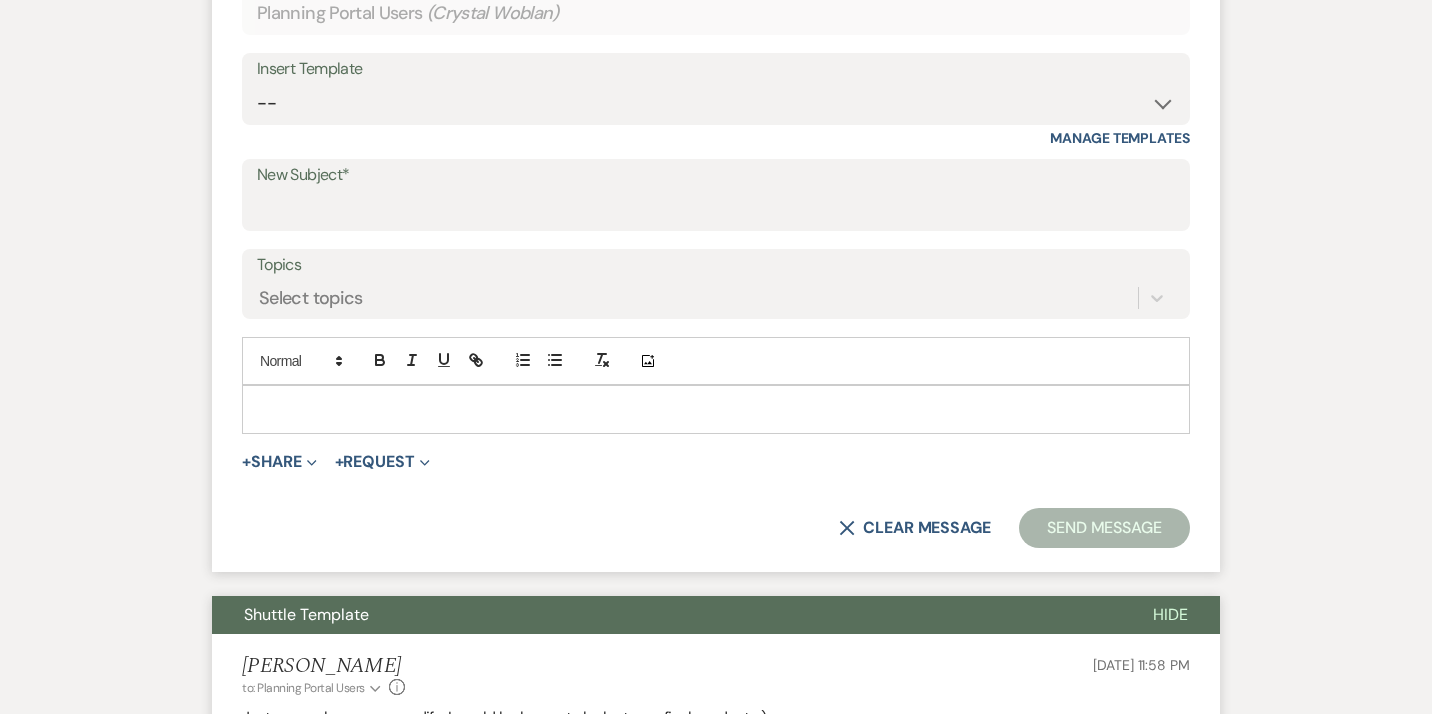 scroll, scrollTop: 745, scrollLeft: 0, axis: vertical 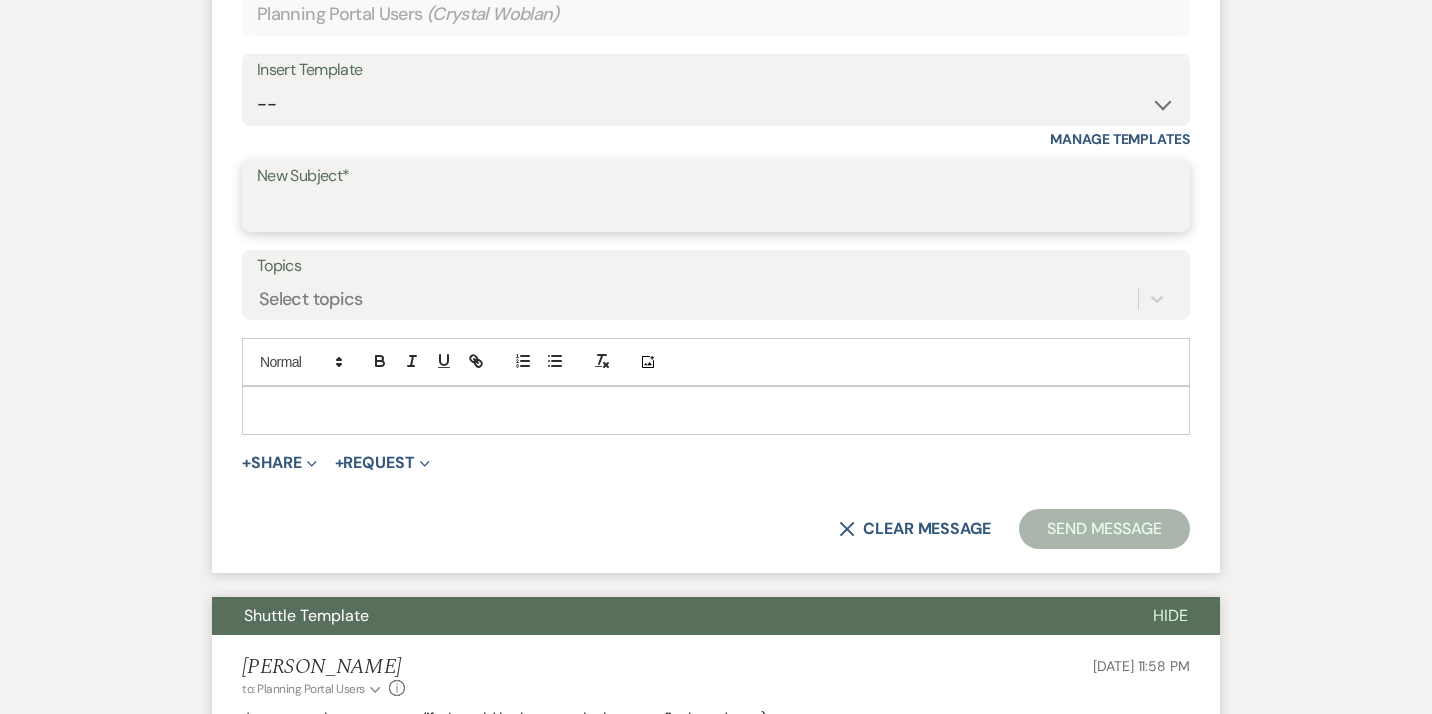 click on "New Subject*" at bounding box center (716, 210) 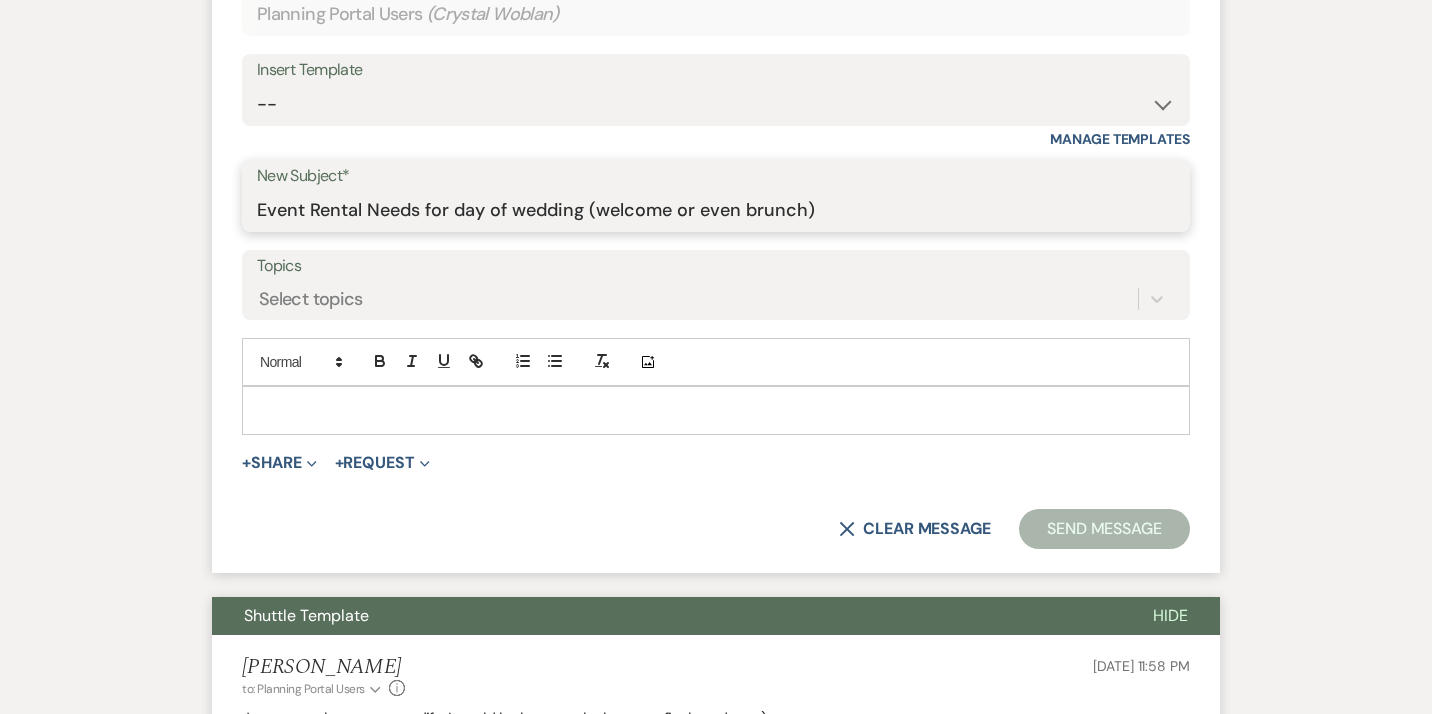 type on "Event Rental Needs for day of wedding (welcome or even brunch)" 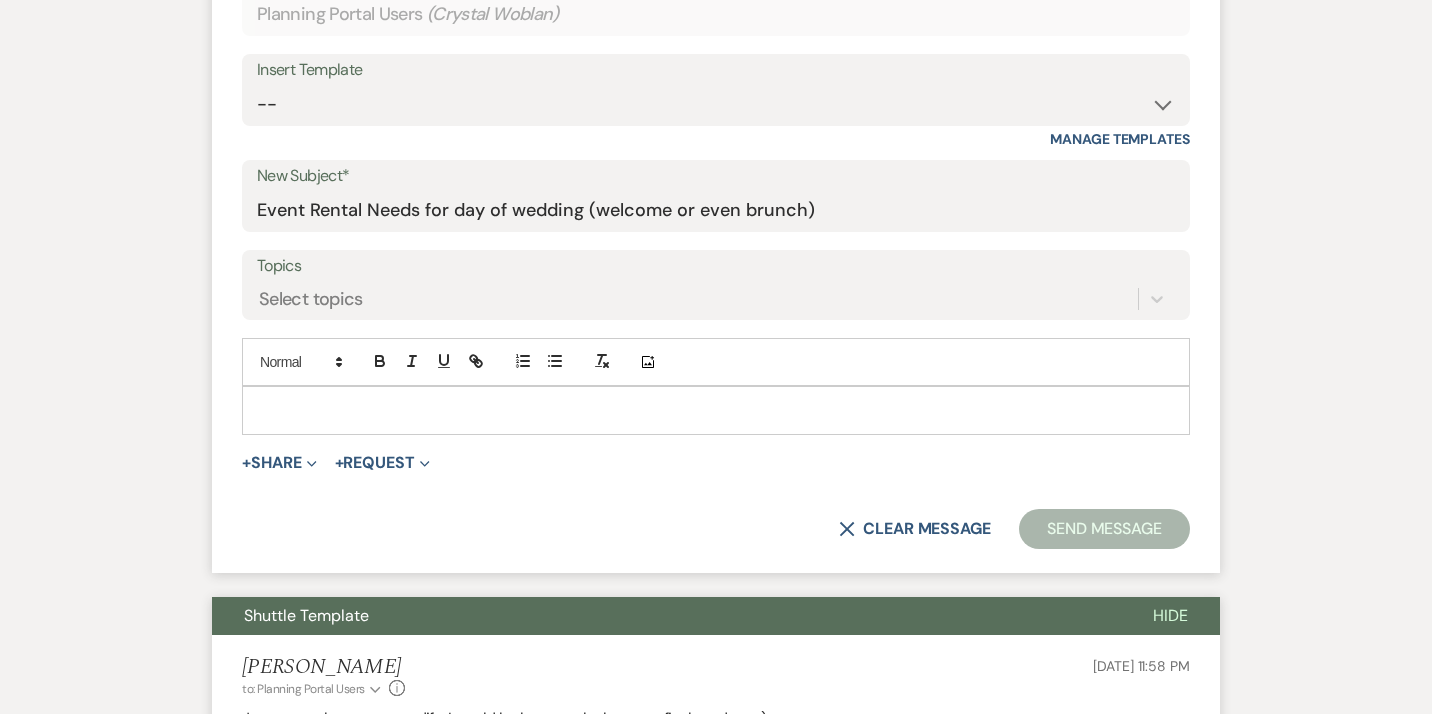 click at bounding box center (716, 410) 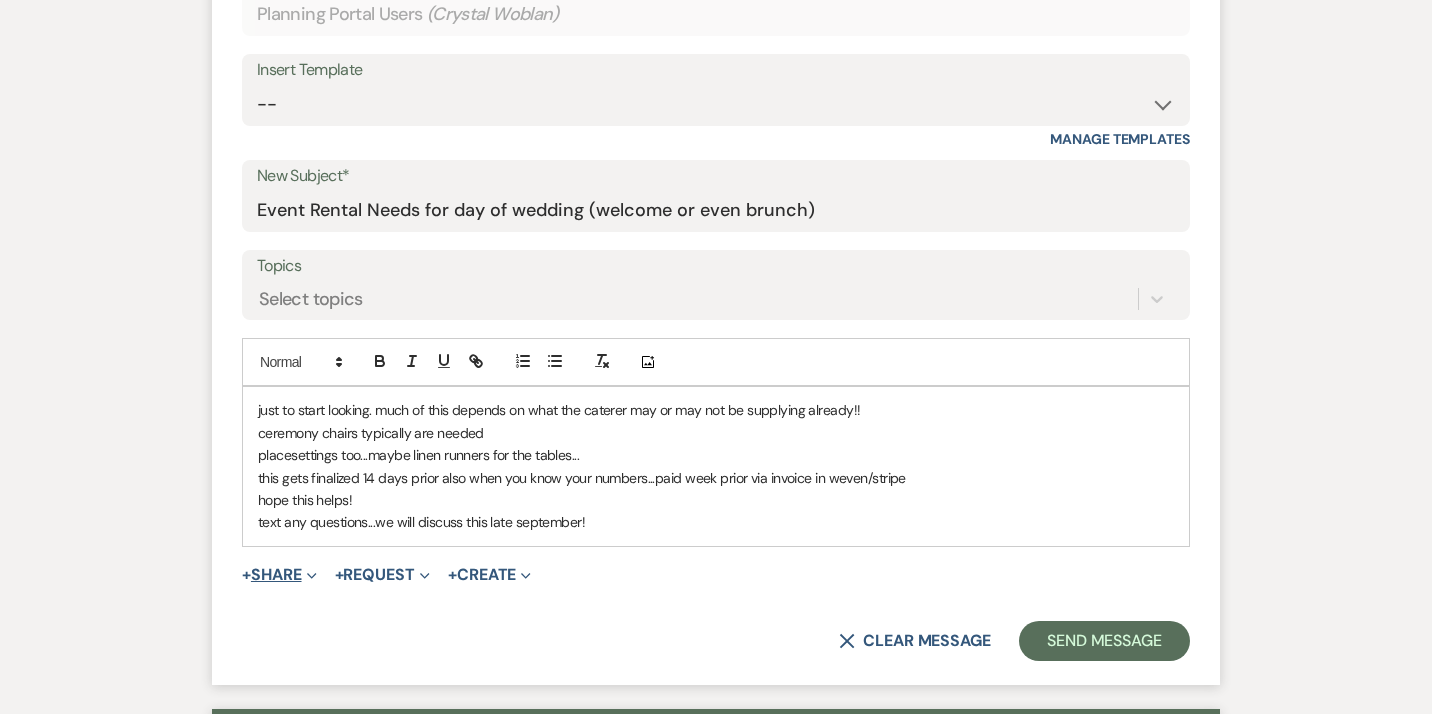 click on "+  Share Expand" at bounding box center (279, 575) 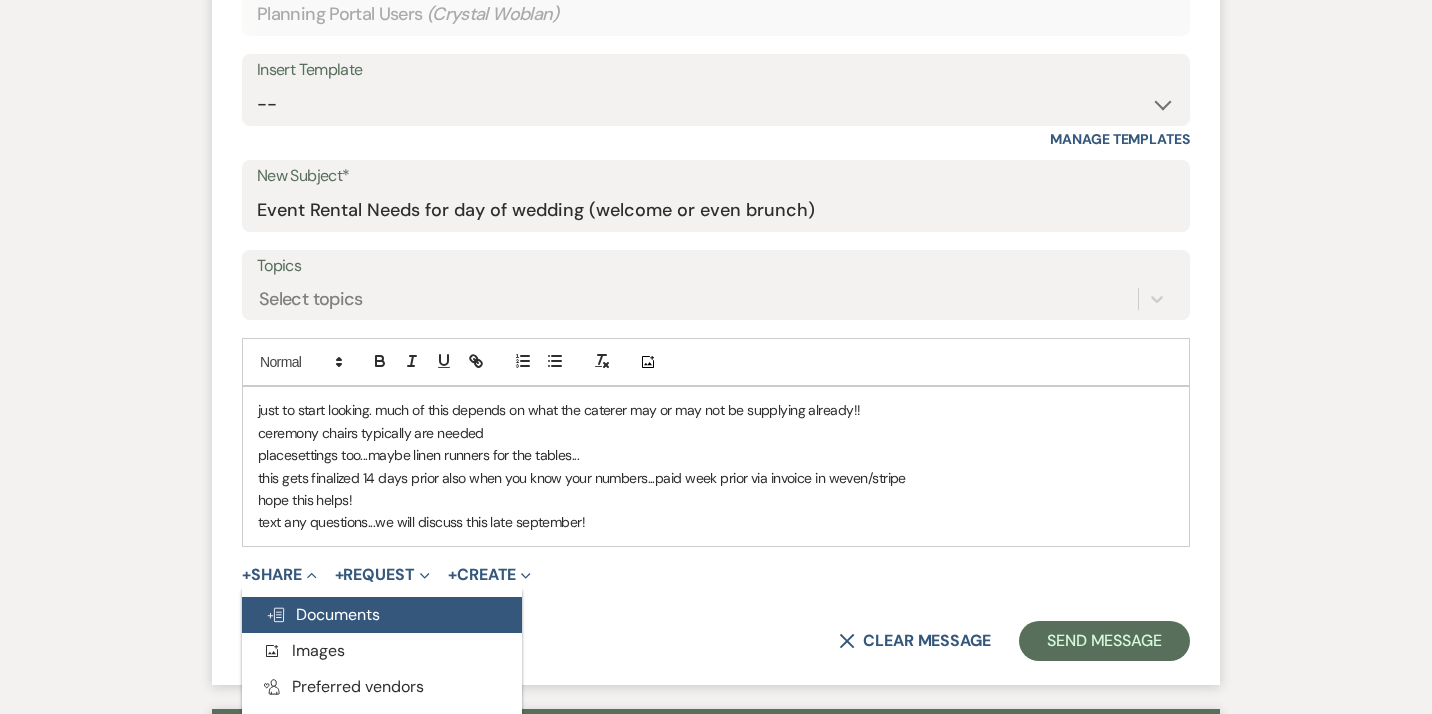 click on "Doc Upload Documents" at bounding box center [323, 614] 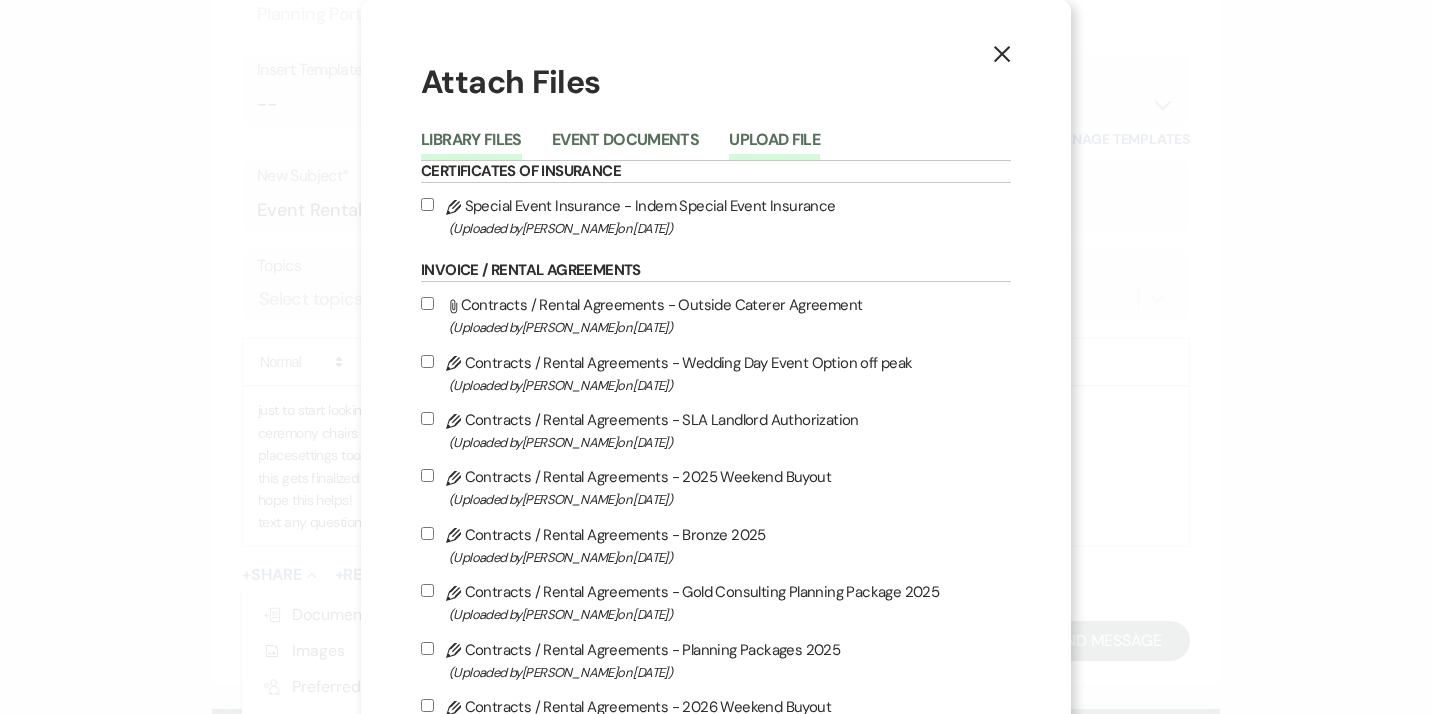 click on "Upload File" at bounding box center [774, 146] 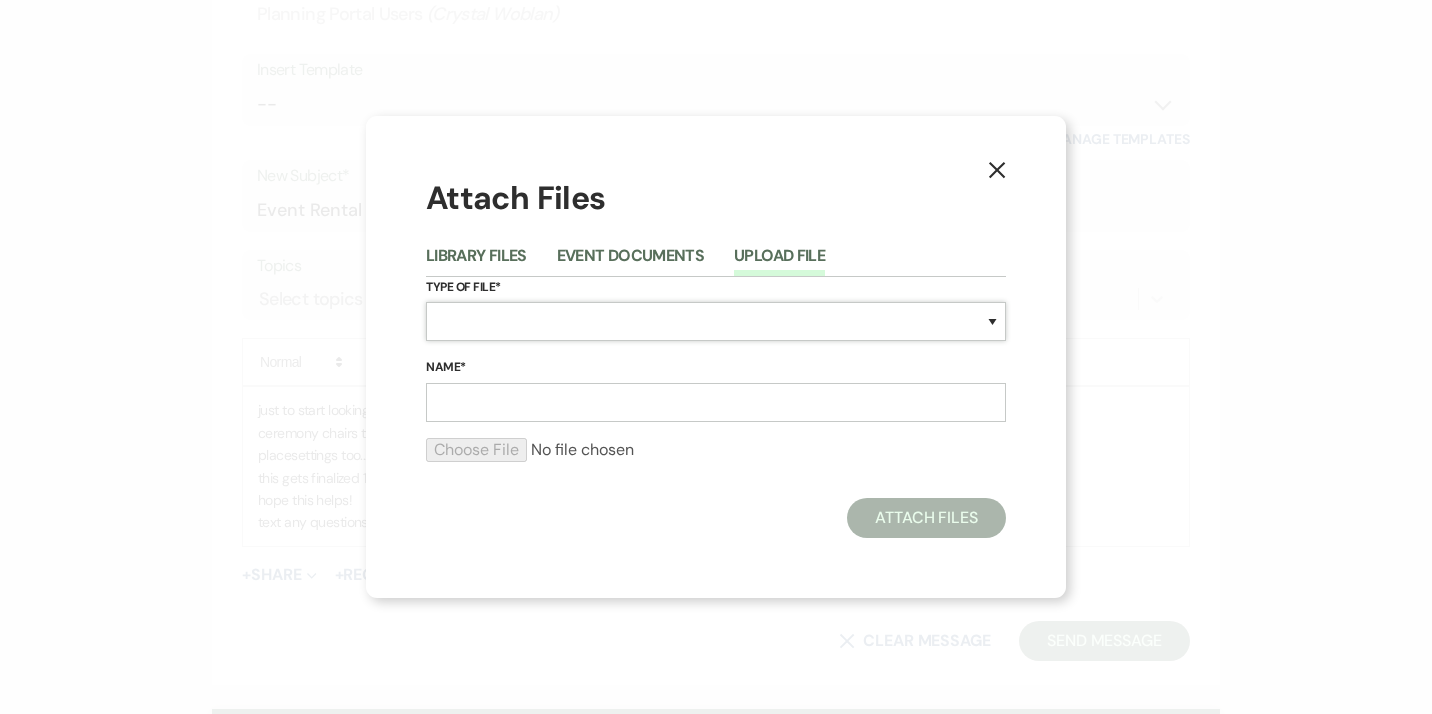 click on "Special Event Insurance Vendor Certificate of Insurance Contracts / Rental Agreements Invoices Receipts Event Maps Floor Plans Rain Plan Seating Charts Venue Layout Catering / Alcohol Permit Event Permit Fire Permit Fuel Permit Generator Permit Tent Permit Venue Permit Other Permit Inventory  Promotional Sample Venue Beverage Ceremony Event Finalize + Share Guests Lodging Menu Vendors Venue Beverage Brochure Menu Packages Product Specifications Quotes Beverage Event and Ceremony Details Finalize & Share Guests Lodging Menu Vendors Venue Event Timeline Family / Wedding Party Timeline Food and Beverage Timeline MC / DJ / Band Timeline Master Timeline Photography Timeline Set-Up / Clean-Up Vendor Timeline Bartender Safe Serve / TiPS Certification Vendor Certification Vendor License Other" at bounding box center [716, 321] 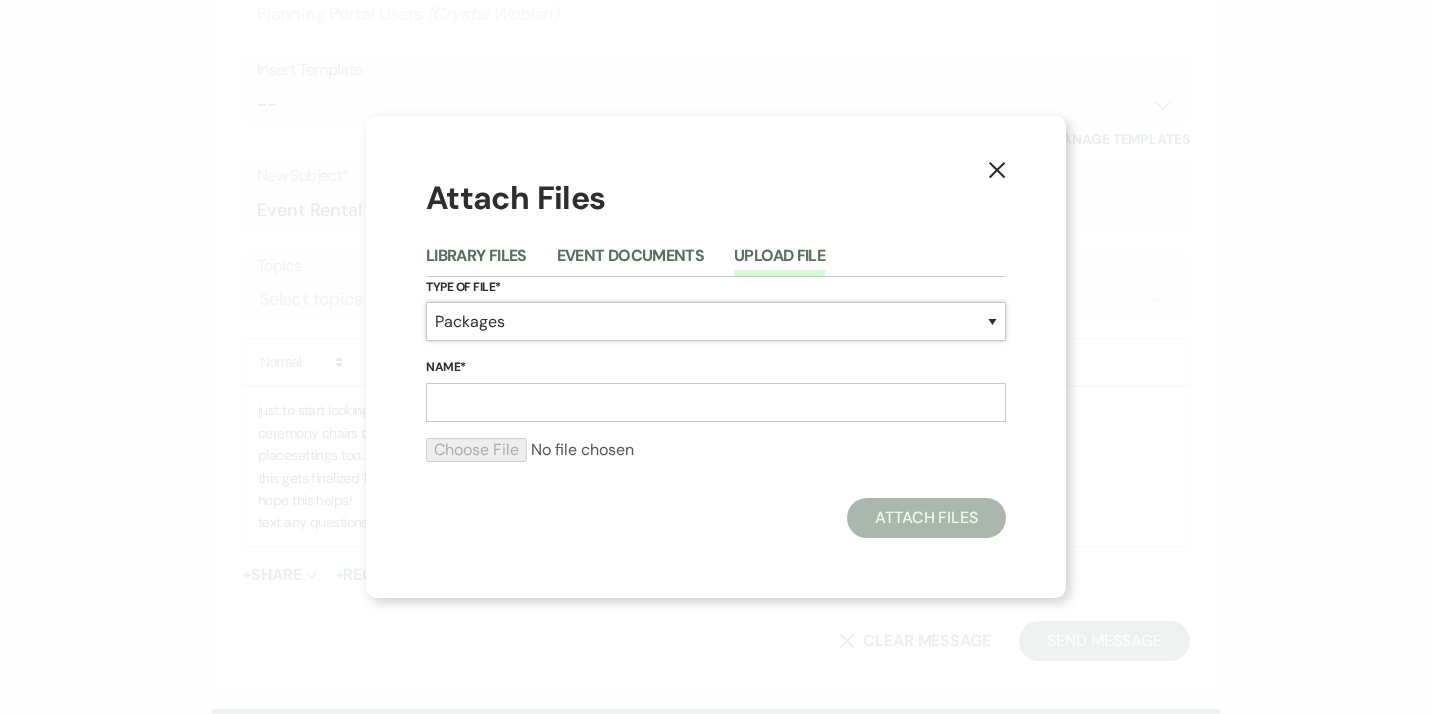click on "Packages" at bounding box center (0, 0) 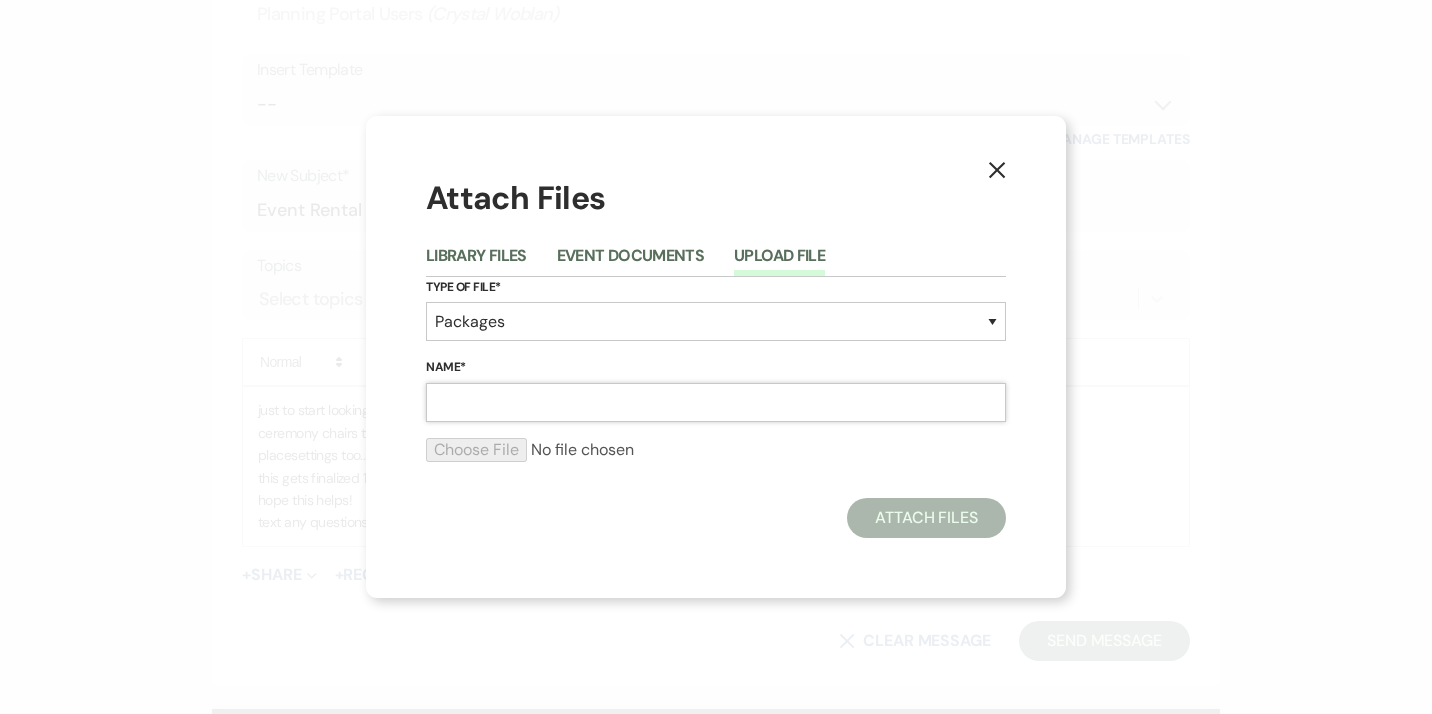 click on "Name*" at bounding box center [716, 402] 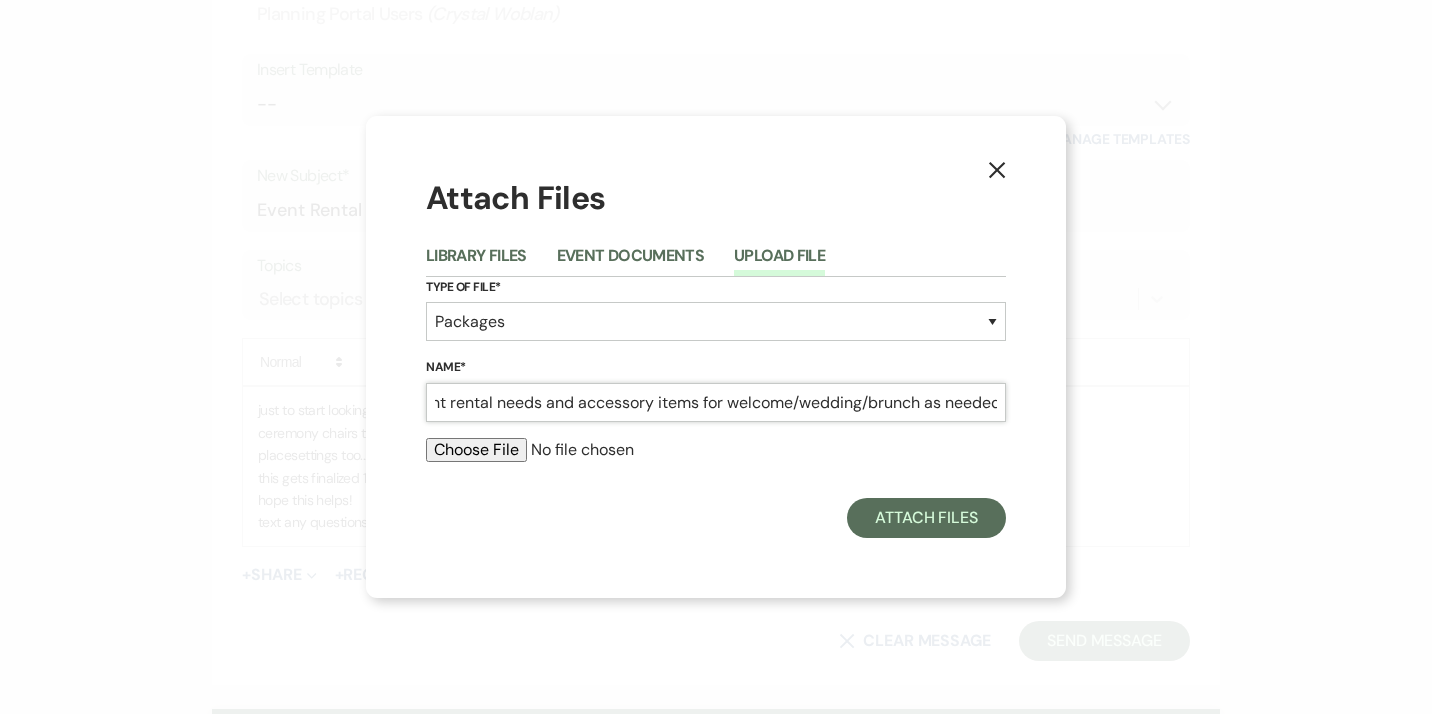 scroll, scrollTop: 0, scrollLeft: 40, axis: horizontal 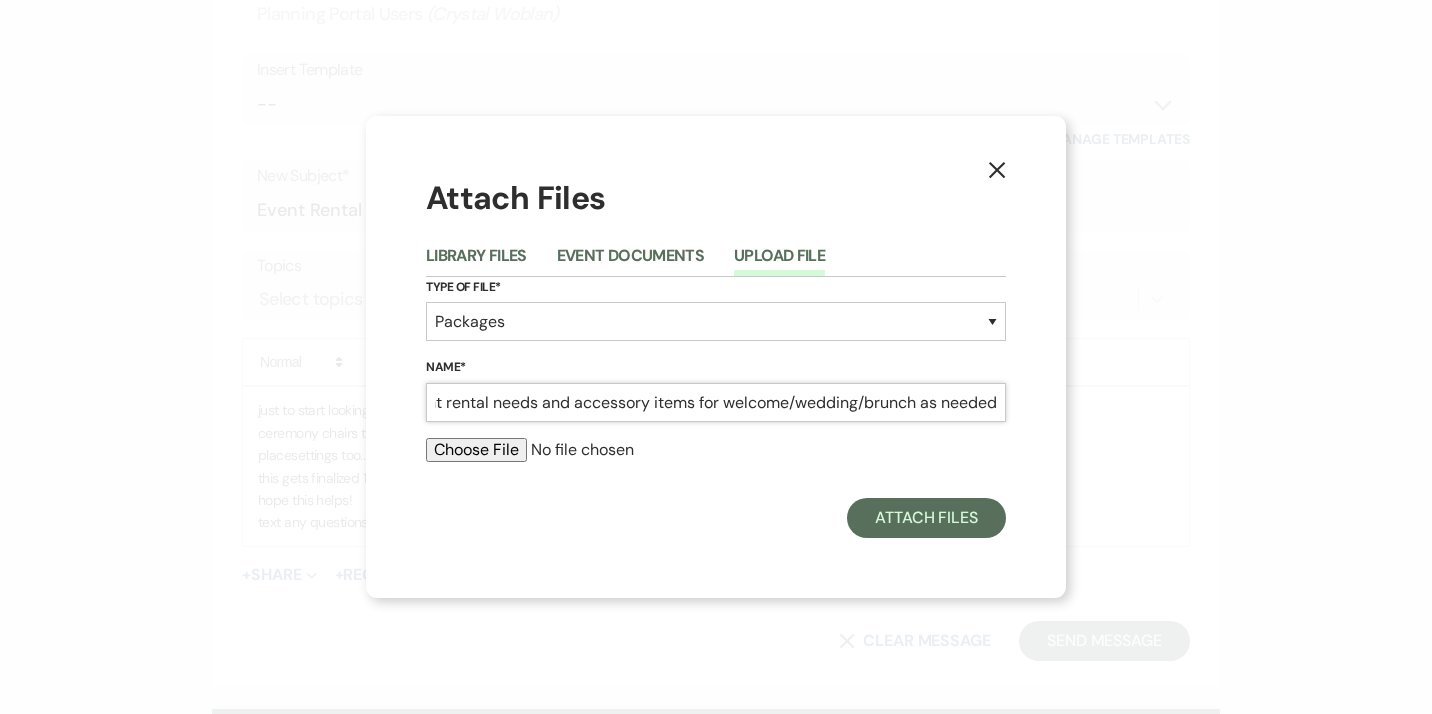 type on "Event rental needs and accessory items for welcome/wedding/brunch as needed" 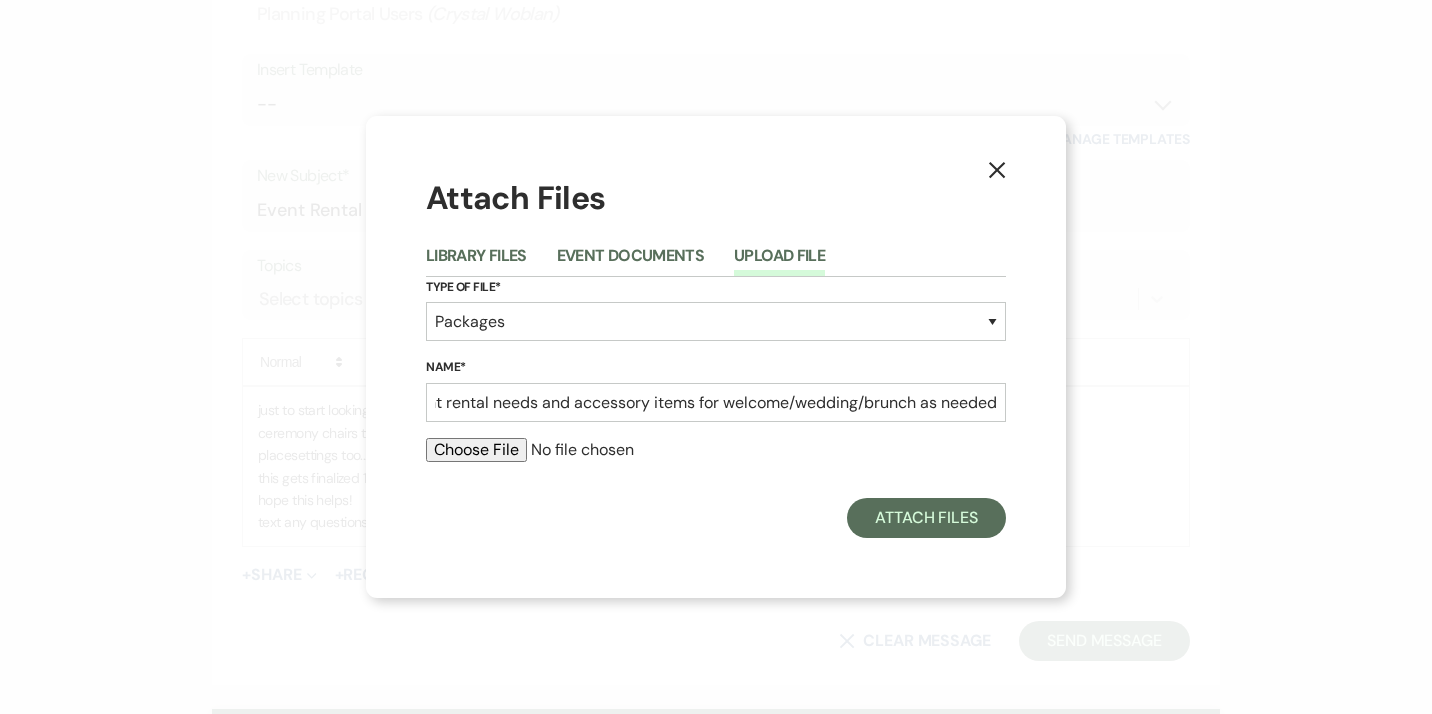 click at bounding box center (716, 450) 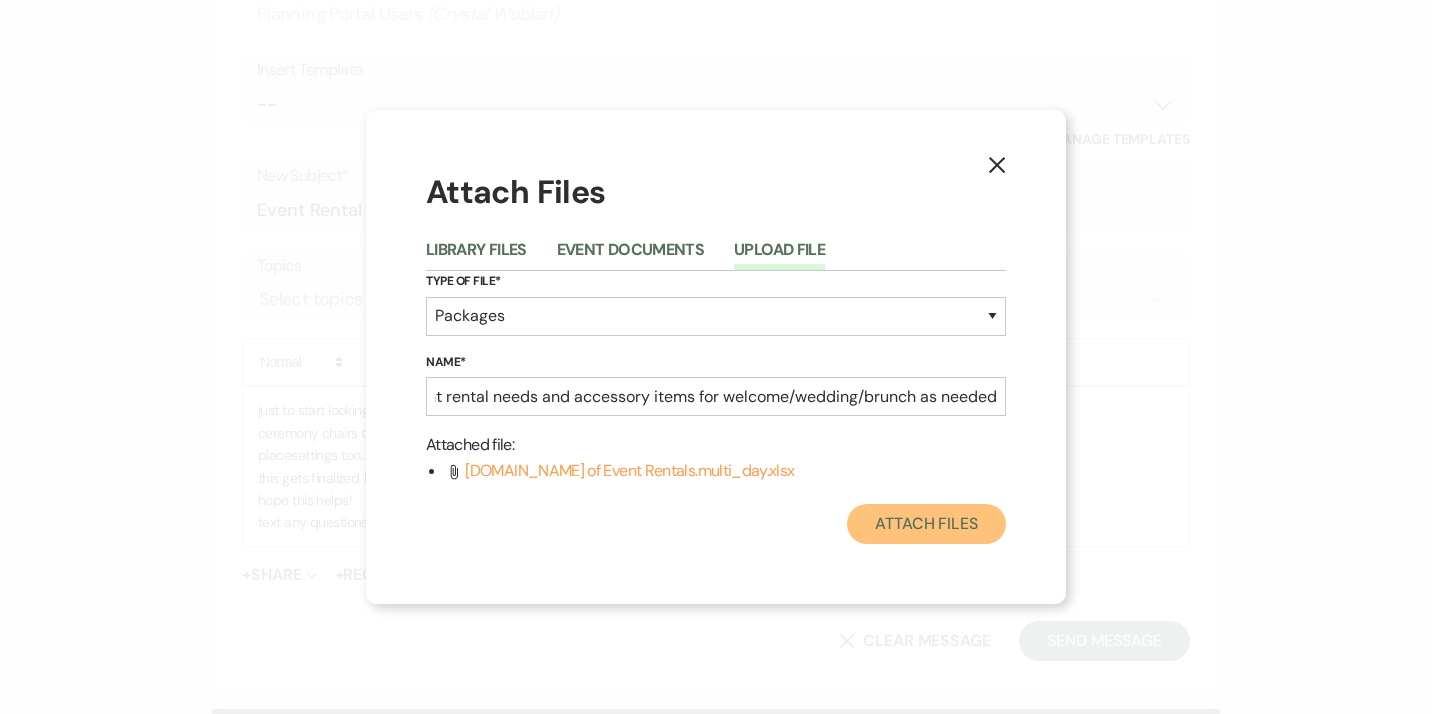 click on "Attach Files" at bounding box center [926, 524] 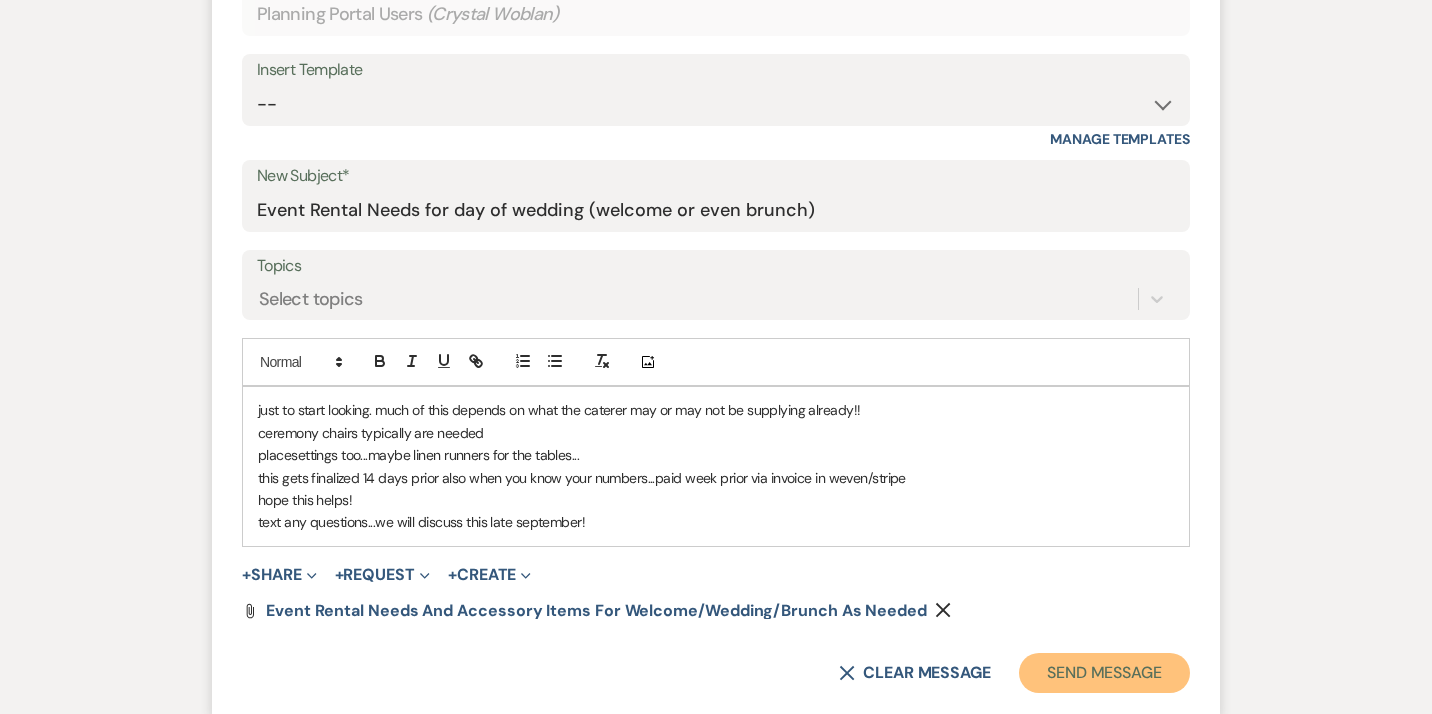 click on "Send Message" at bounding box center (1104, 673) 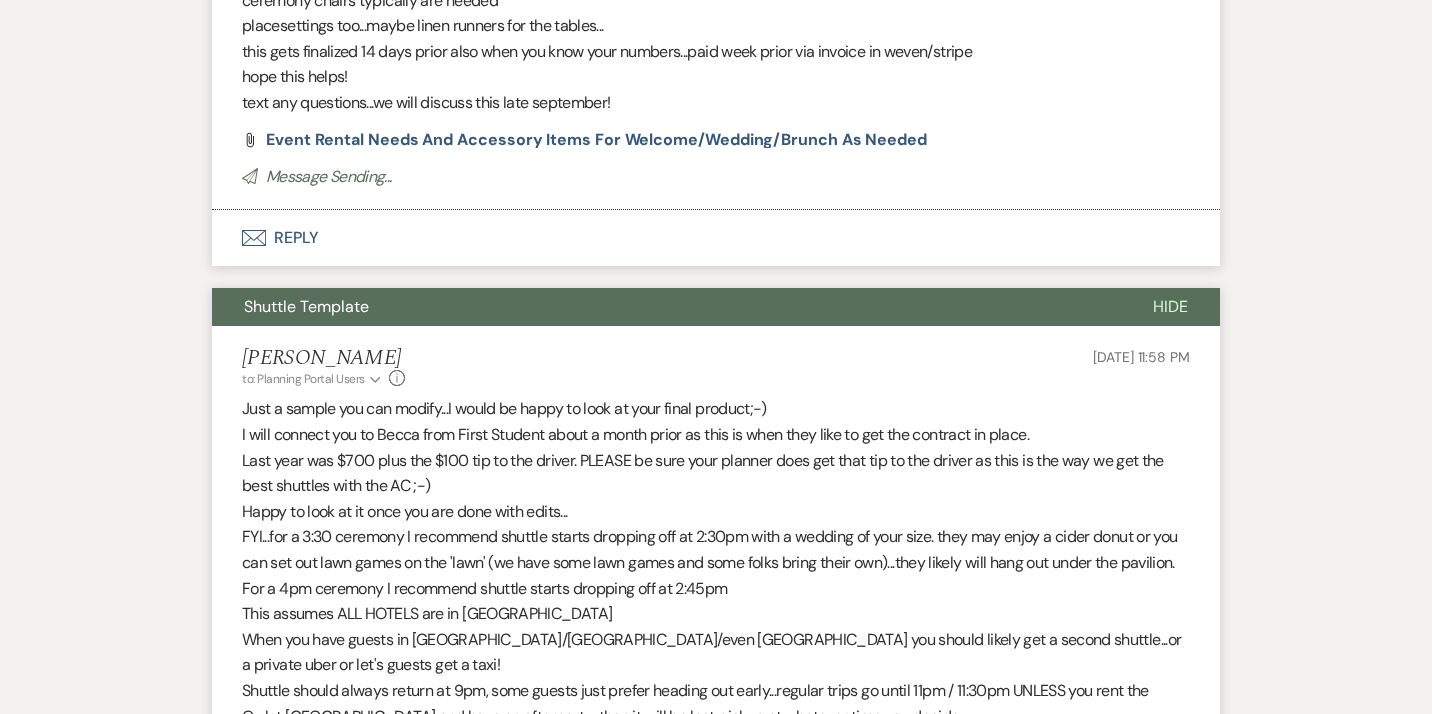 scroll, scrollTop: 2, scrollLeft: 0, axis: vertical 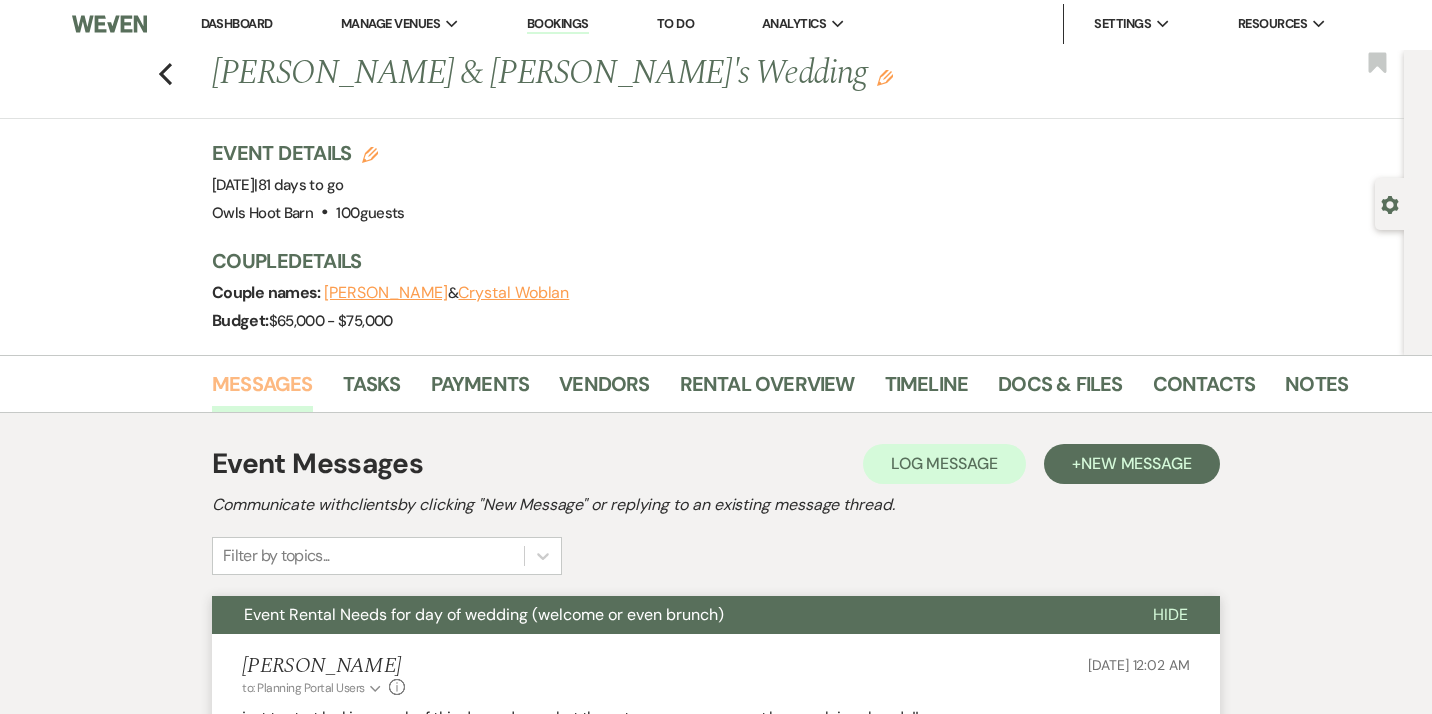 click on "Messages" at bounding box center [262, 390] 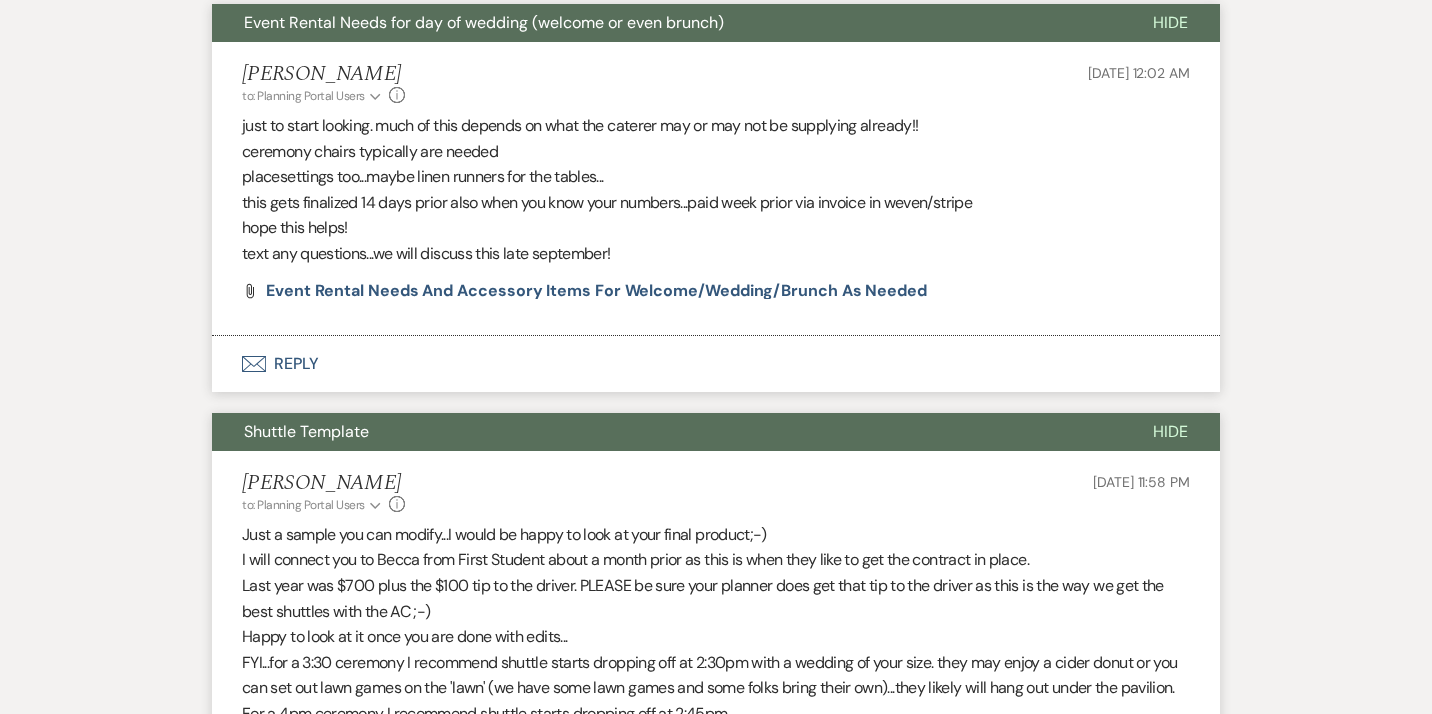 scroll, scrollTop: 0, scrollLeft: 0, axis: both 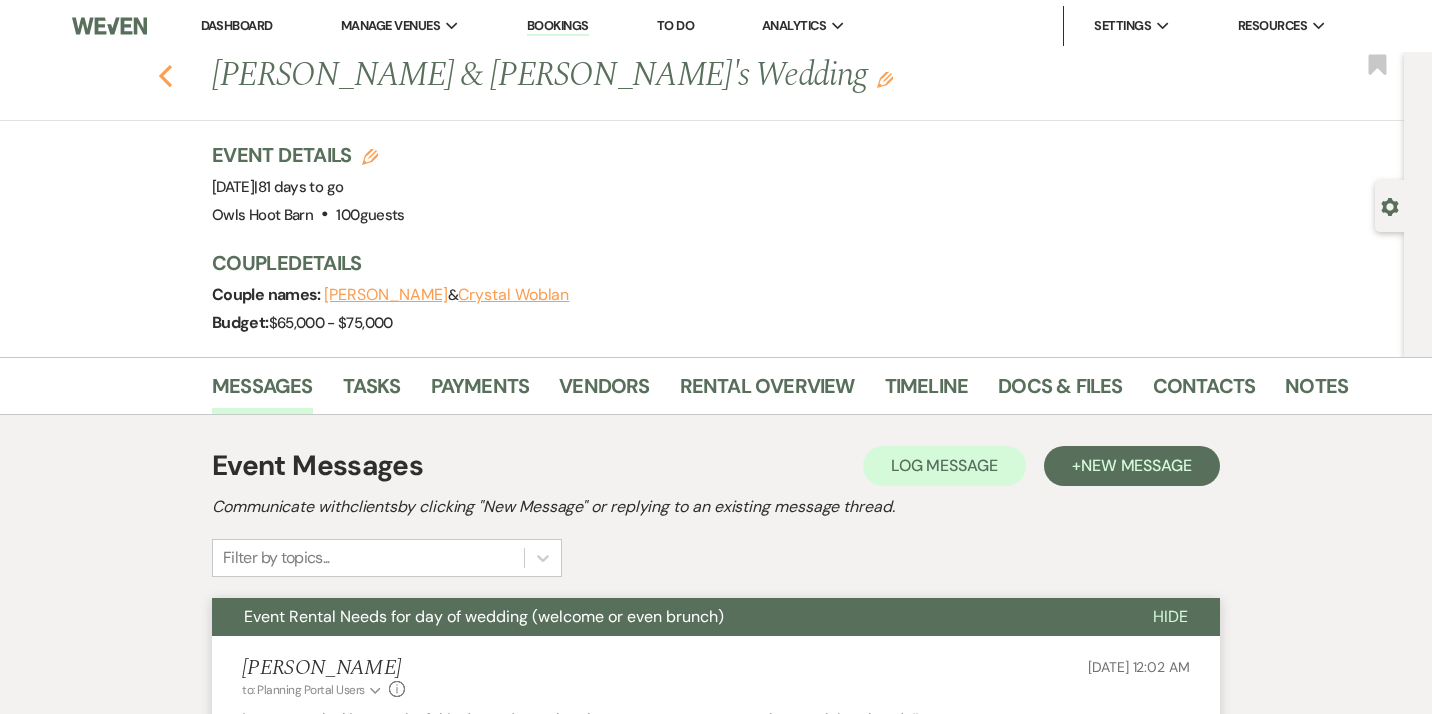 click 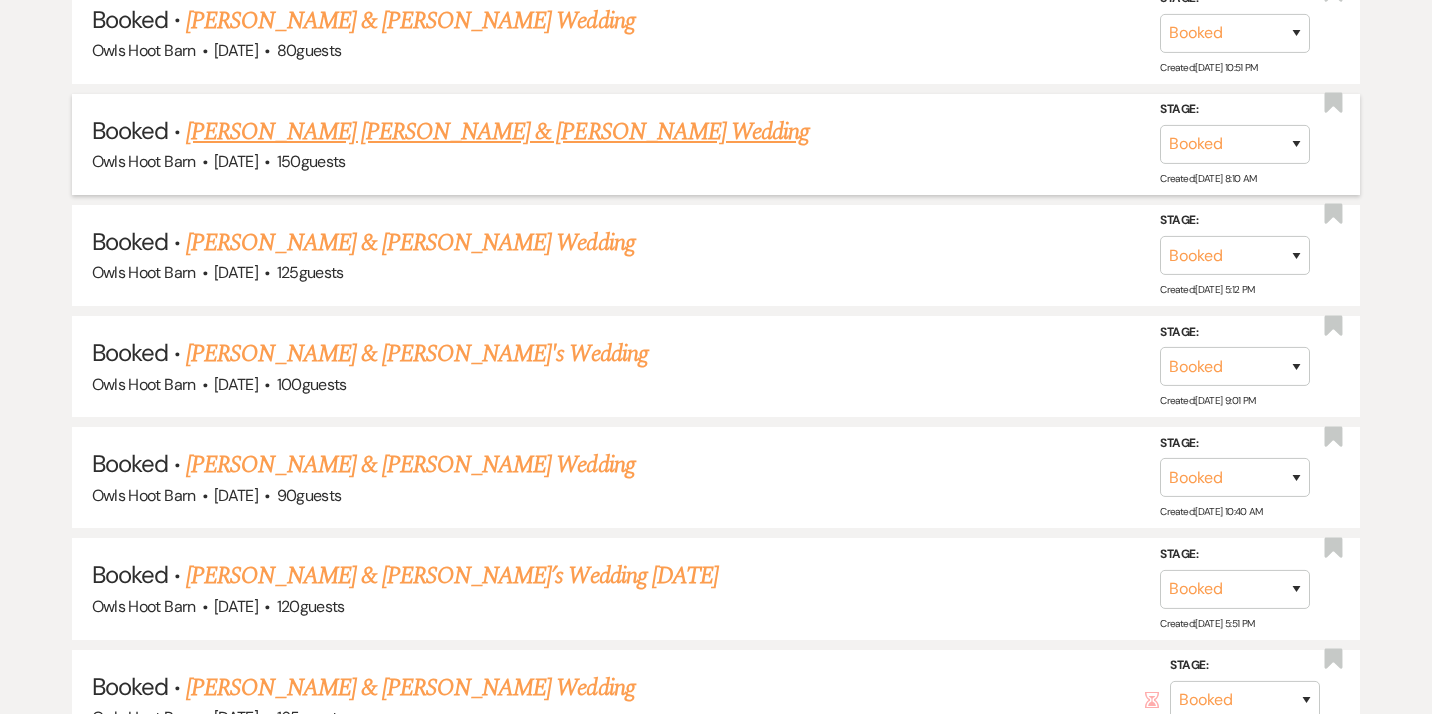 scroll, scrollTop: 1253, scrollLeft: 0, axis: vertical 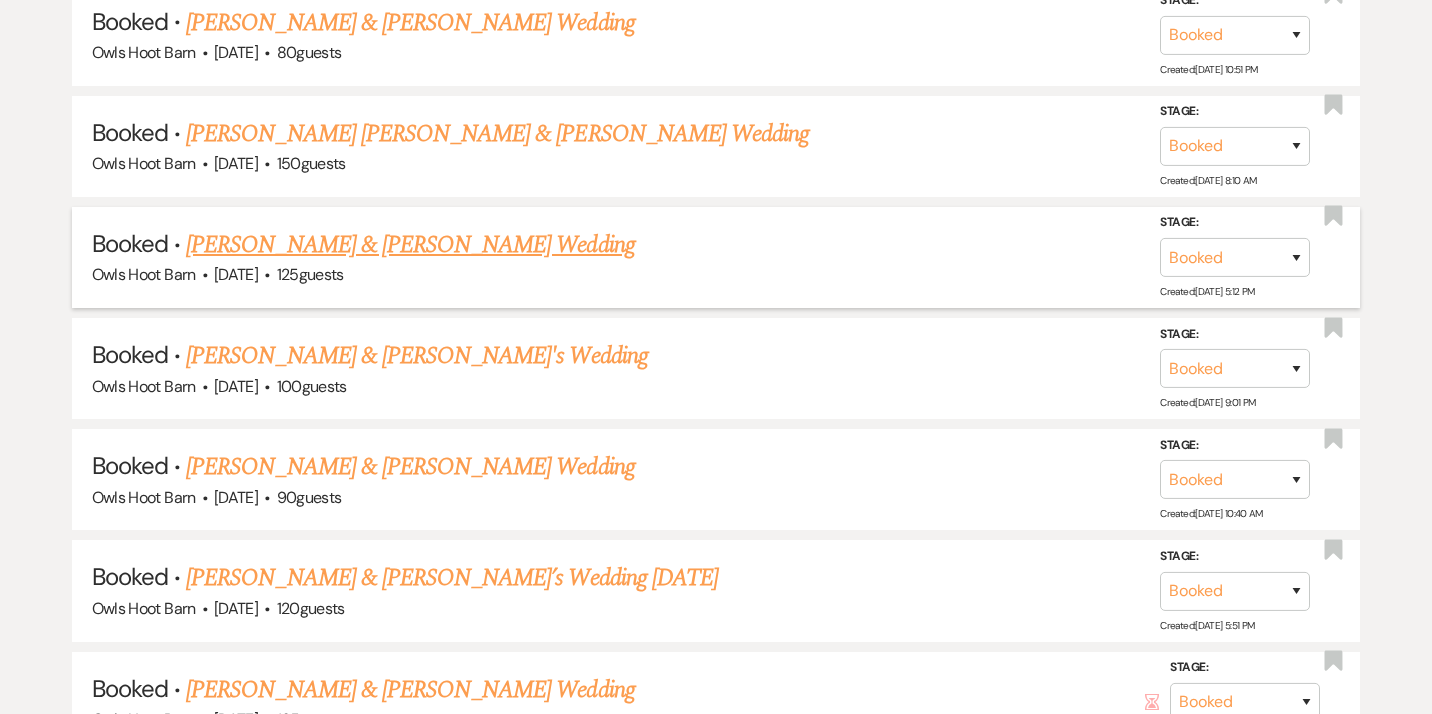 click on "[PERSON_NAME] & [PERSON_NAME] Wedding" at bounding box center (410, 245) 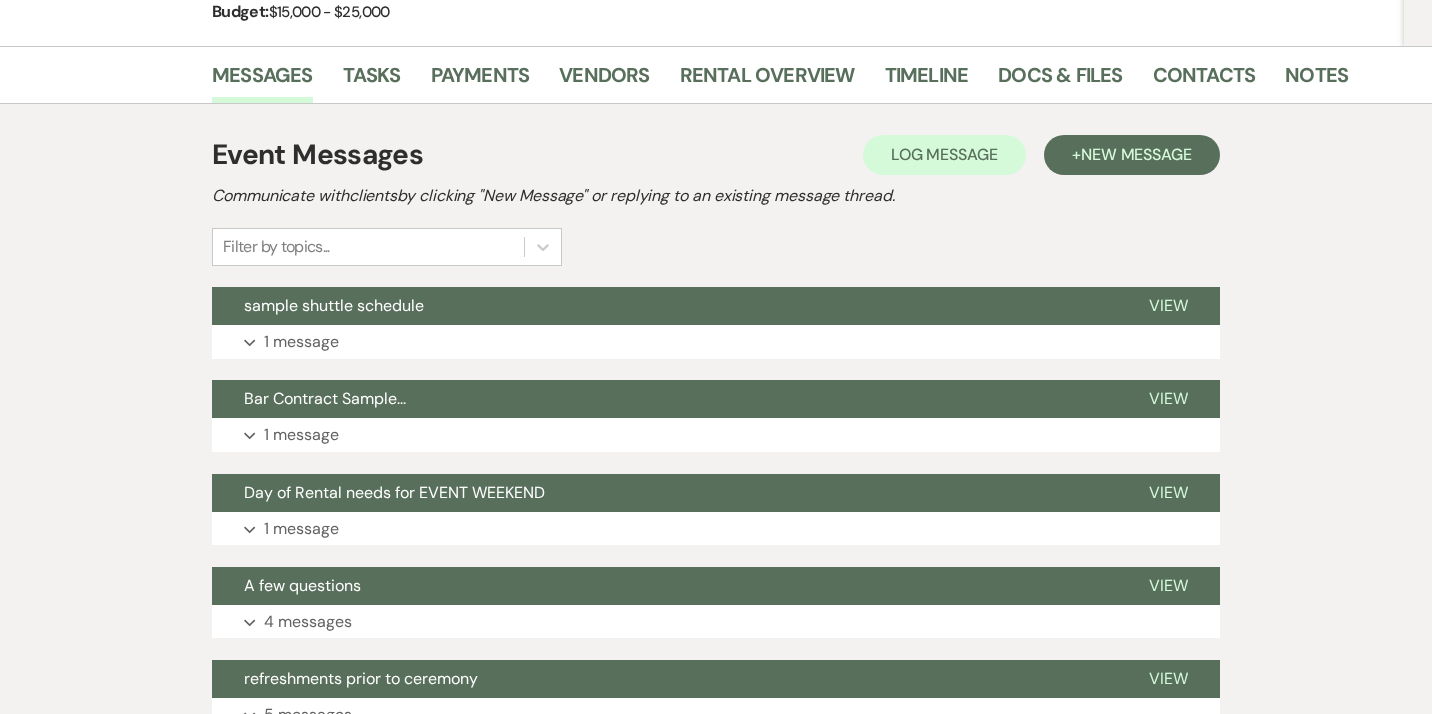 scroll, scrollTop: 309, scrollLeft: 0, axis: vertical 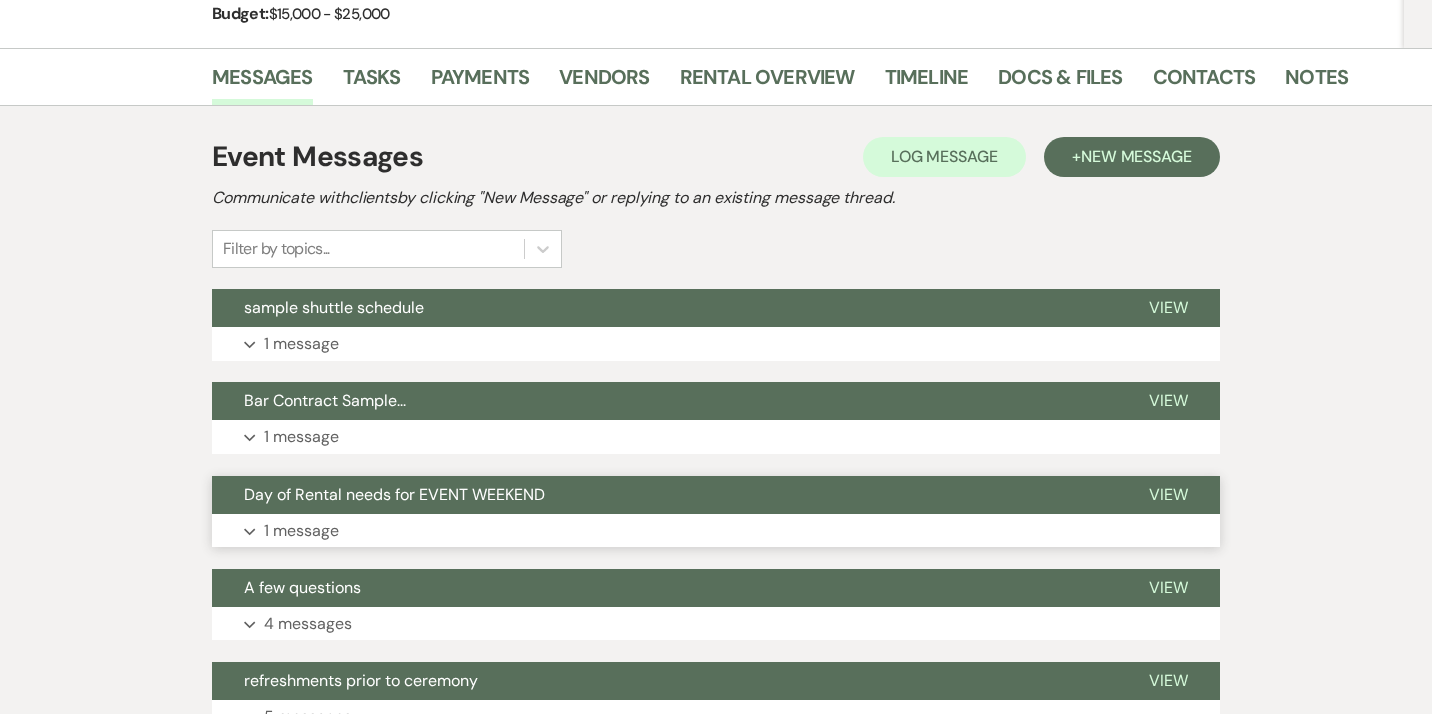 click on "Expand 1 message" at bounding box center [716, 531] 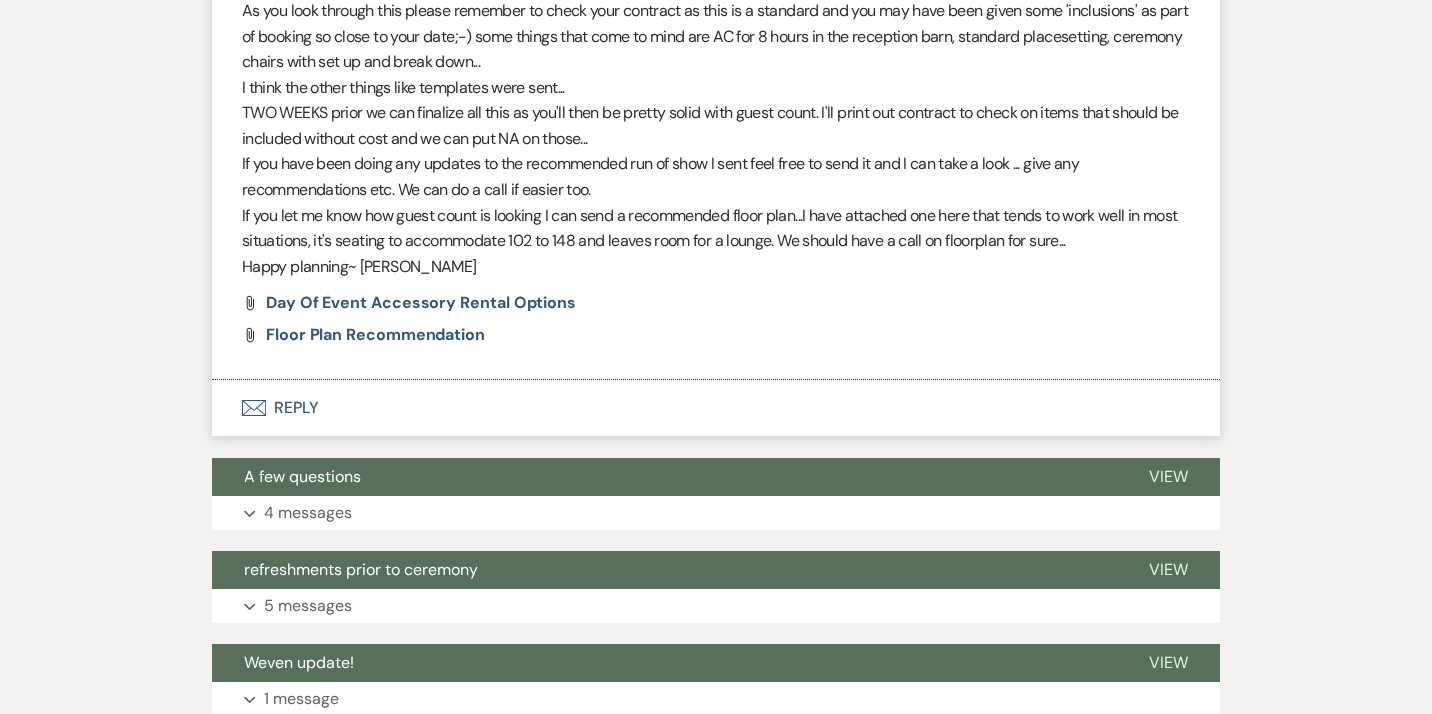 scroll, scrollTop: 907, scrollLeft: 0, axis: vertical 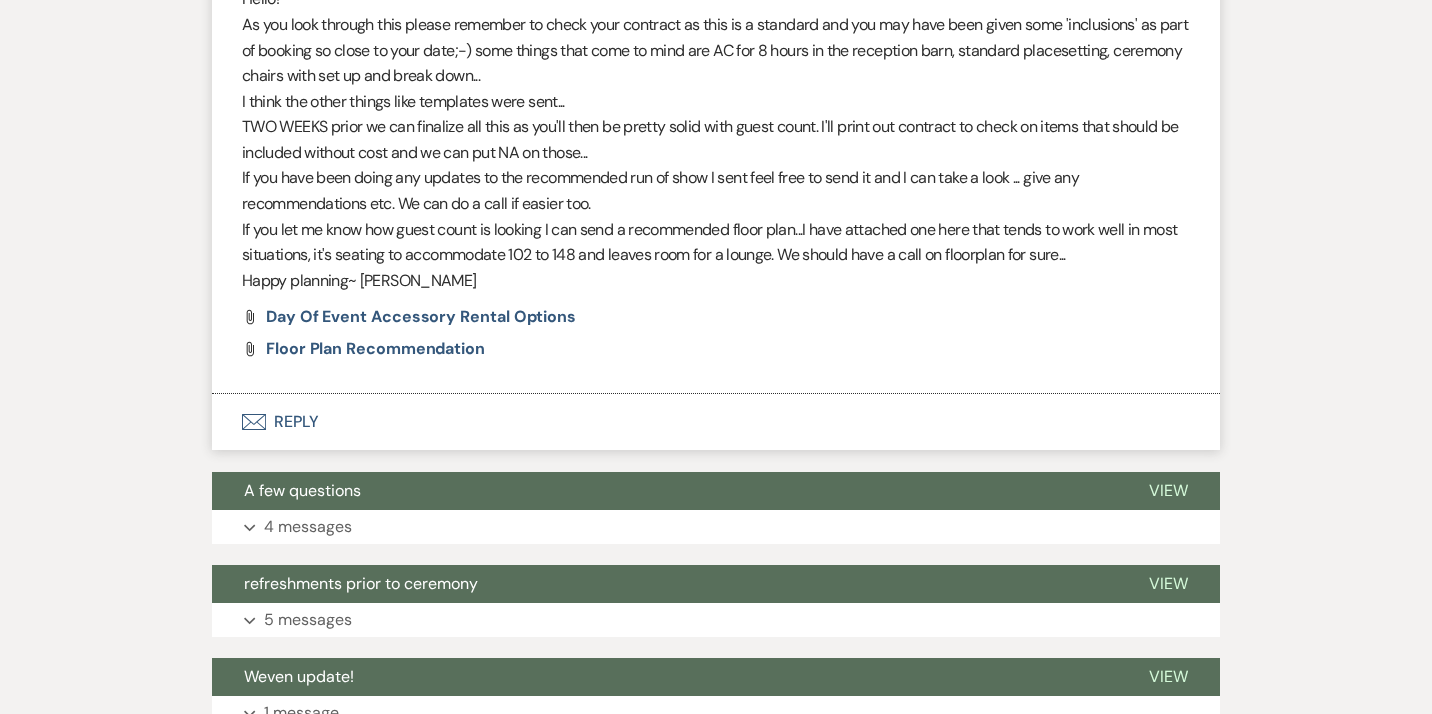 click on "Expand 4 messages" at bounding box center [716, 527] 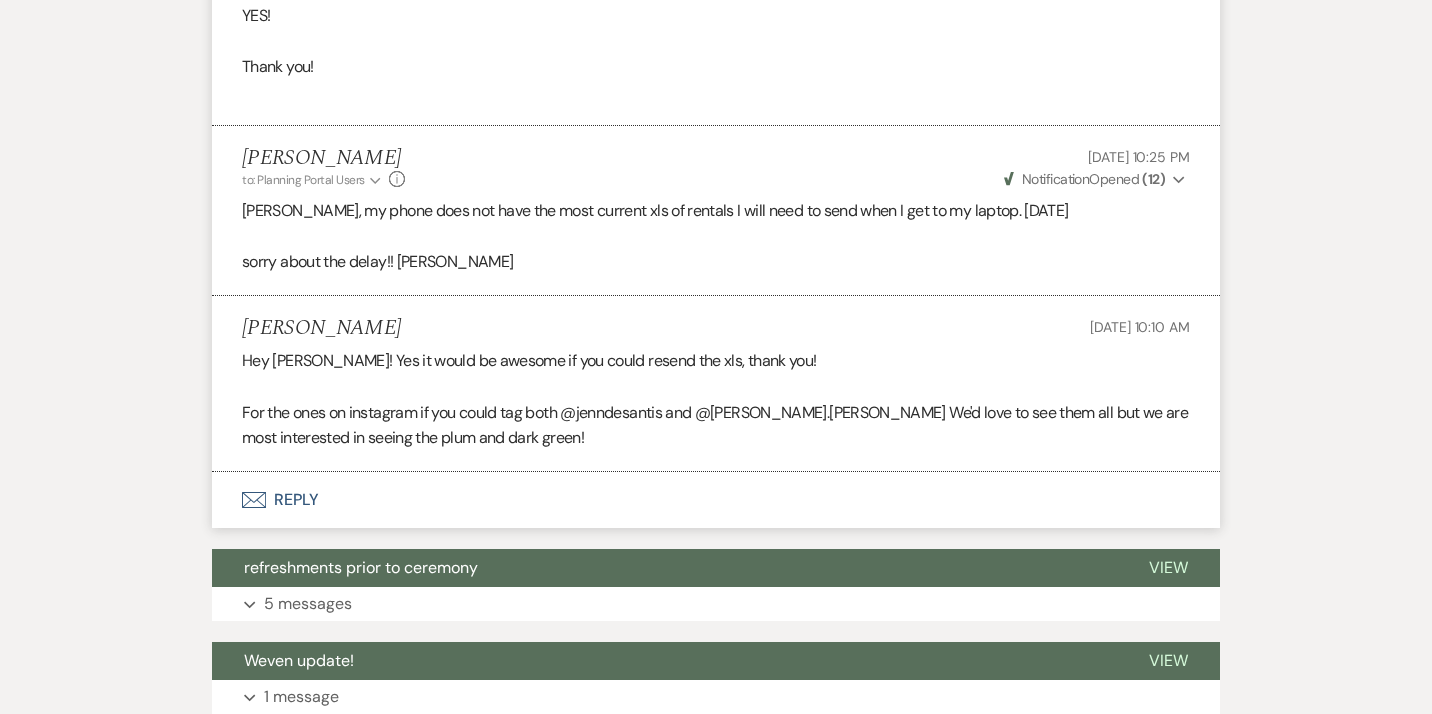 scroll, scrollTop: 2136, scrollLeft: 0, axis: vertical 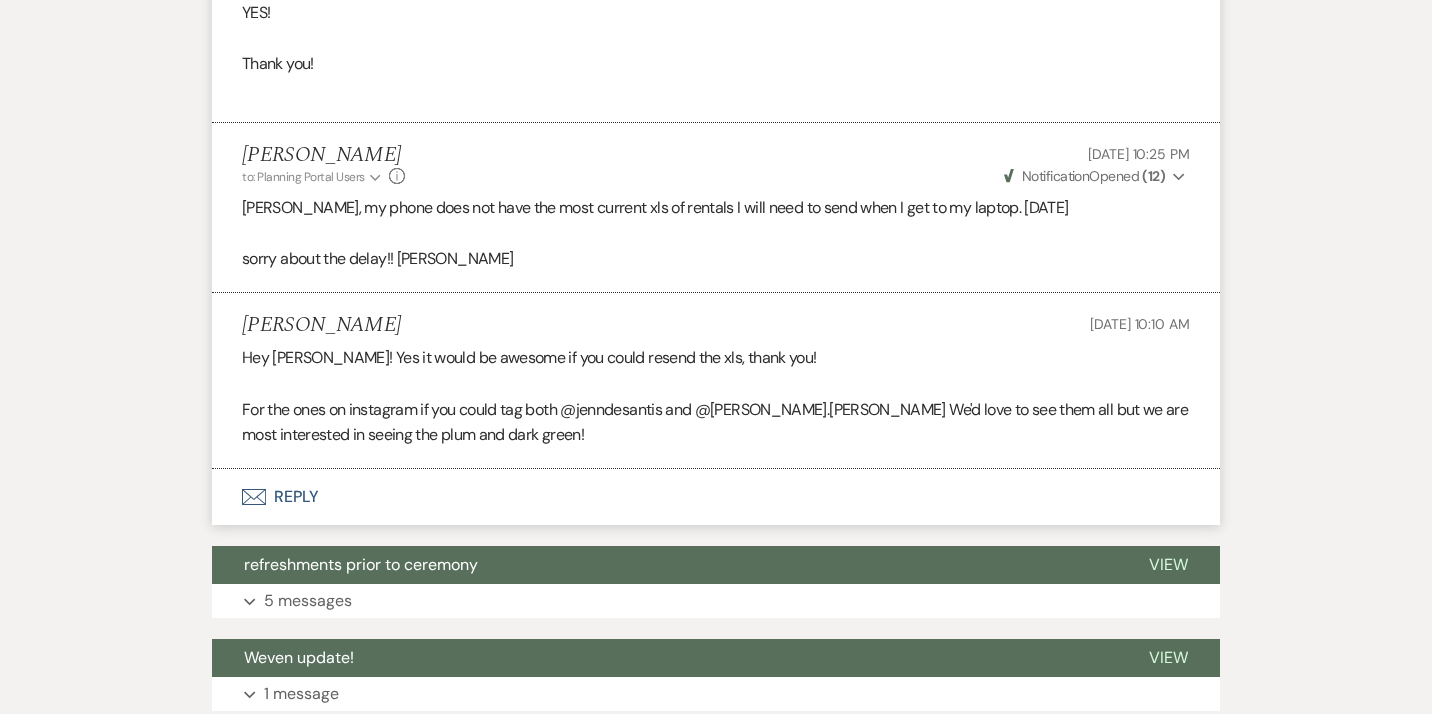 click on "Envelope Reply" at bounding box center (716, 497) 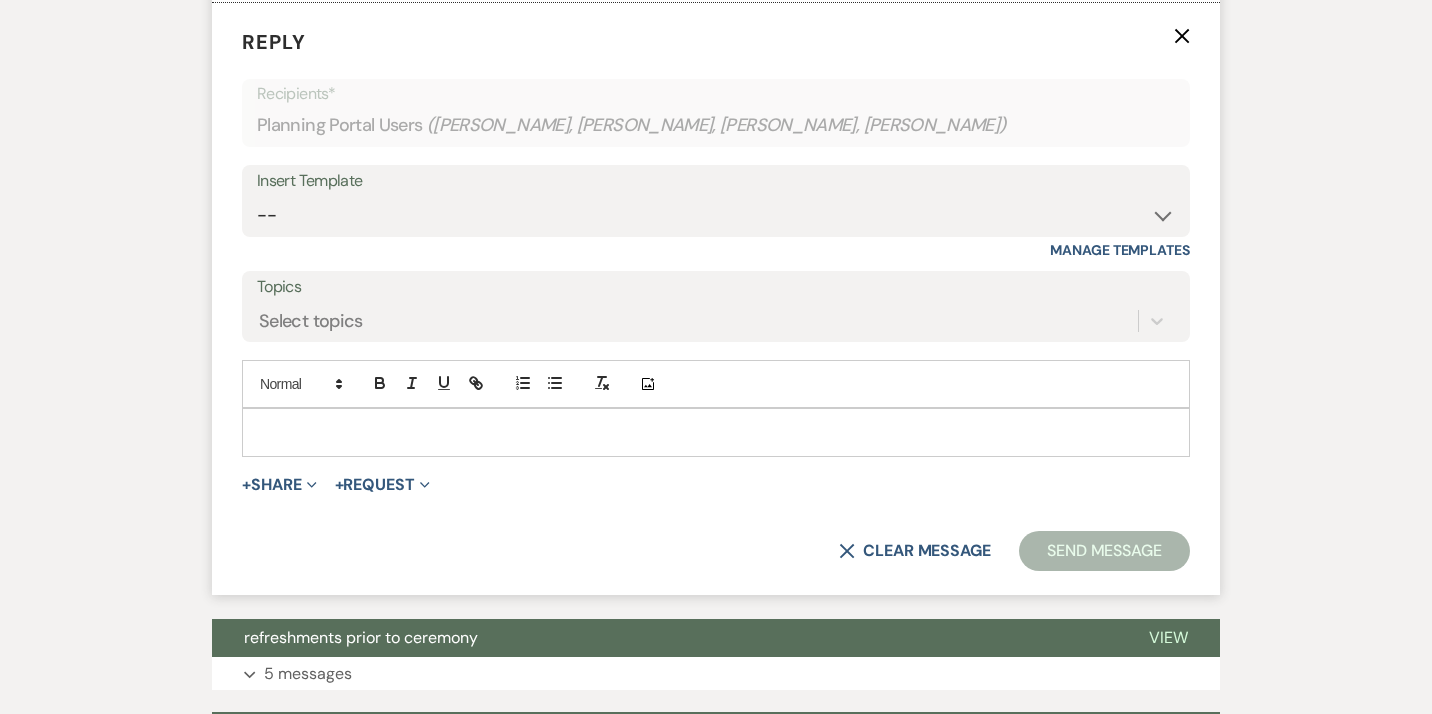 scroll, scrollTop: 2603, scrollLeft: 0, axis: vertical 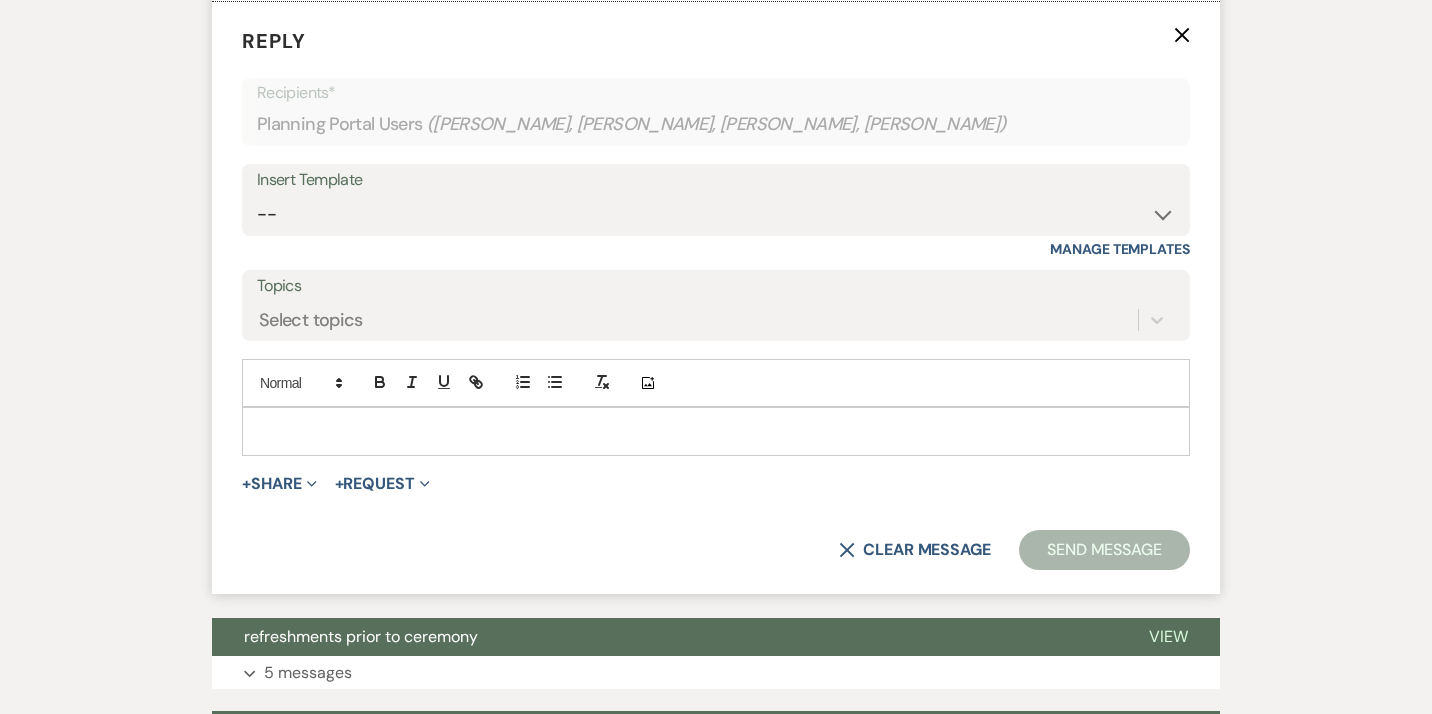 click at bounding box center [716, 431] 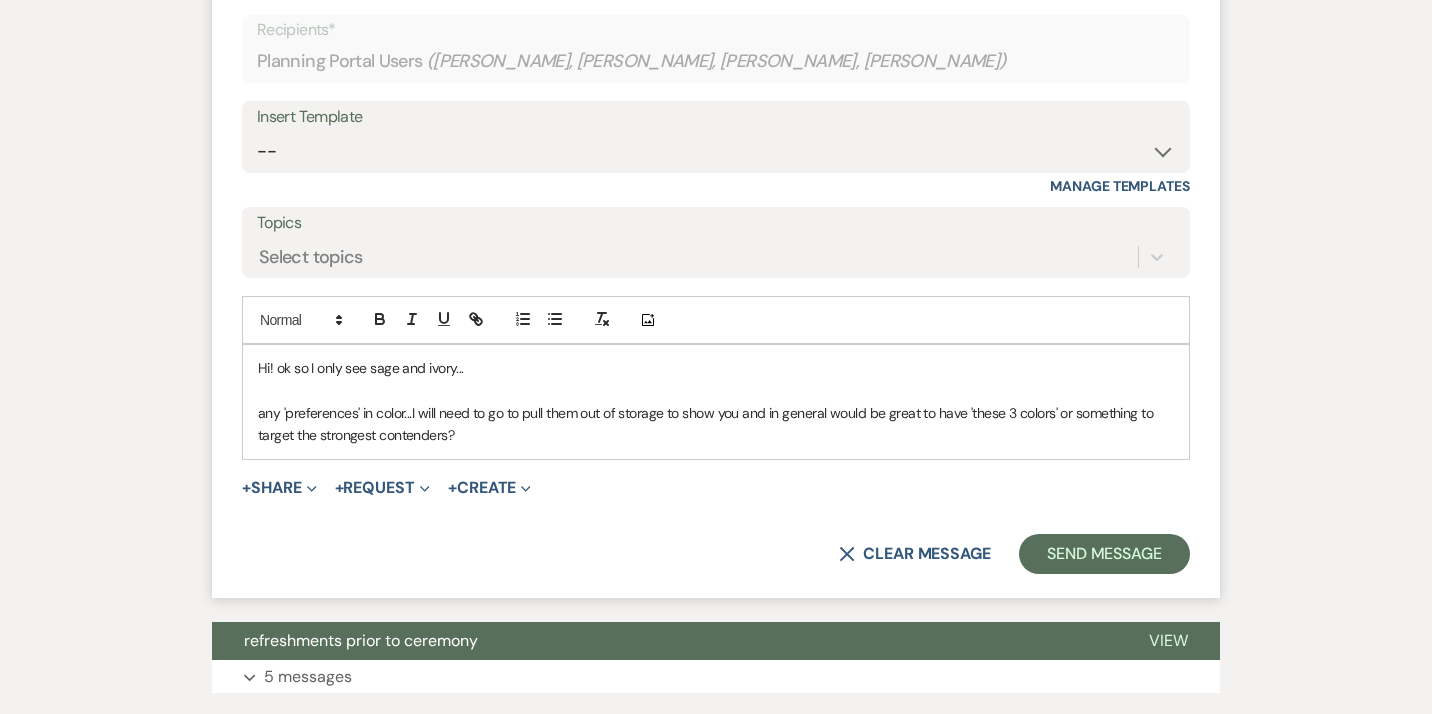 scroll, scrollTop: 2675, scrollLeft: 0, axis: vertical 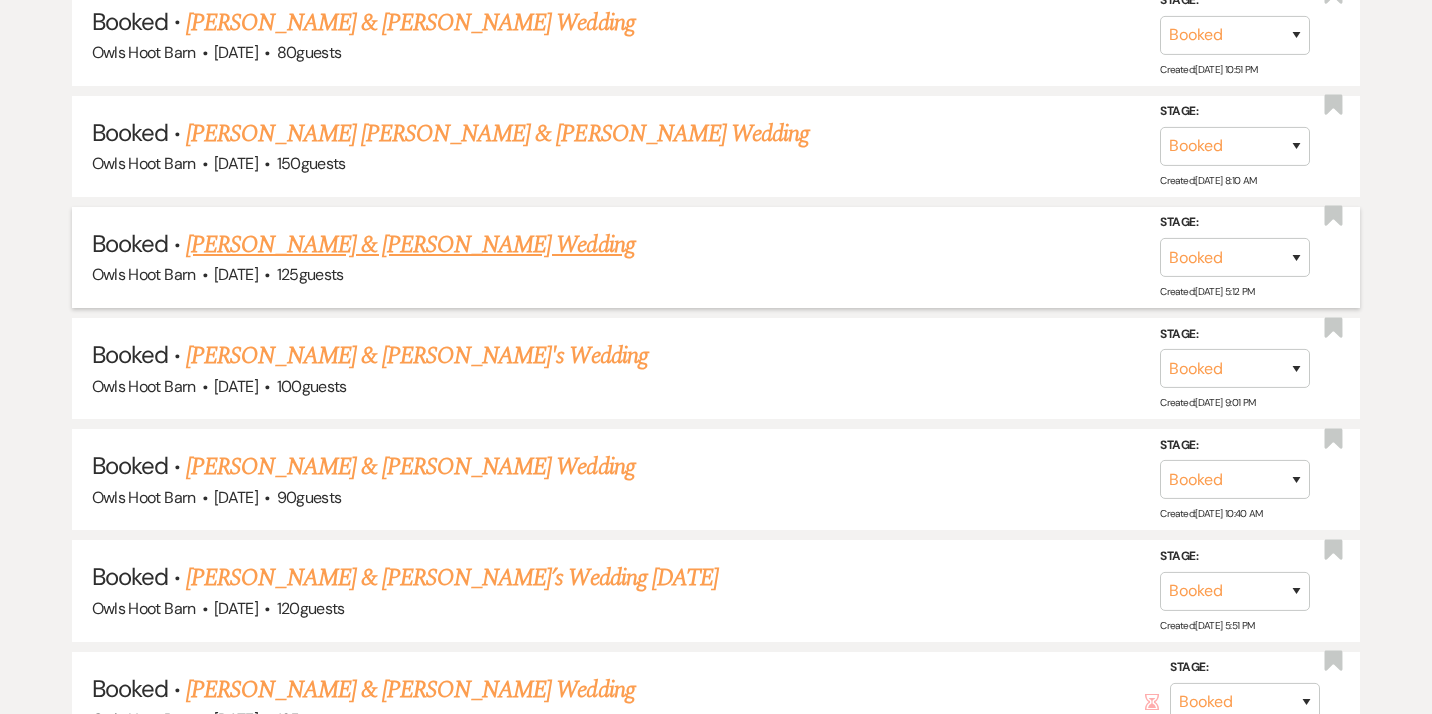 click on "[PERSON_NAME] & [PERSON_NAME] Wedding" at bounding box center [410, 245] 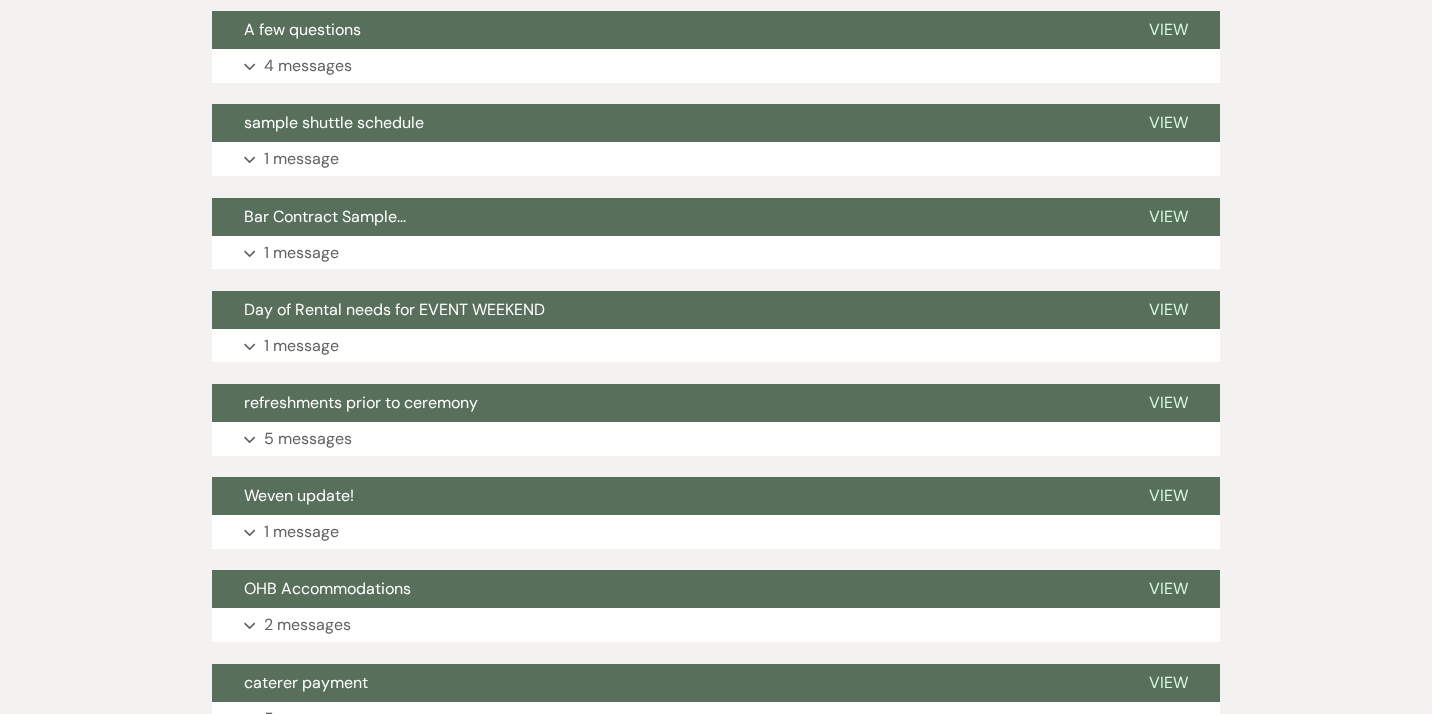 scroll, scrollTop: 570, scrollLeft: 0, axis: vertical 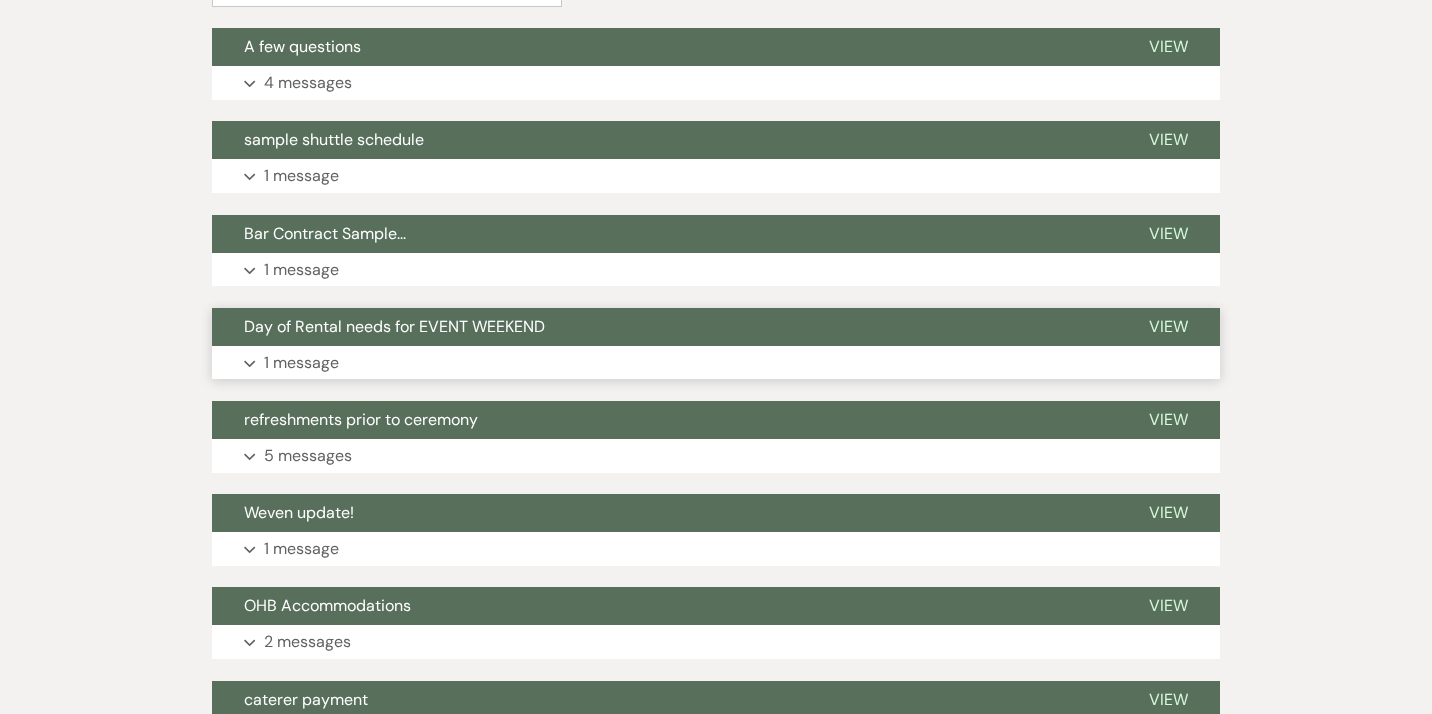 click on "Expand 1 message" at bounding box center (716, 363) 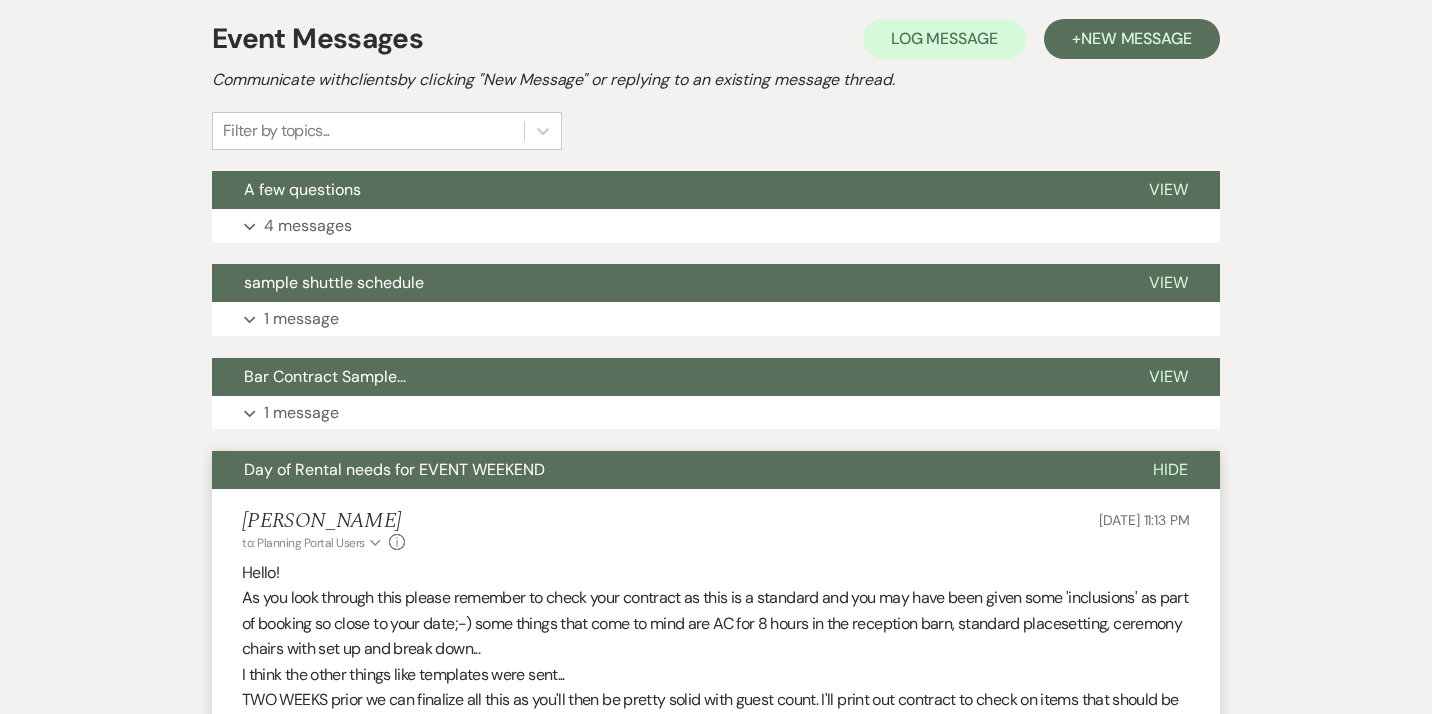 scroll, scrollTop: 401, scrollLeft: 0, axis: vertical 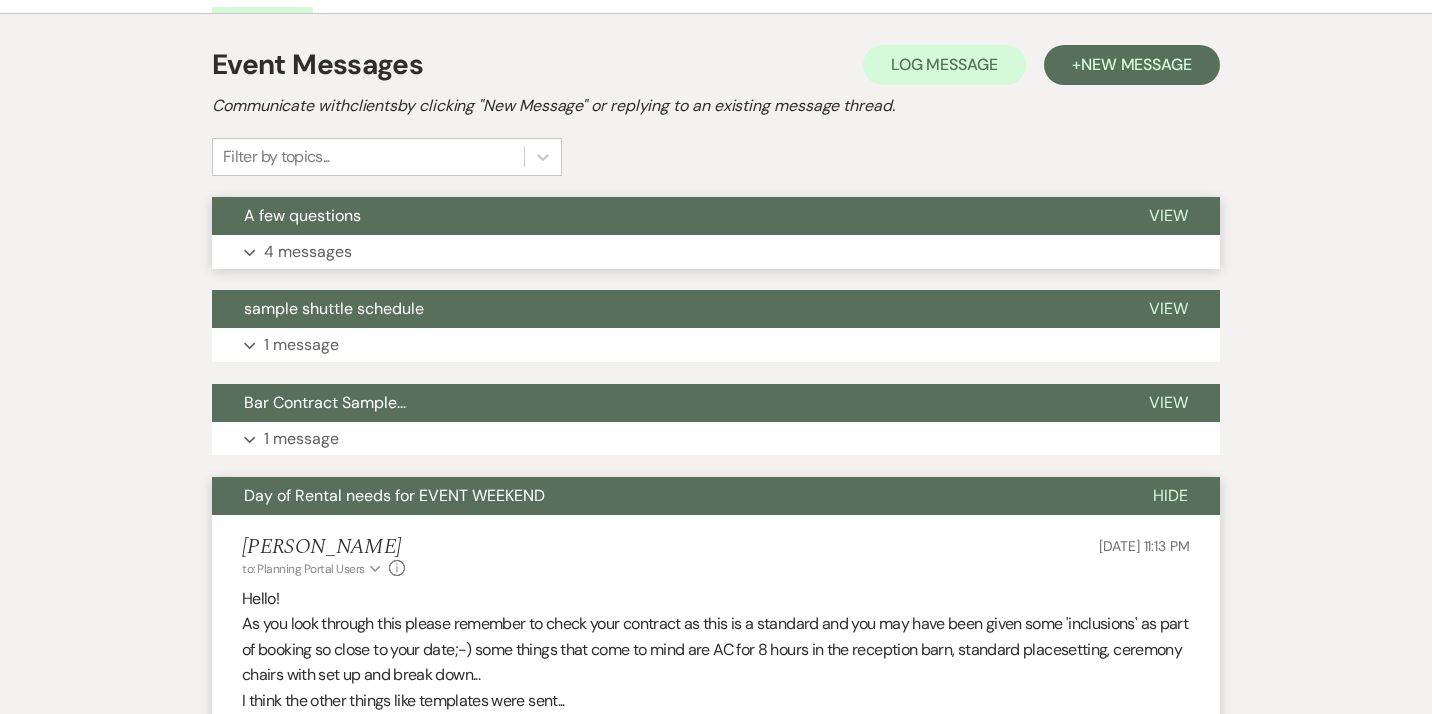 click on "Expand 4 messages" at bounding box center [716, 252] 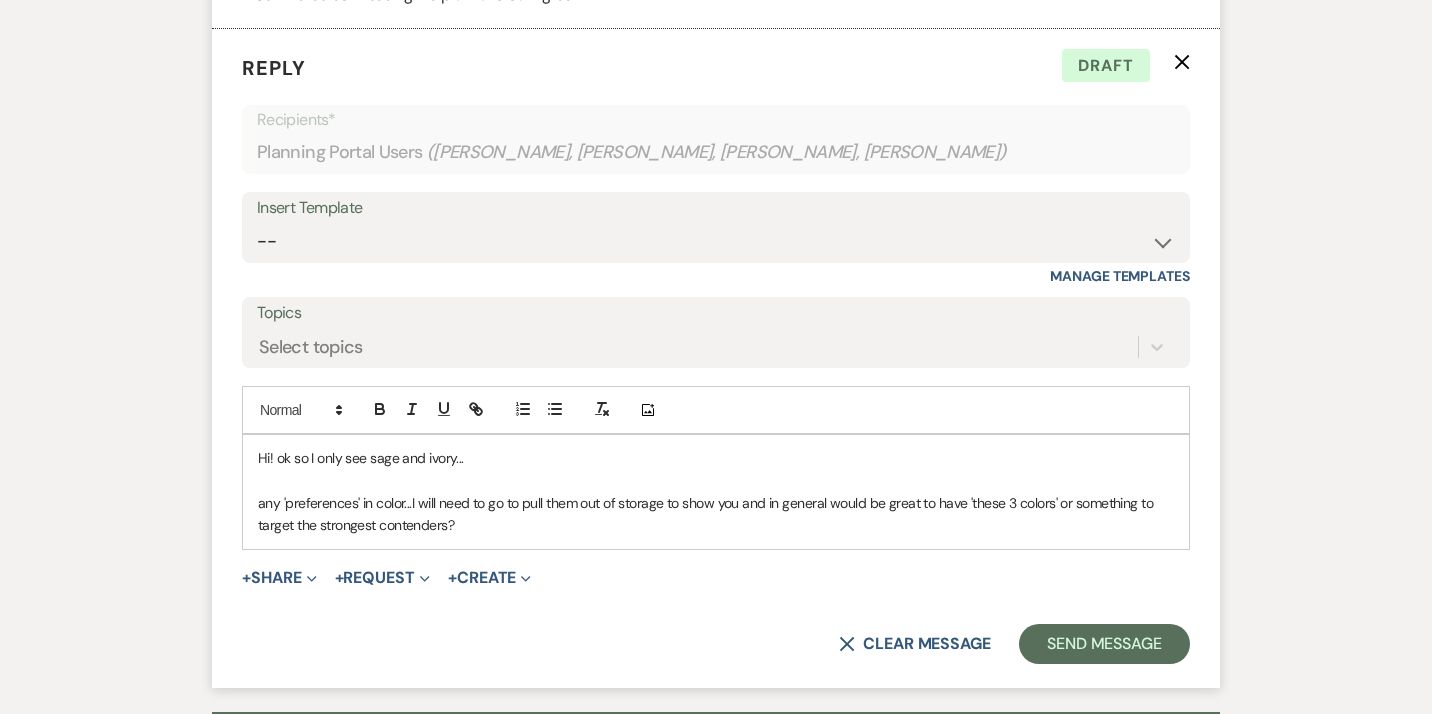 scroll, scrollTop: 1796, scrollLeft: 0, axis: vertical 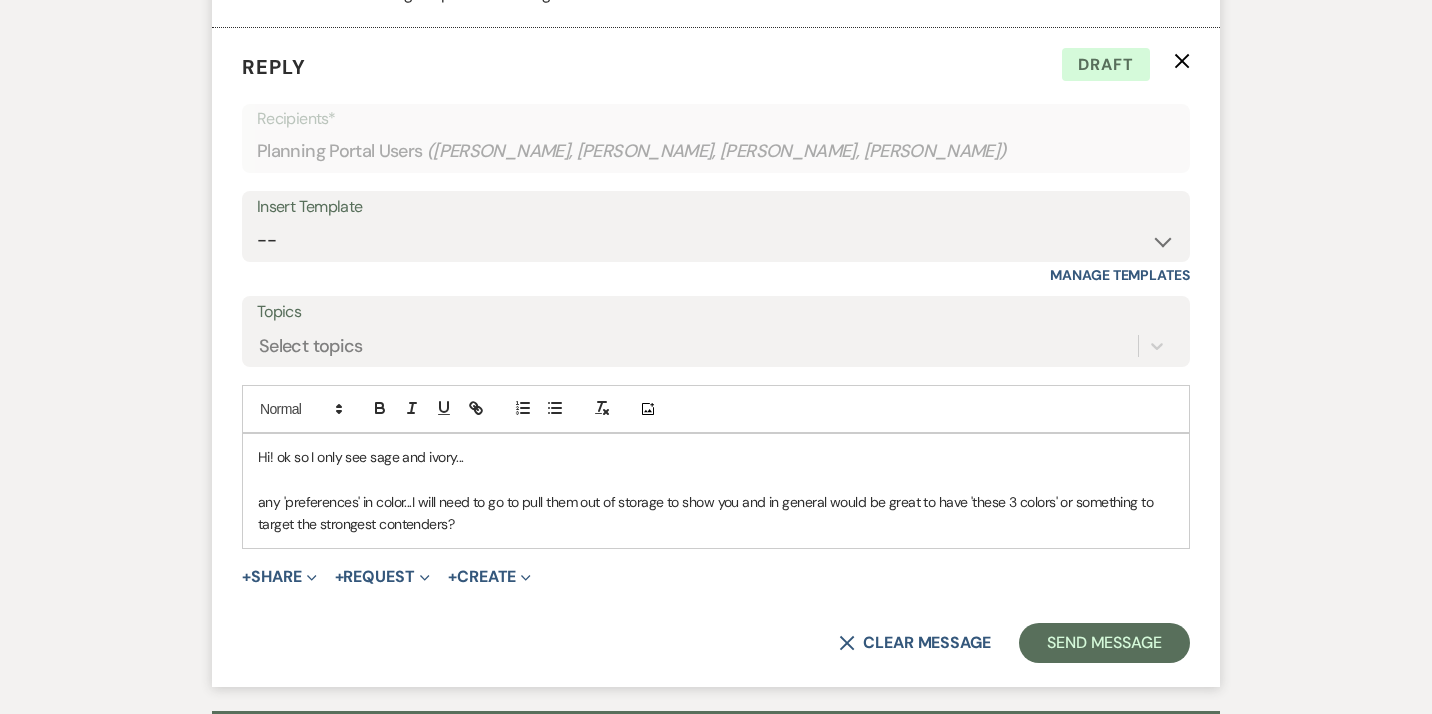 click on "any 'preferences' in color...I will need to go to pull them out of storage to show you and in general would be great to have 'these 3 colors' or something to target the strongest contenders?" at bounding box center [716, 513] 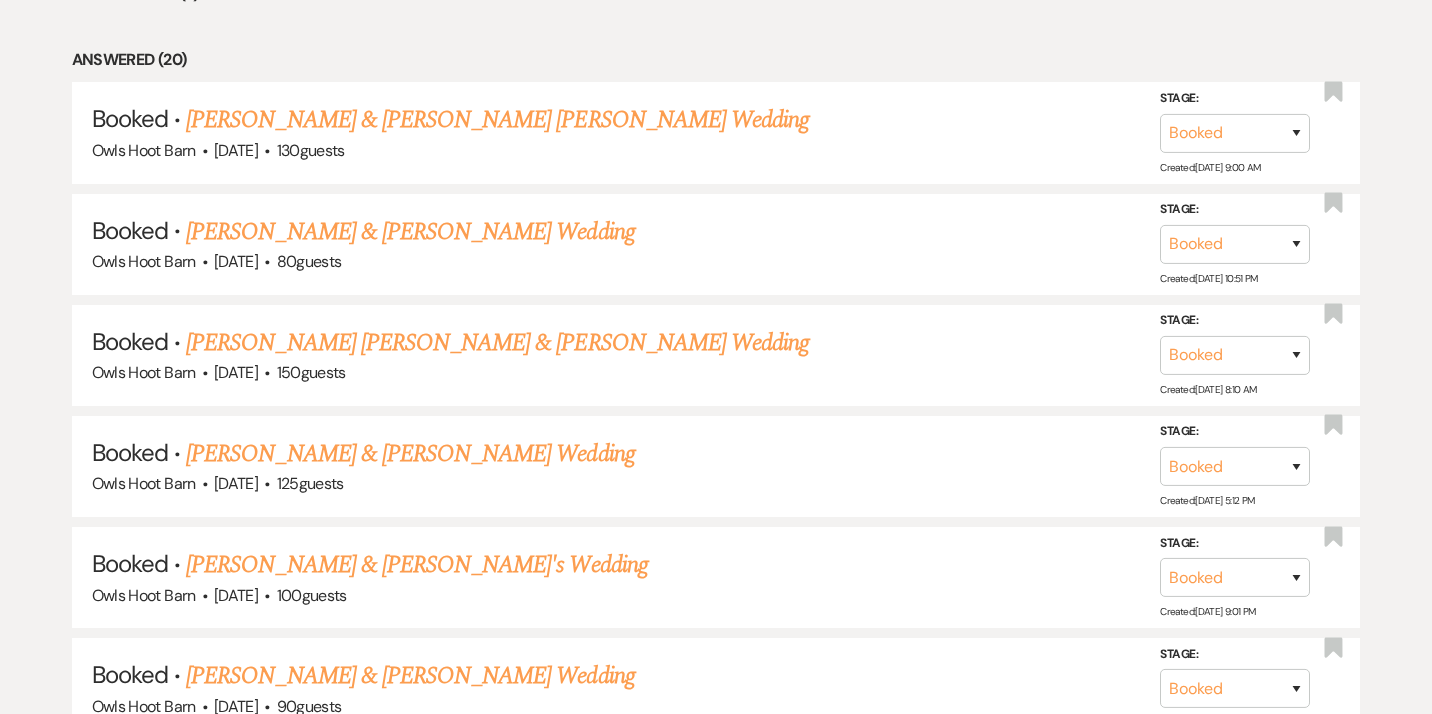 scroll, scrollTop: 1049, scrollLeft: 0, axis: vertical 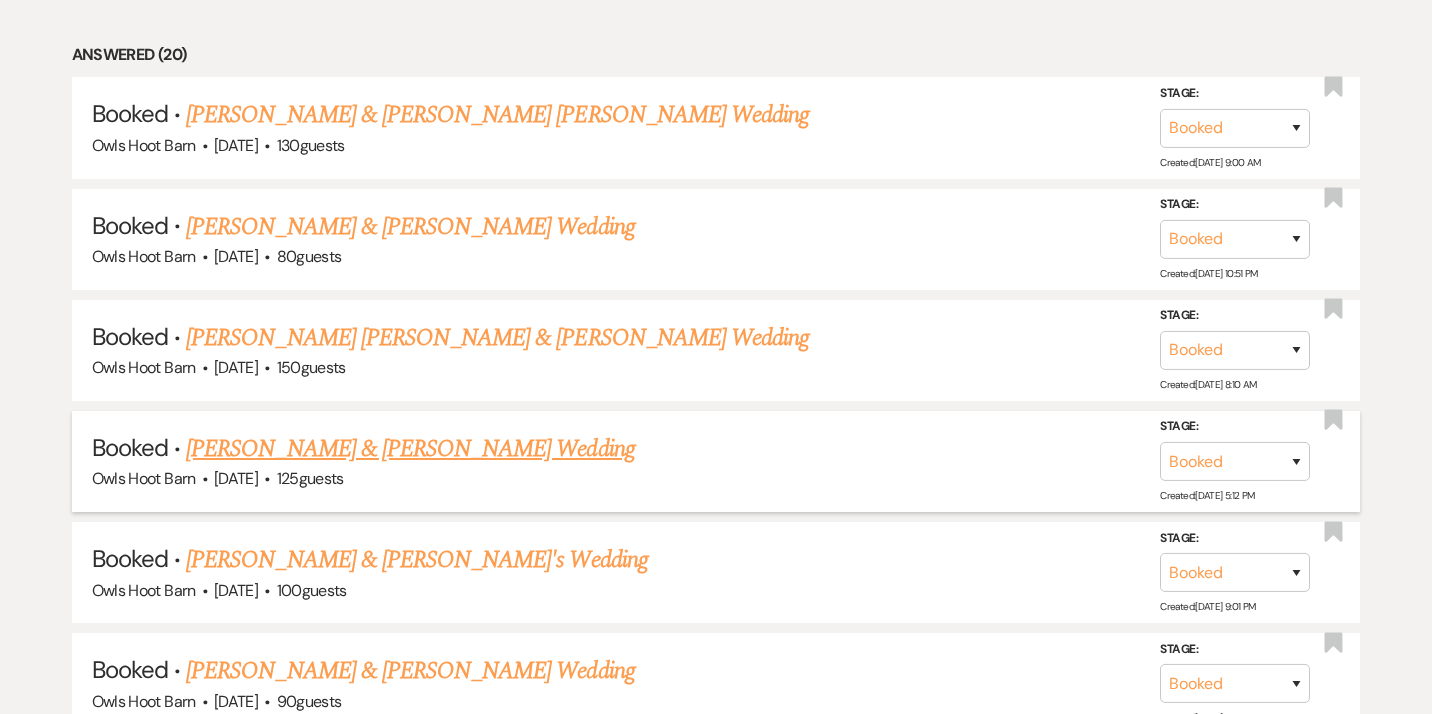 click on "[PERSON_NAME] & [PERSON_NAME] Wedding" at bounding box center (410, 449) 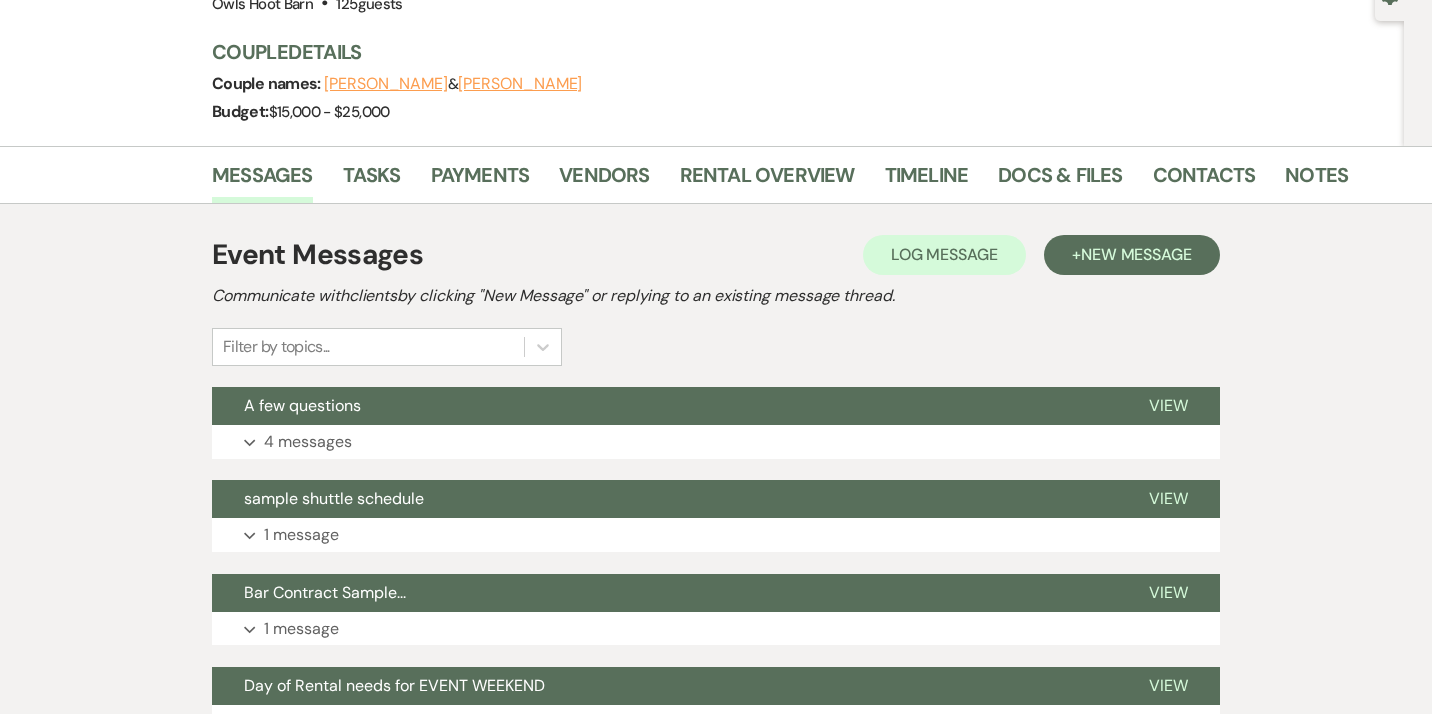 scroll, scrollTop: 212, scrollLeft: 0, axis: vertical 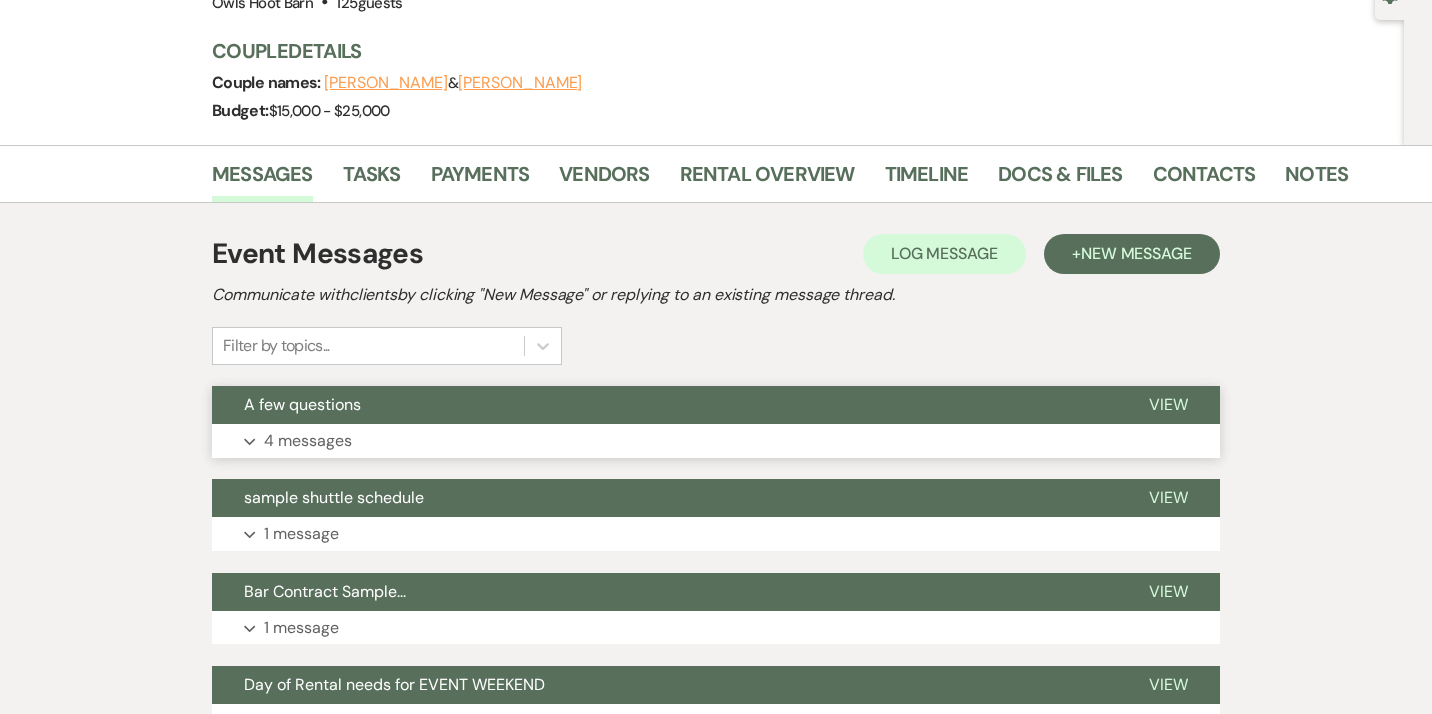 click on "Expand 4 messages" at bounding box center (716, 441) 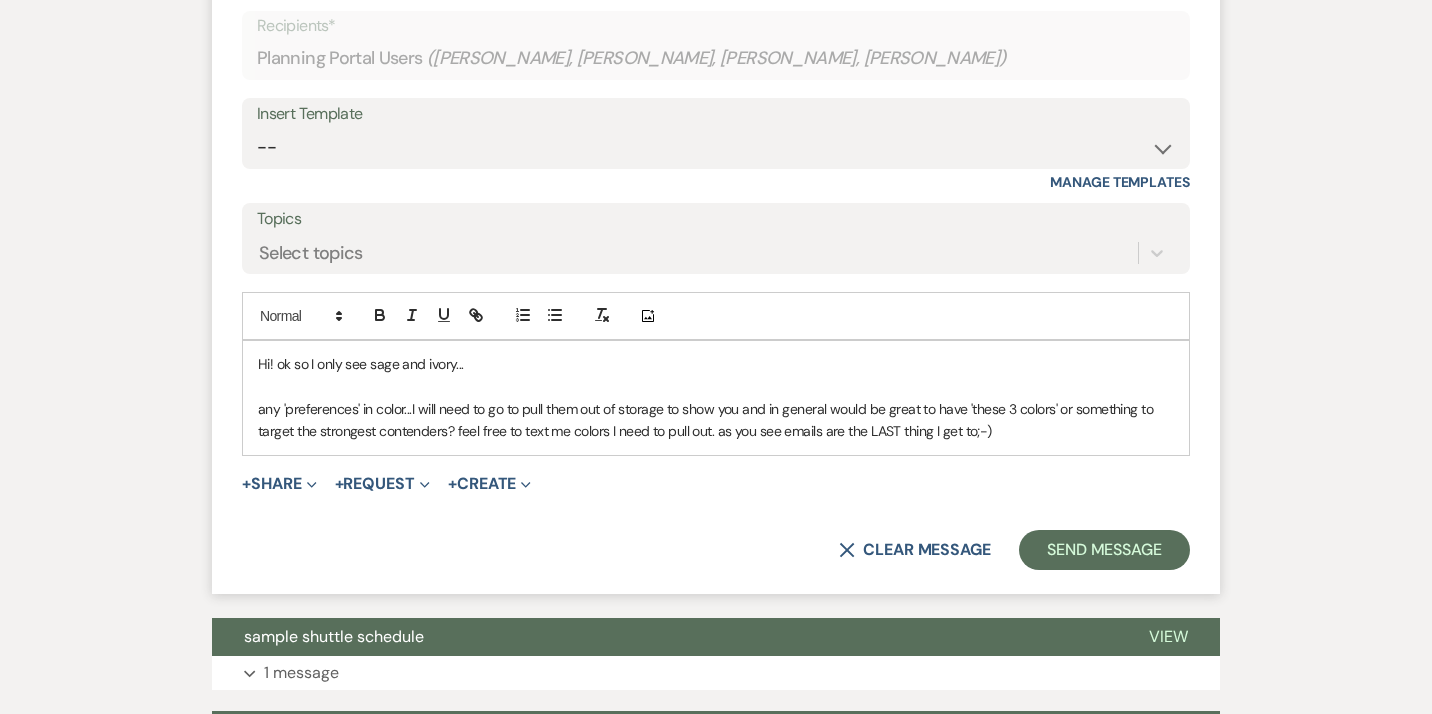 scroll, scrollTop: 1917, scrollLeft: 0, axis: vertical 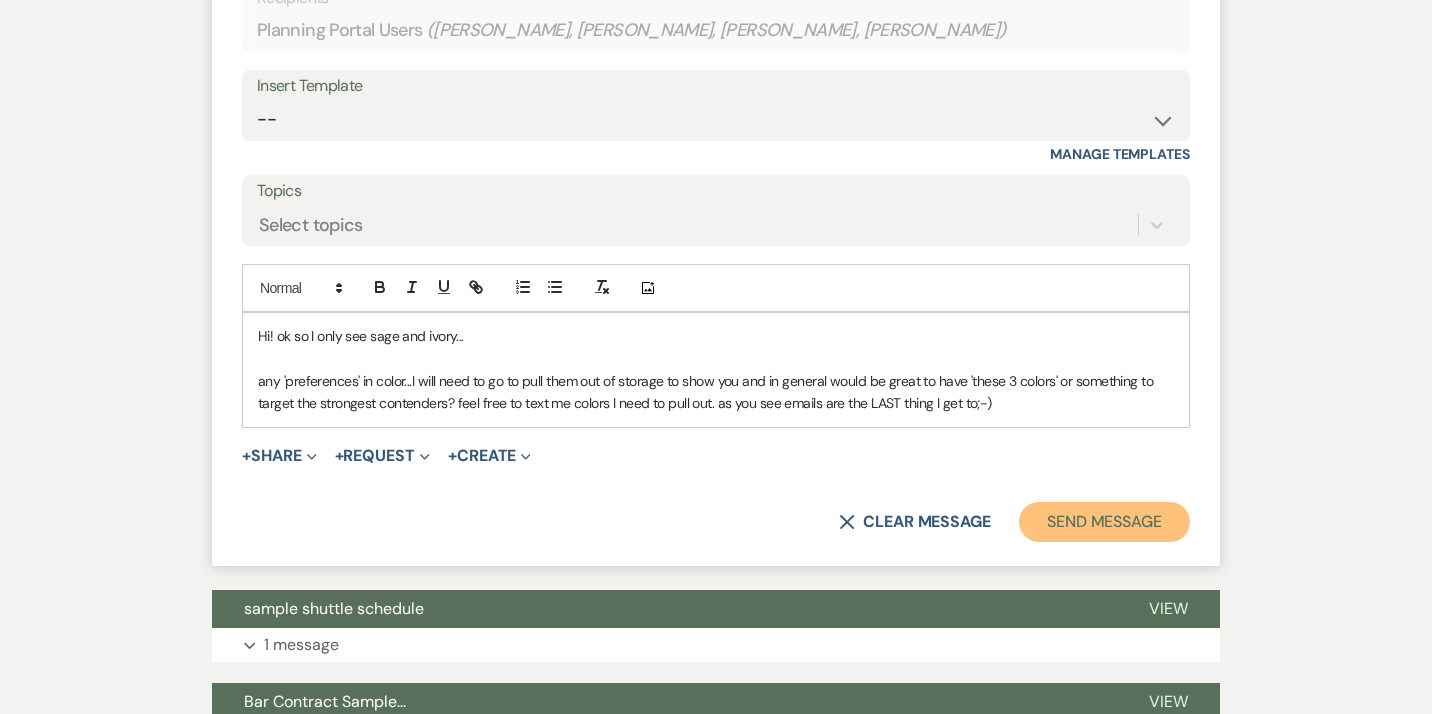 click on "Send Message" at bounding box center [1104, 522] 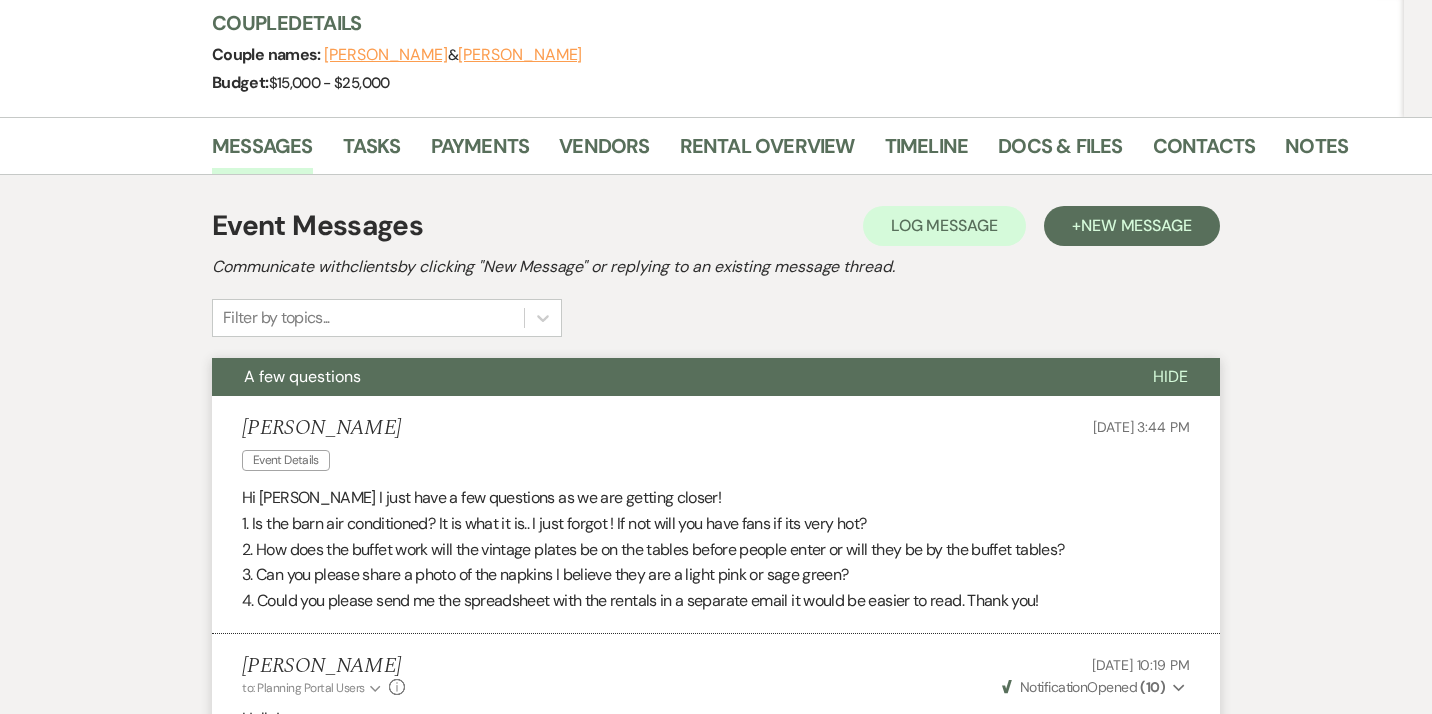 scroll, scrollTop: 0, scrollLeft: 0, axis: both 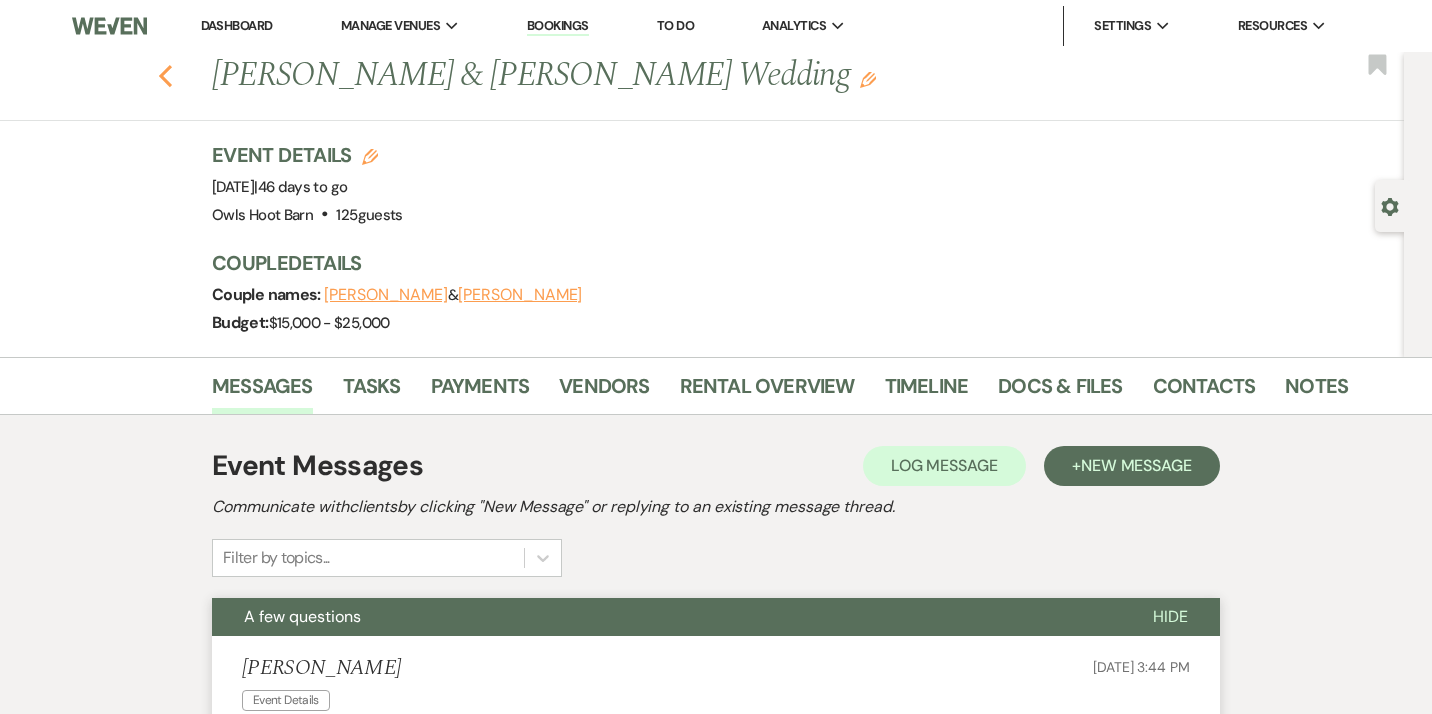 click 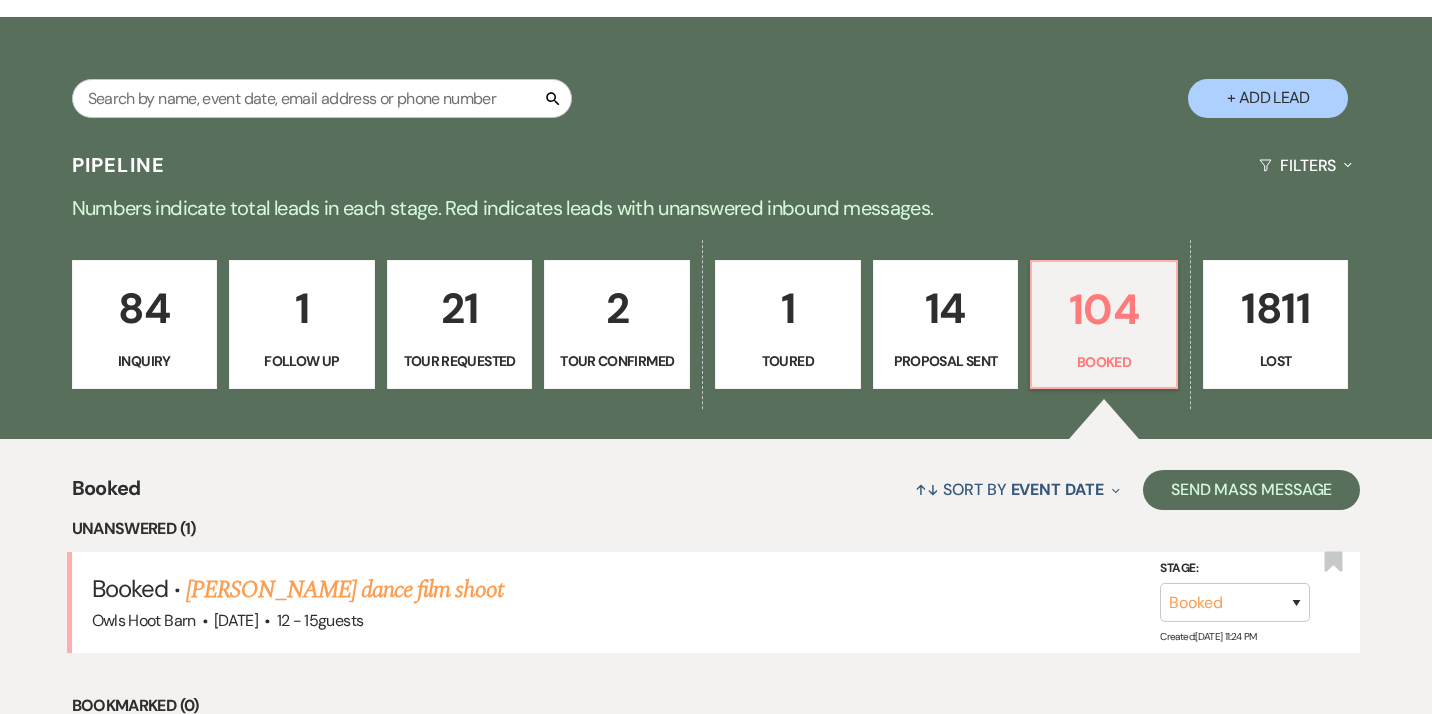 scroll, scrollTop: 323, scrollLeft: 0, axis: vertical 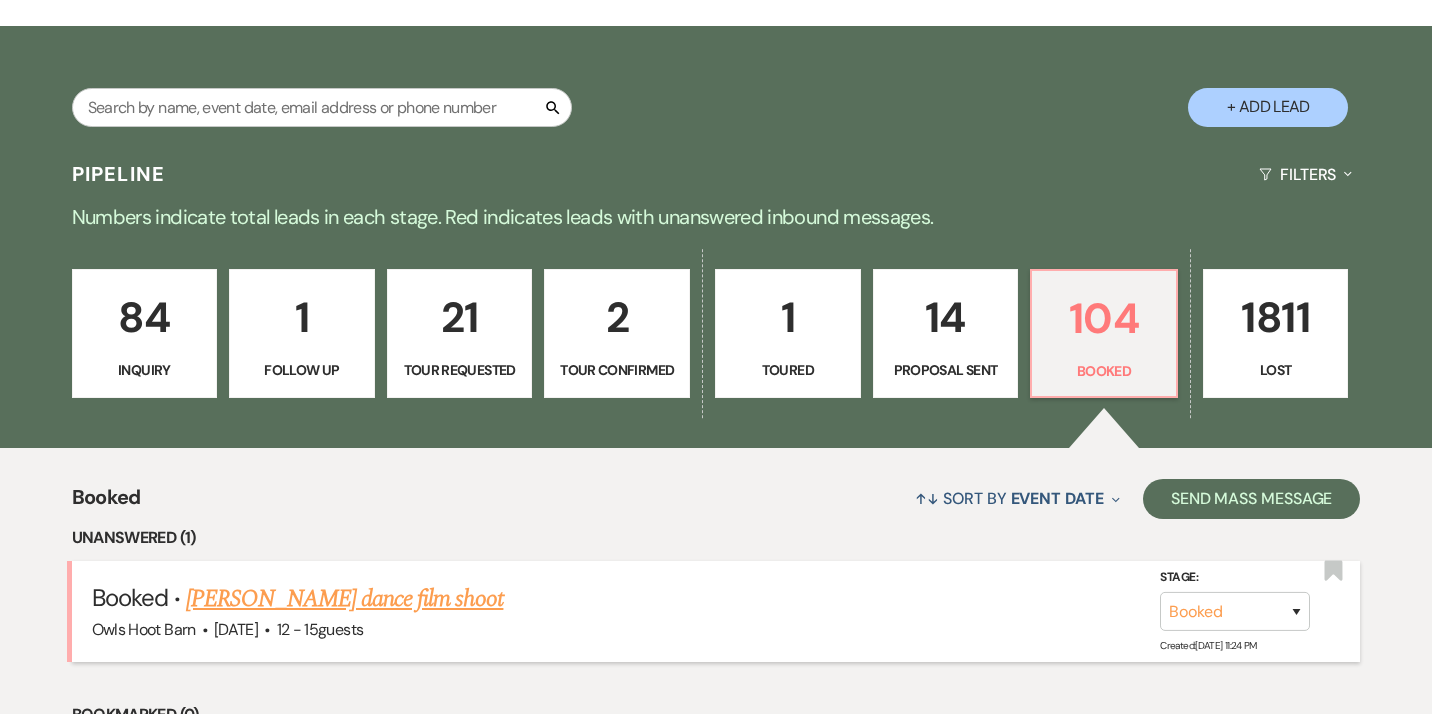 click on "[PERSON_NAME] dance film shoot" at bounding box center [344, 599] 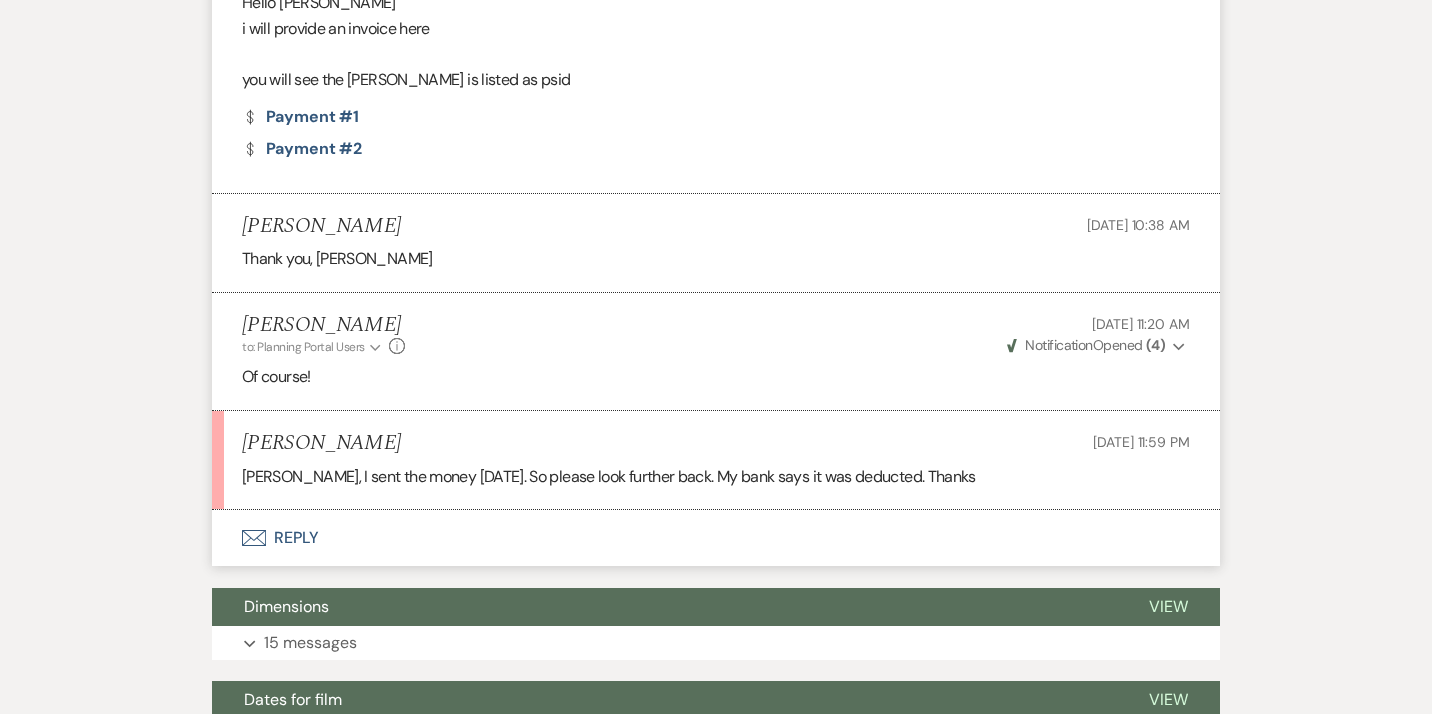 scroll, scrollTop: 1379, scrollLeft: 0, axis: vertical 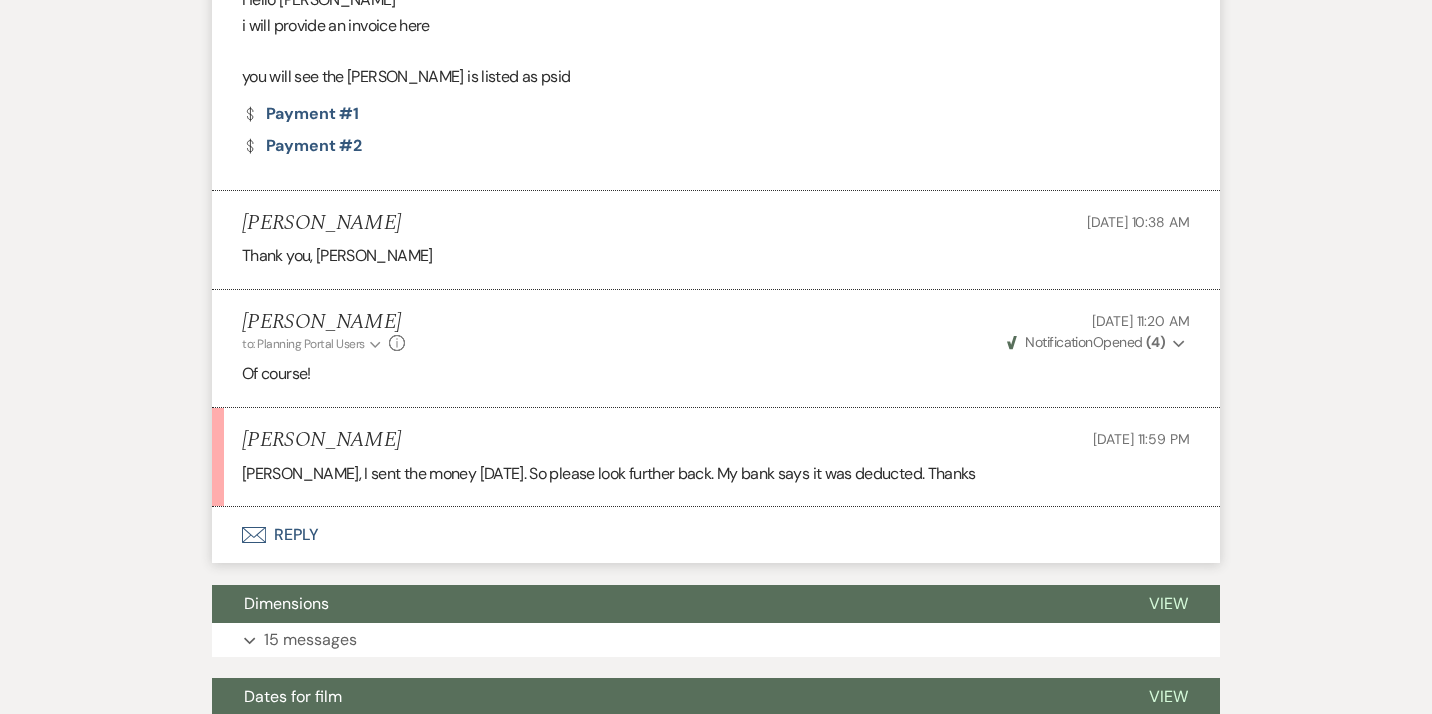 click on "Envelope Reply" at bounding box center [716, 535] 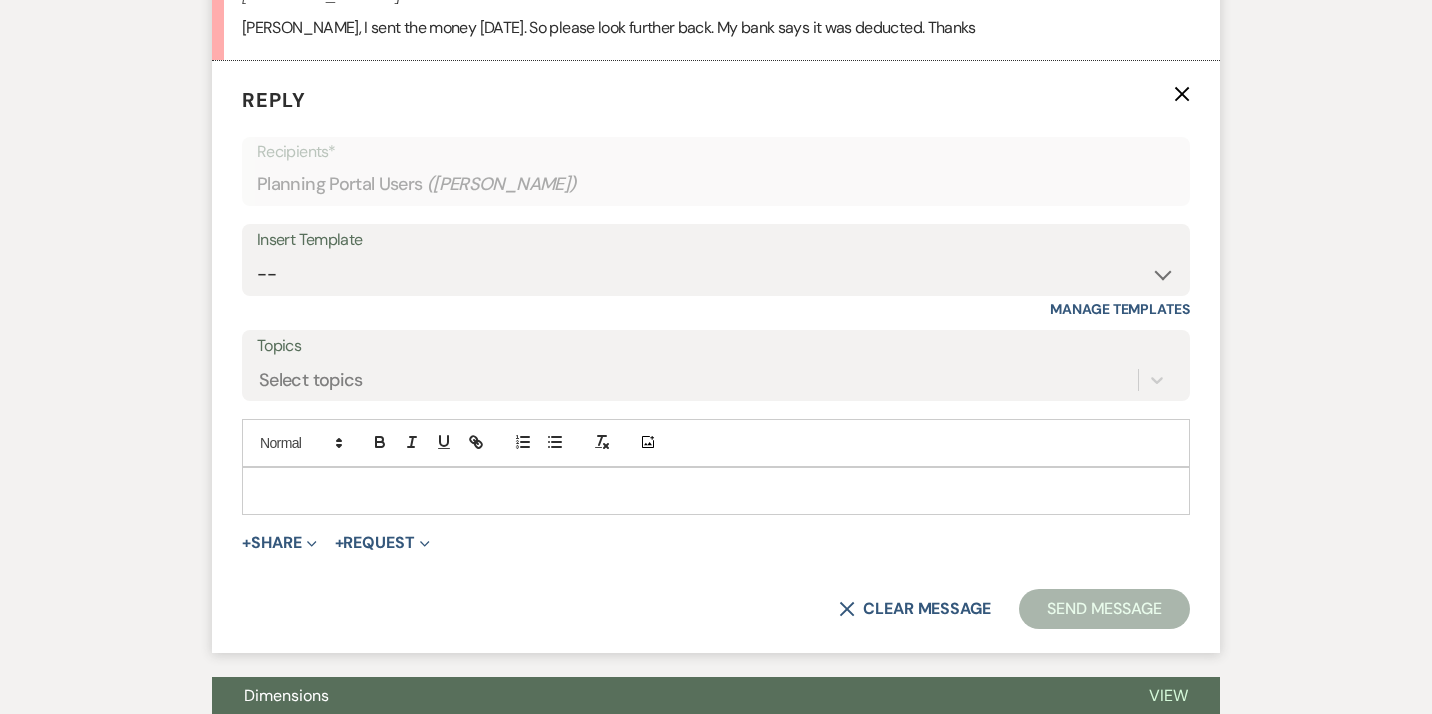 scroll, scrollTop: 1826, scrollLeft: 0, axis: vertical 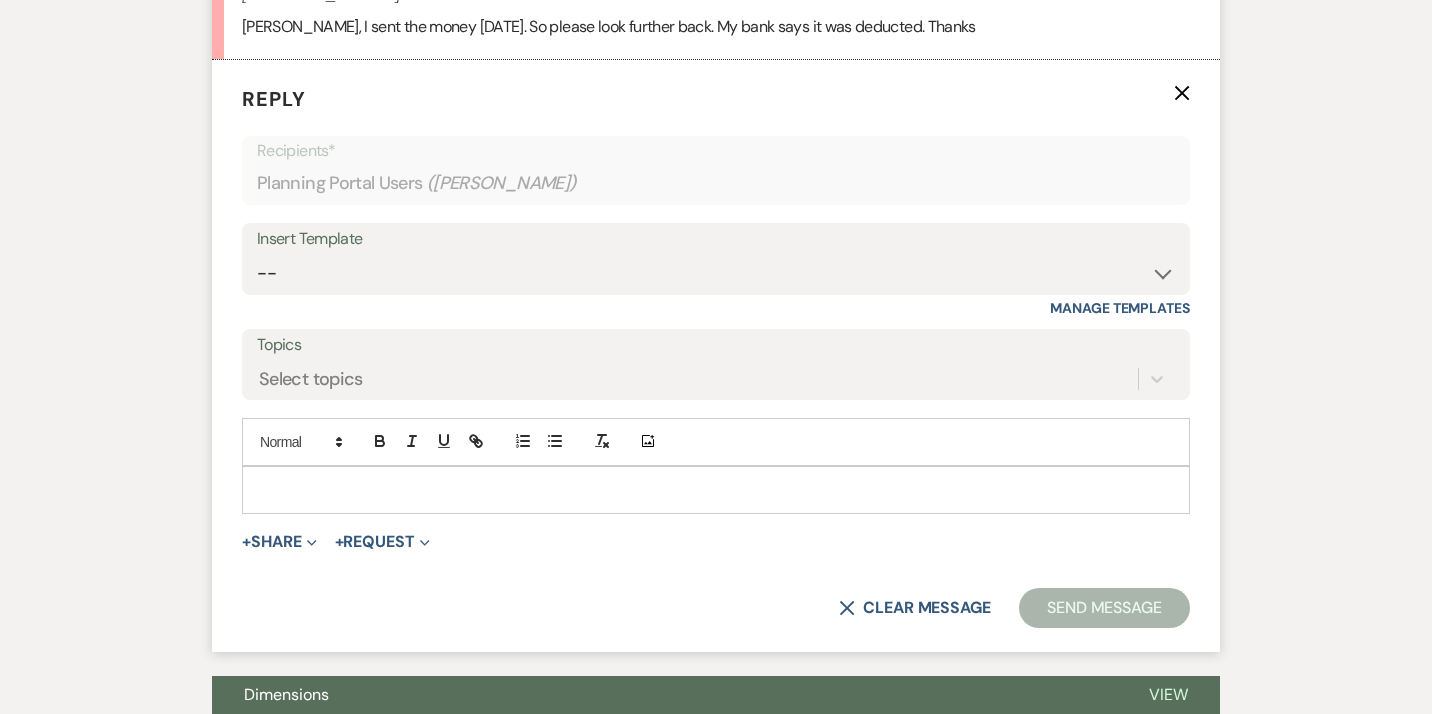 click at bounding box center [716, 490] 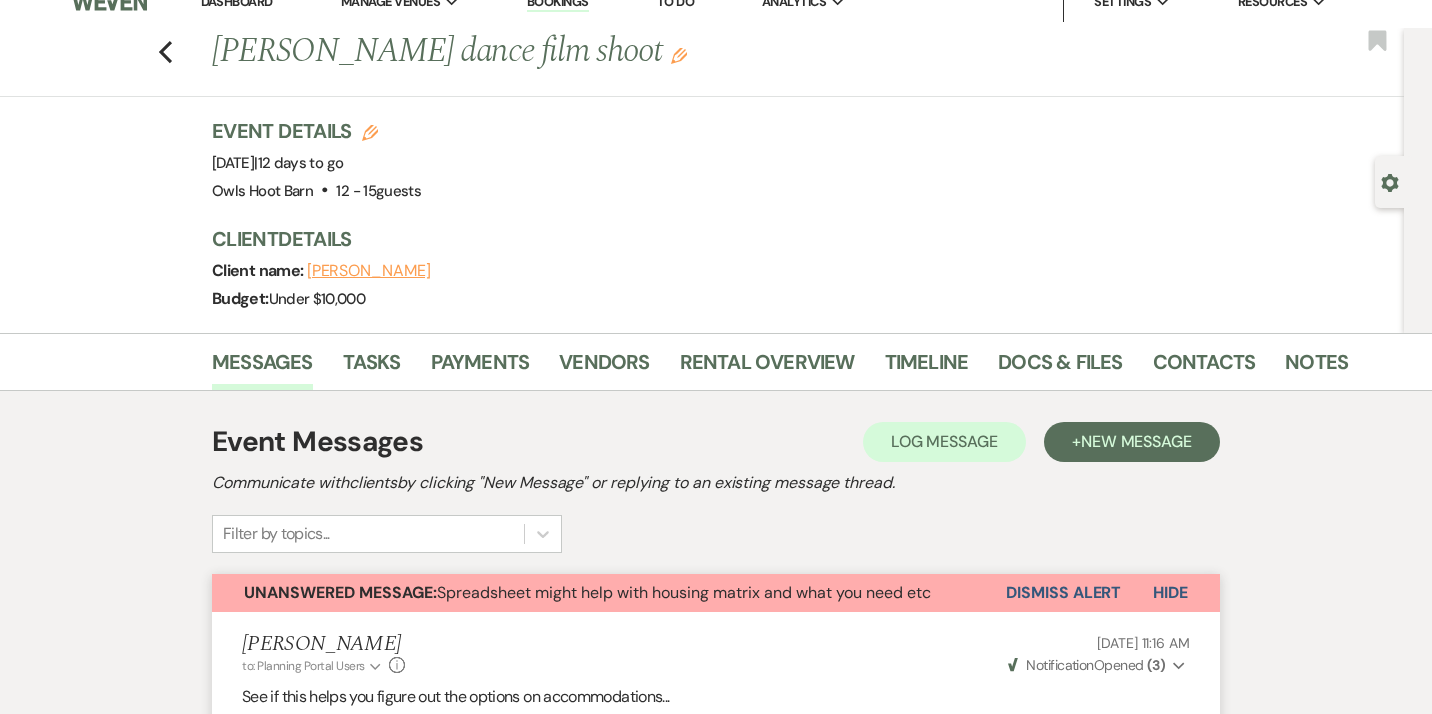 scroll, scrollTop: 0, scrollLeft: 0, axis: both 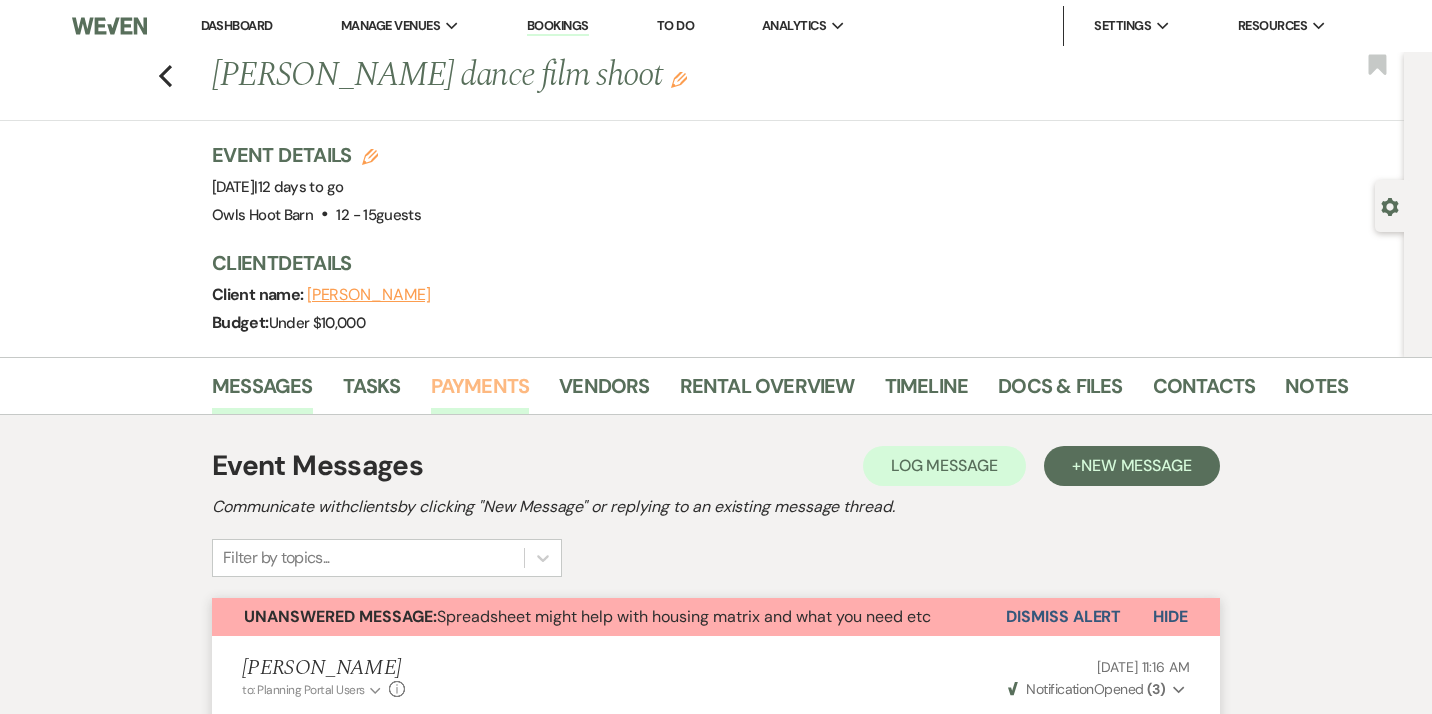 click on "Payments" at bounding box center [480, 392] 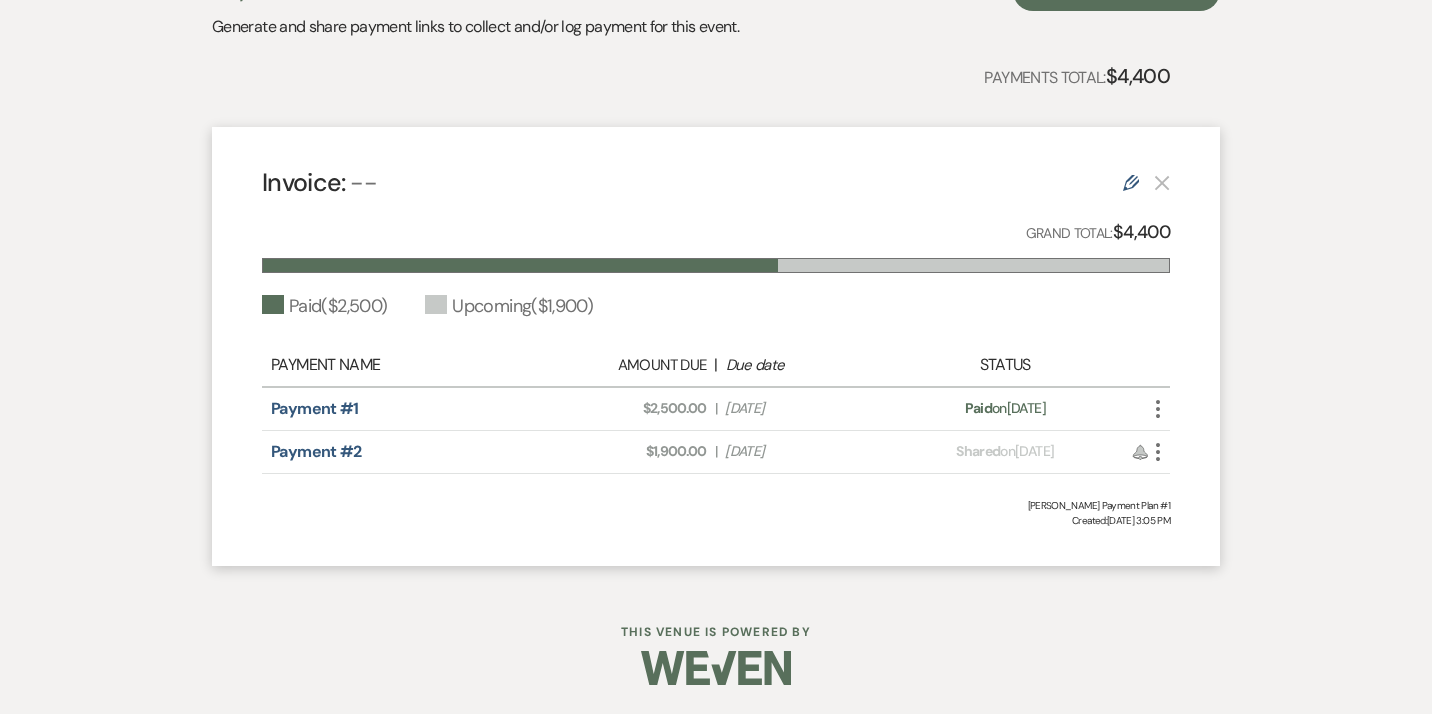 scroll, scrollTop: 485, scrollLeft: 0, axis: vertical 